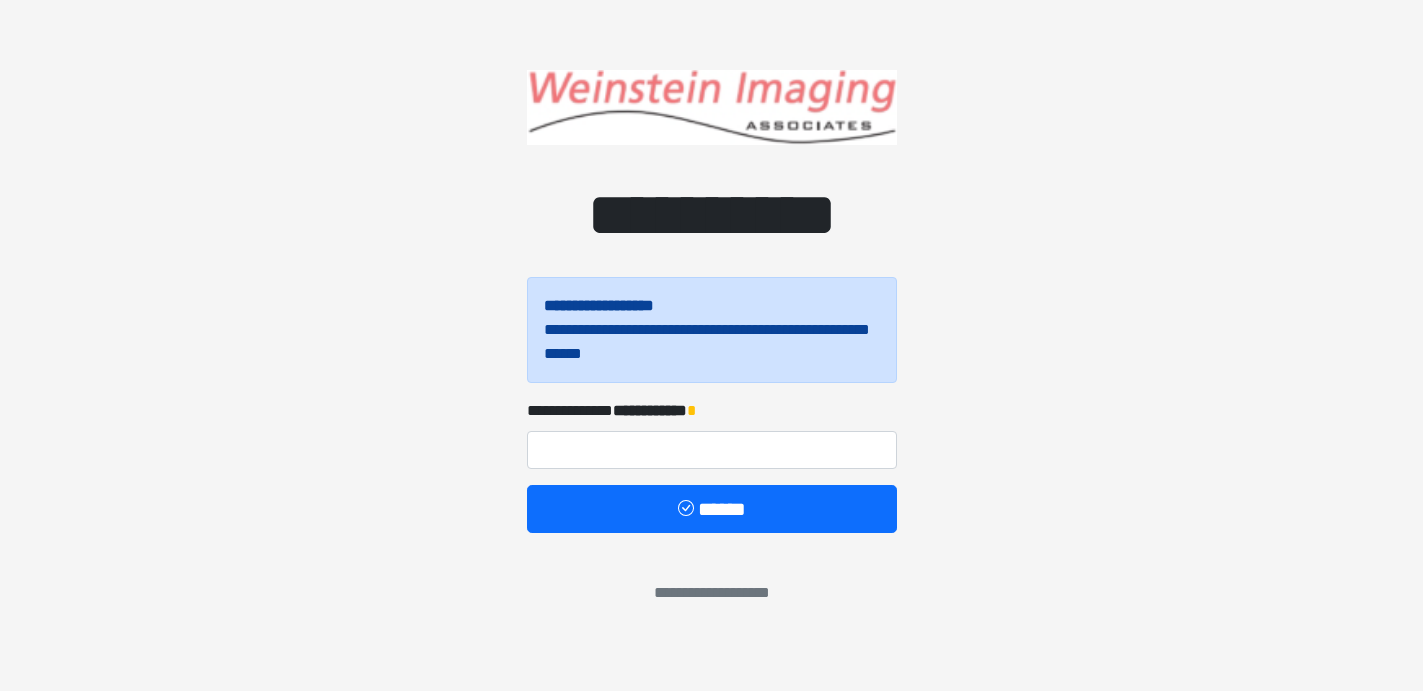 scroll, scrollTop: 0, scrollLeft: 0, axis: both 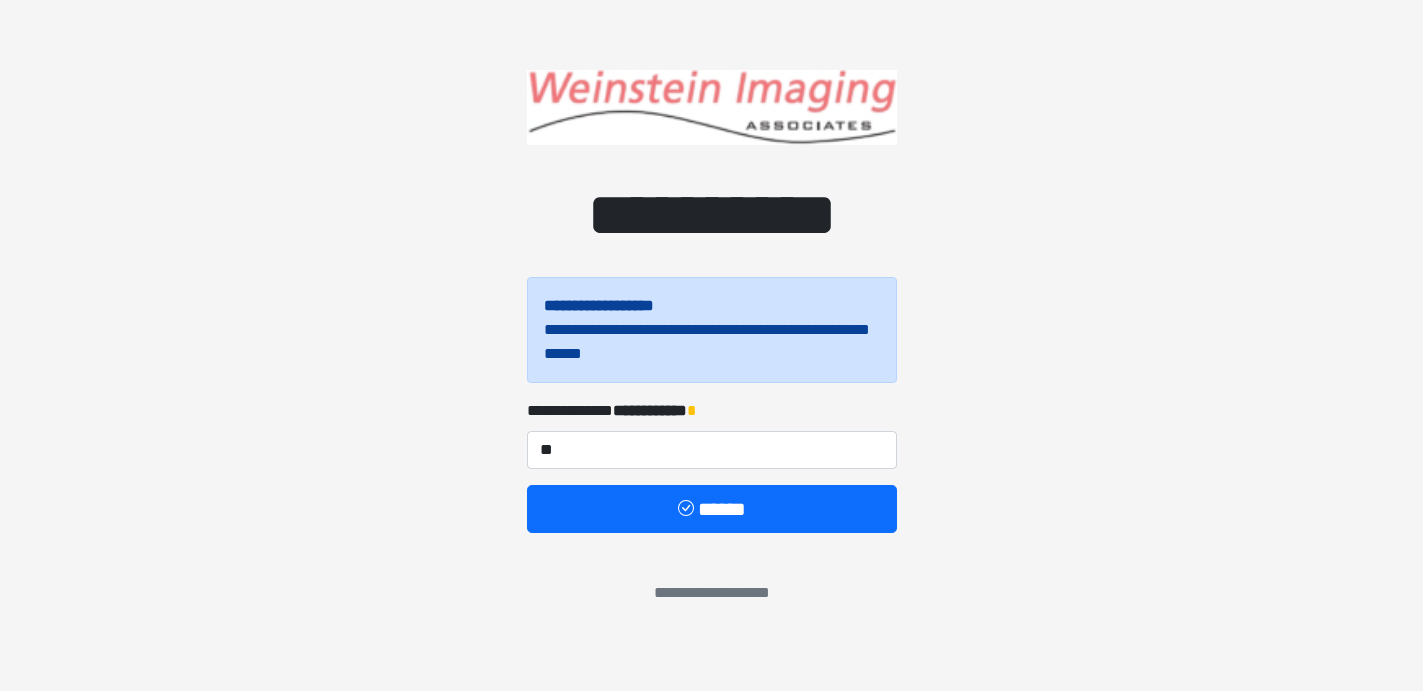 type on "*" 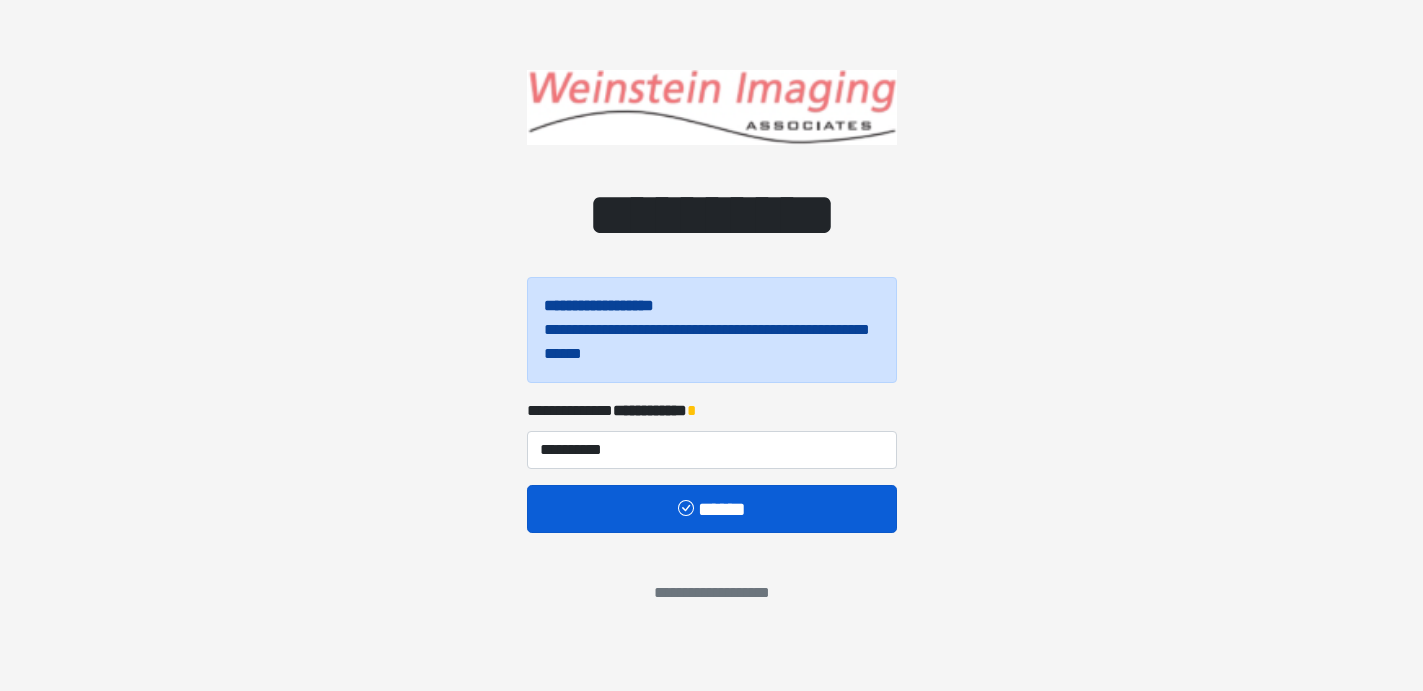 type on "**********" 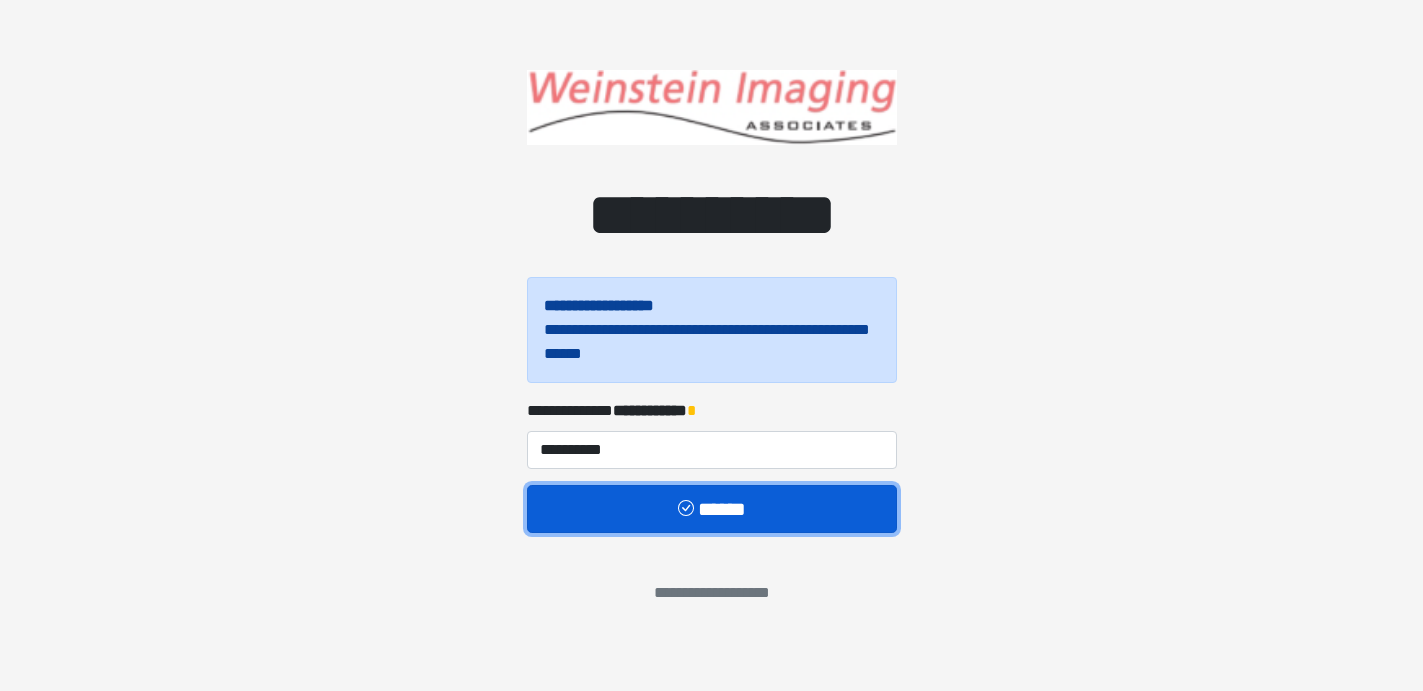 click on "******" at bounding box center [712, 509] 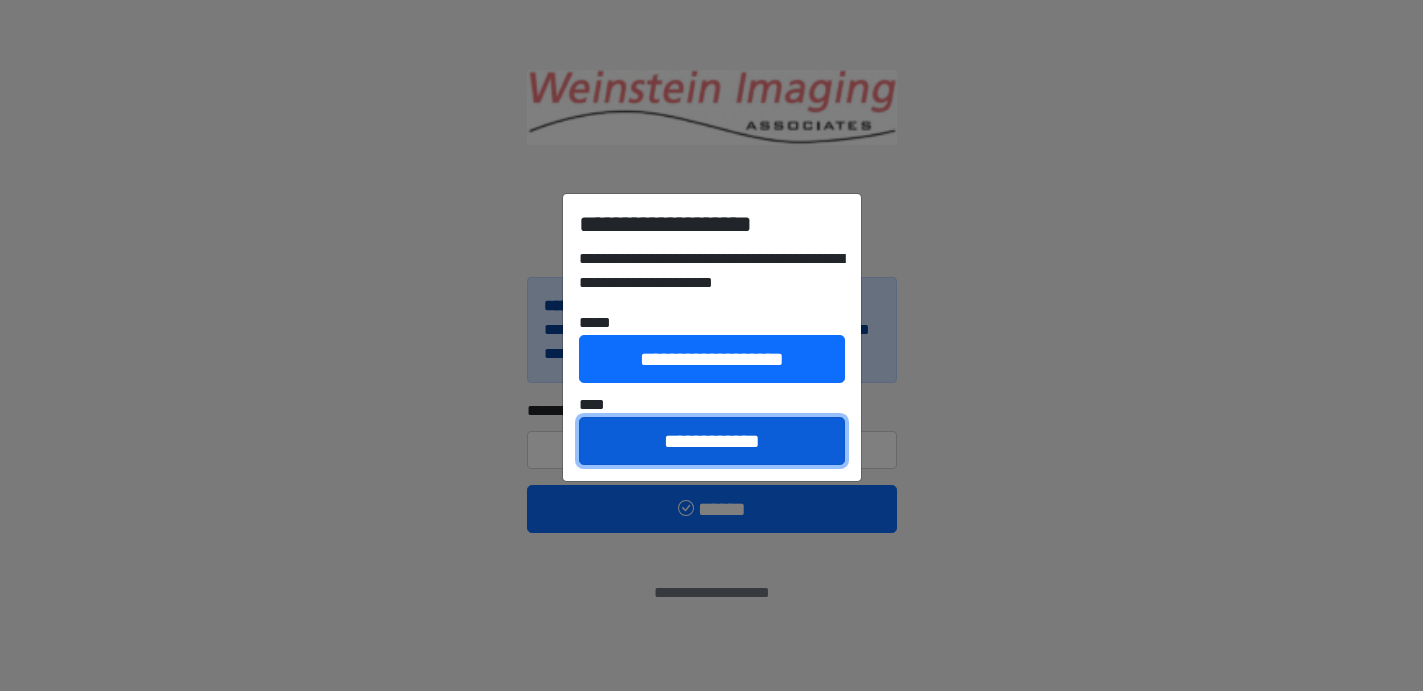 click on "**********" at bounding box center (712, 441) 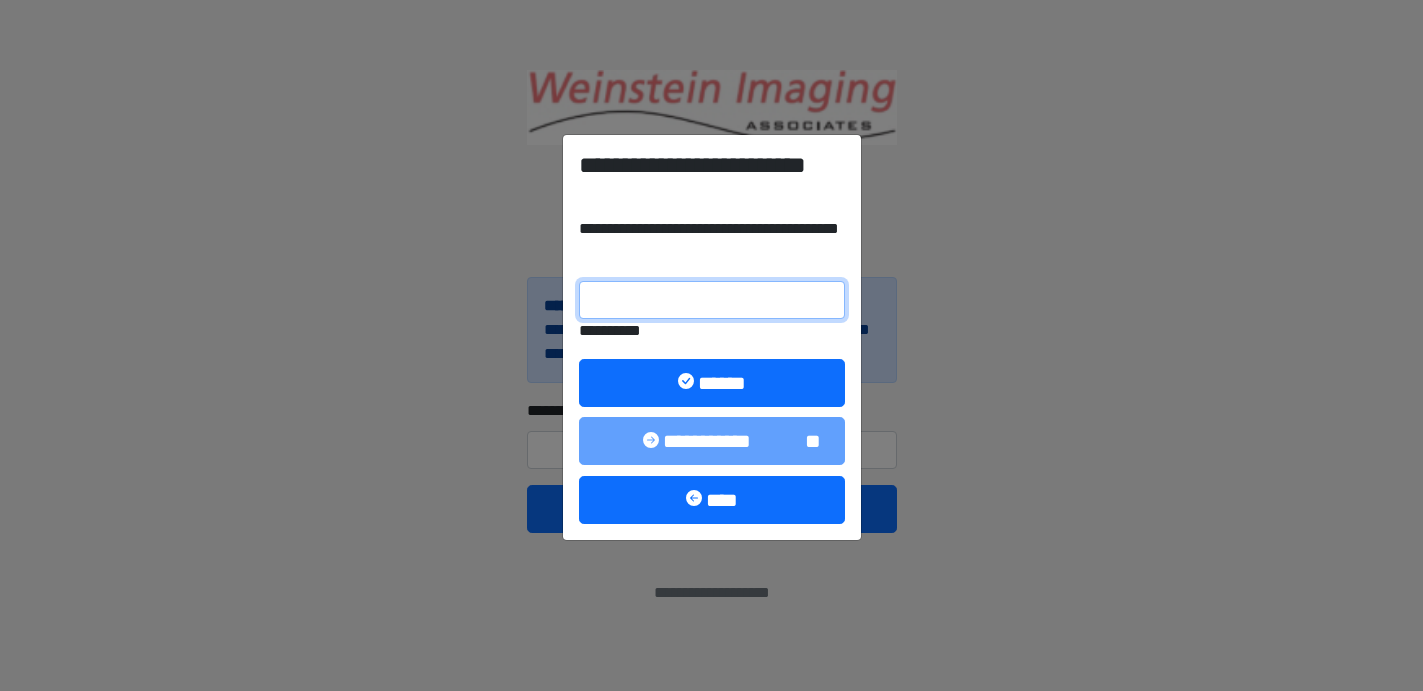 click on "**********" at bounding box center (712, 300) 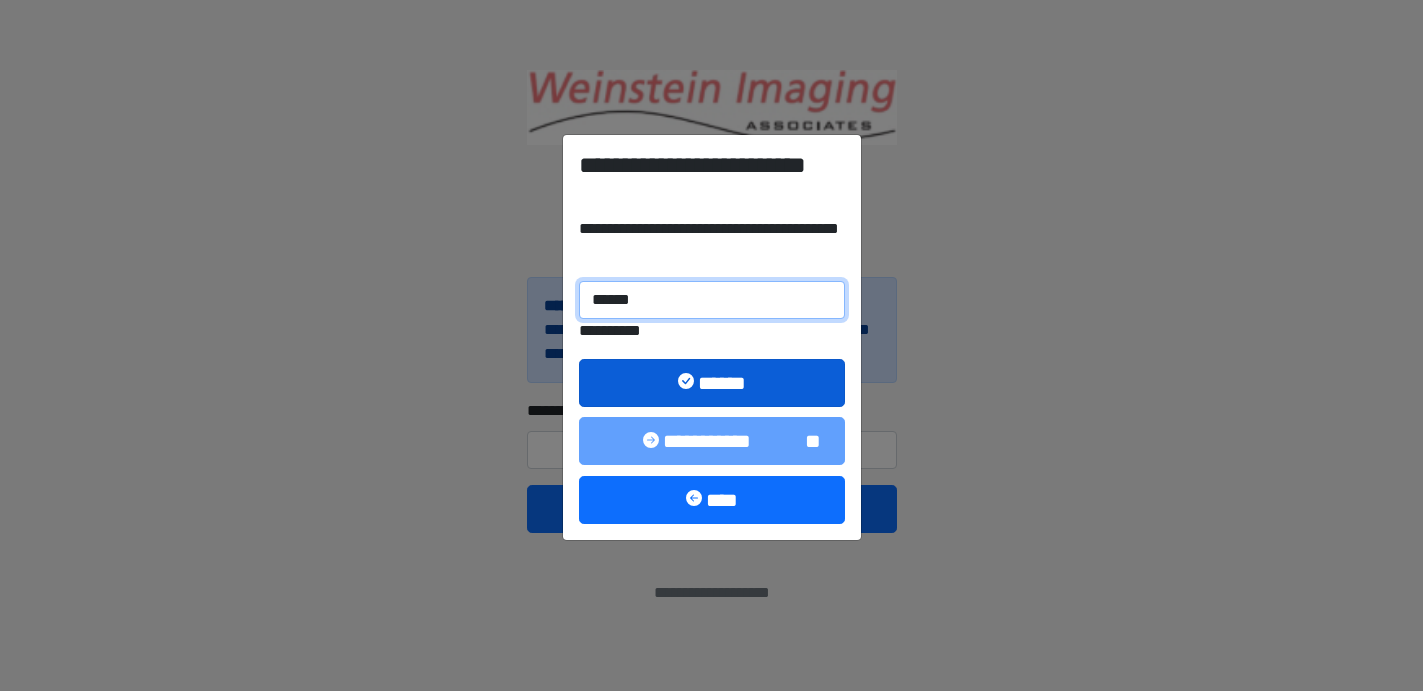 type on "******" 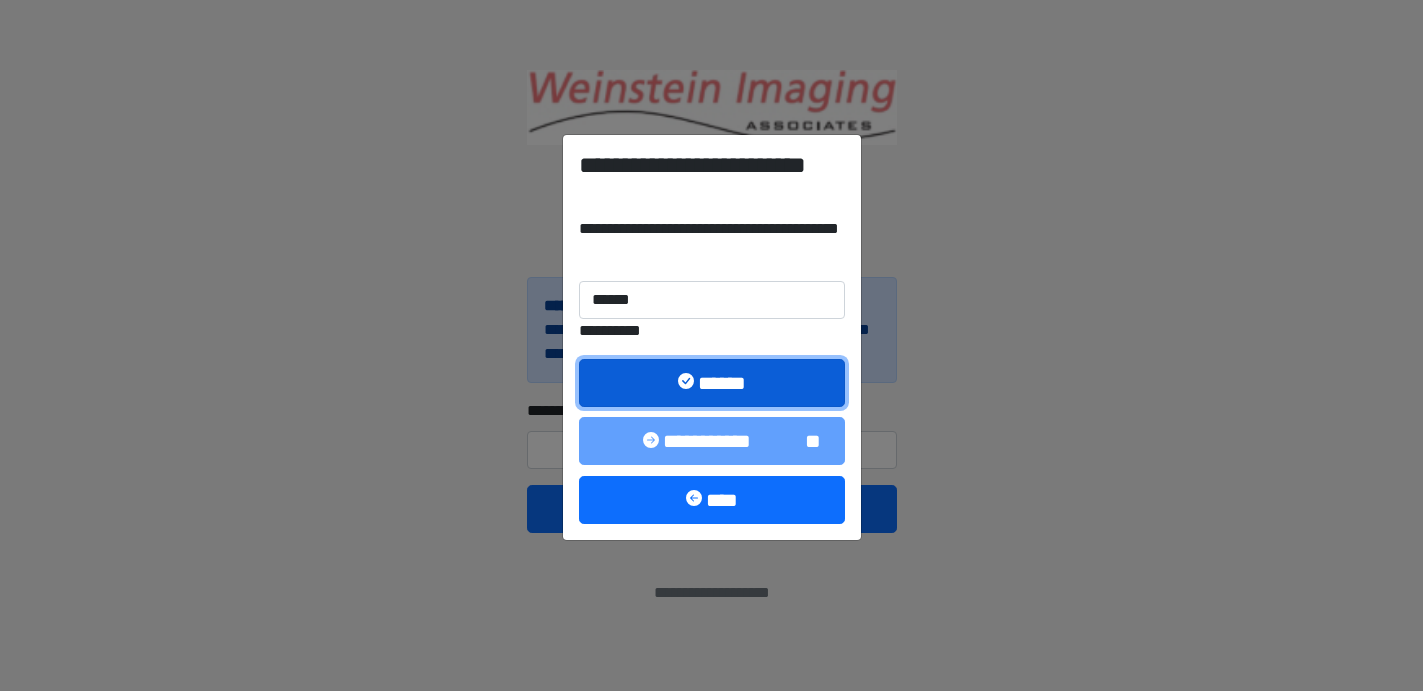 click on "******" at bounding box center [712, 383] 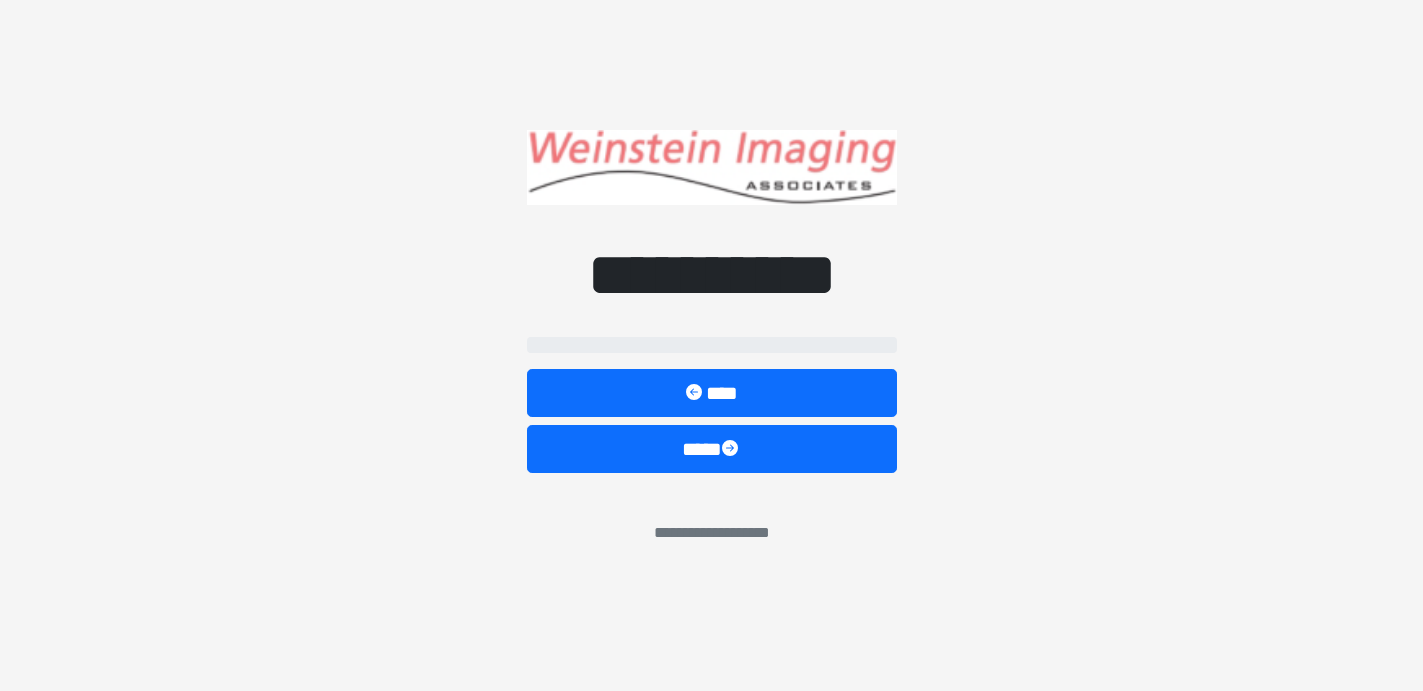 select on "*******" 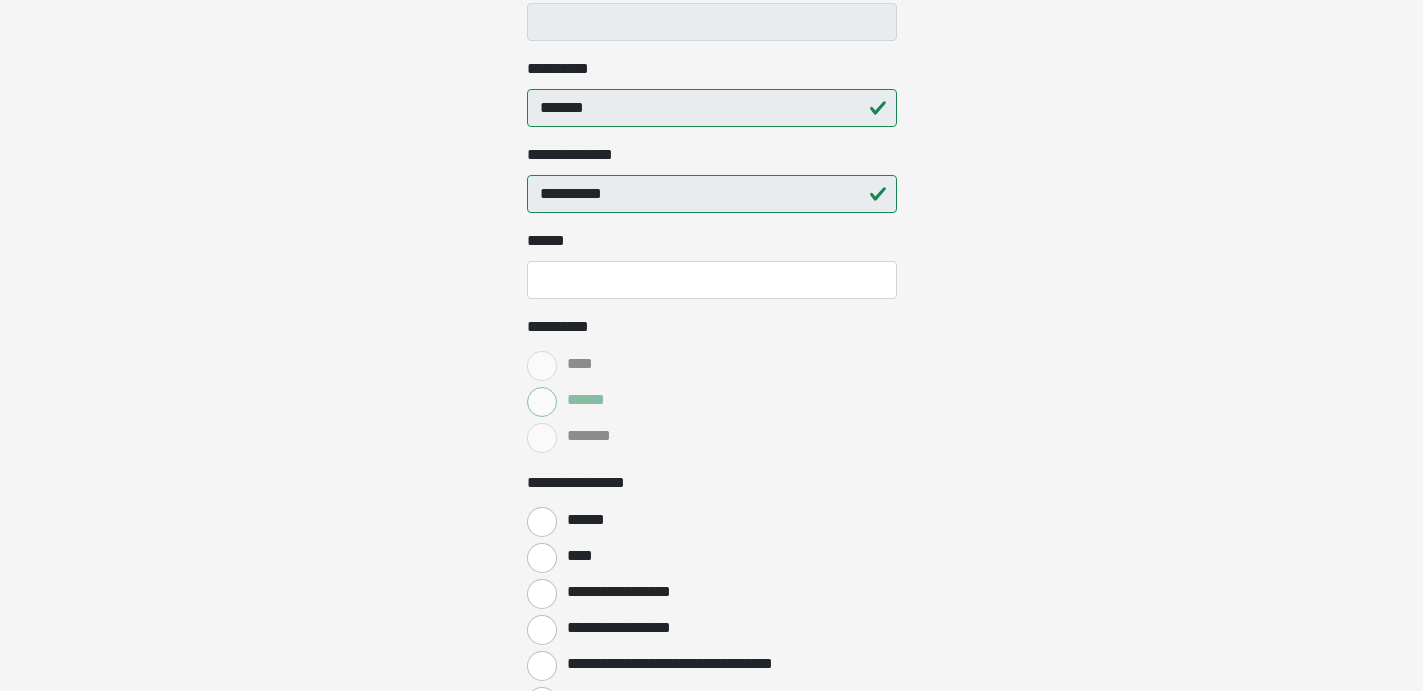scroll, scrollTop: 519, scrollLeft: 0, axis: vertical 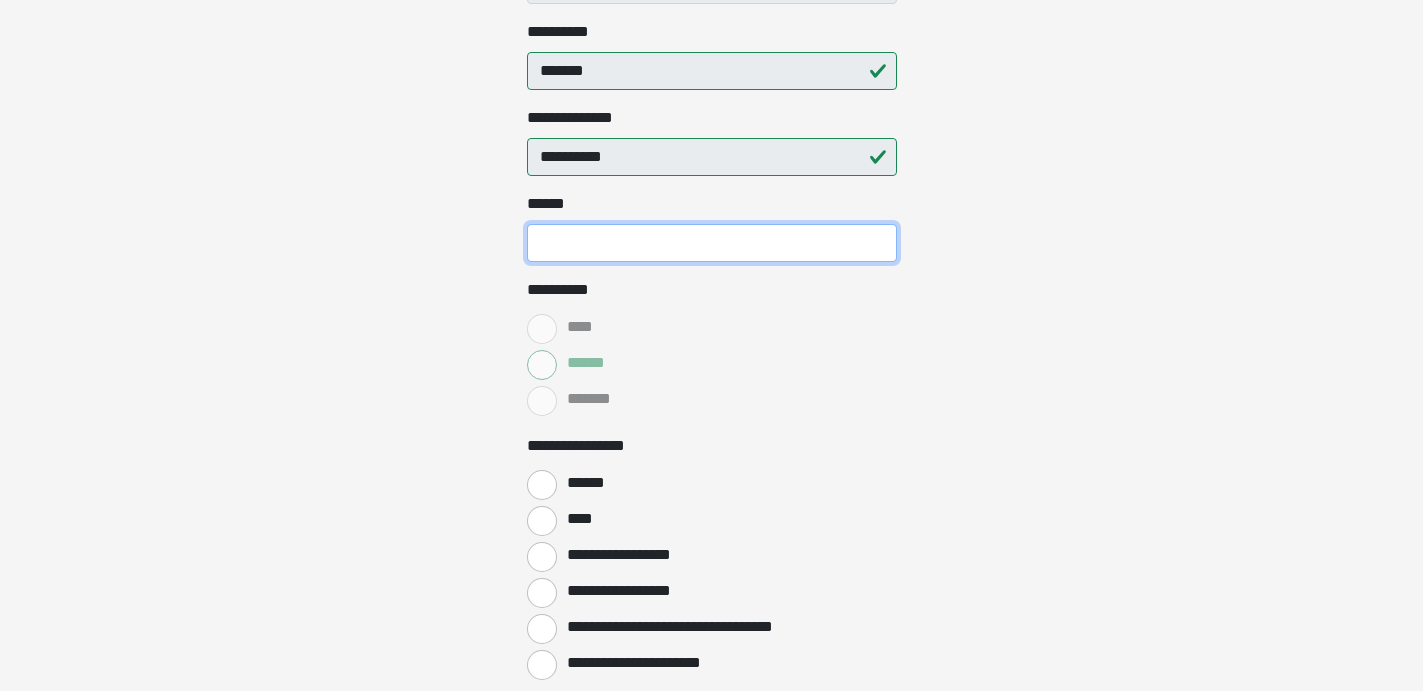 click on "**** *" at bounding box center (712, 243) 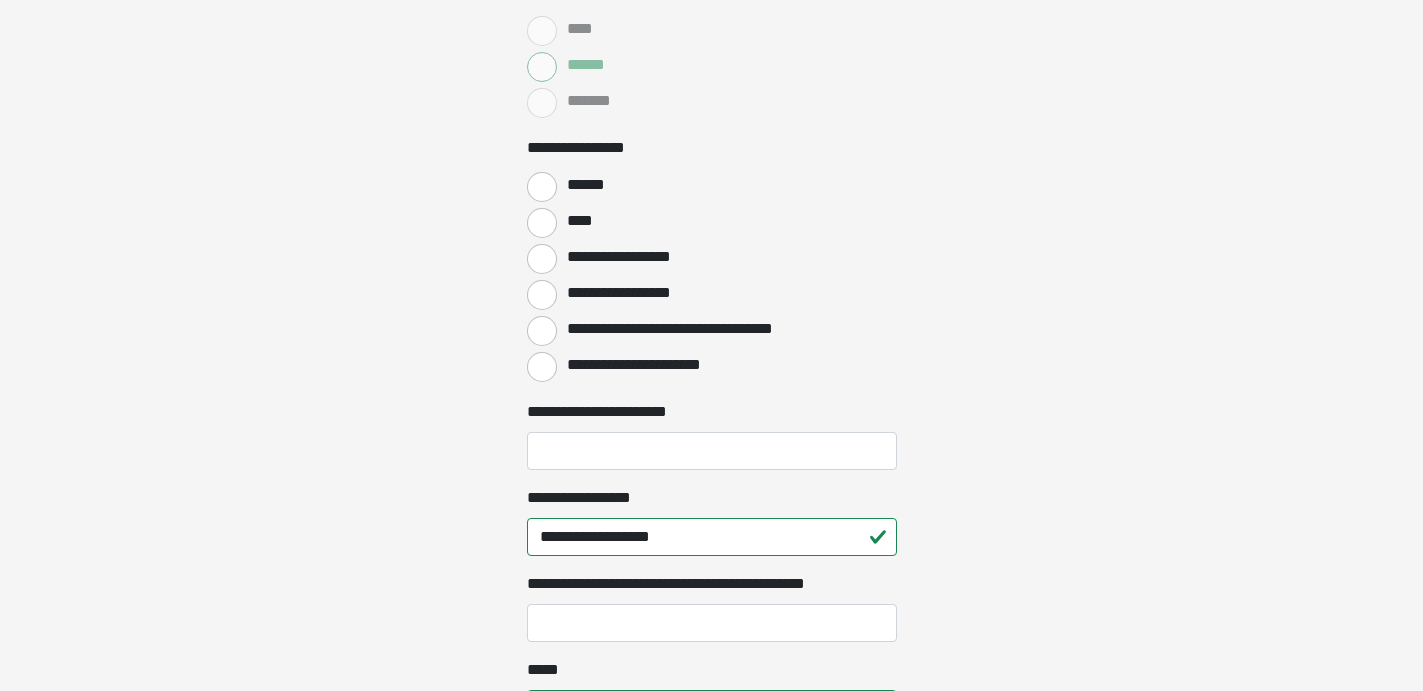 type on "**" 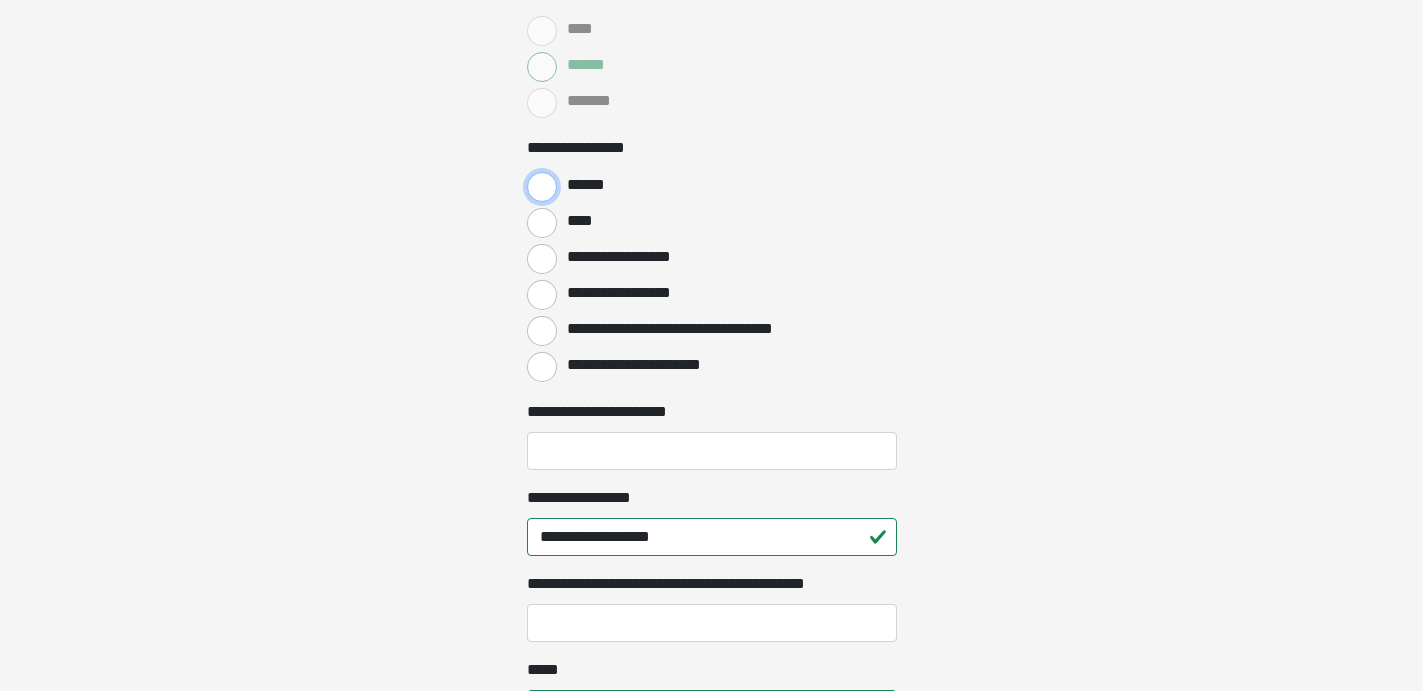click on "******" at bounding box center [542, 187] 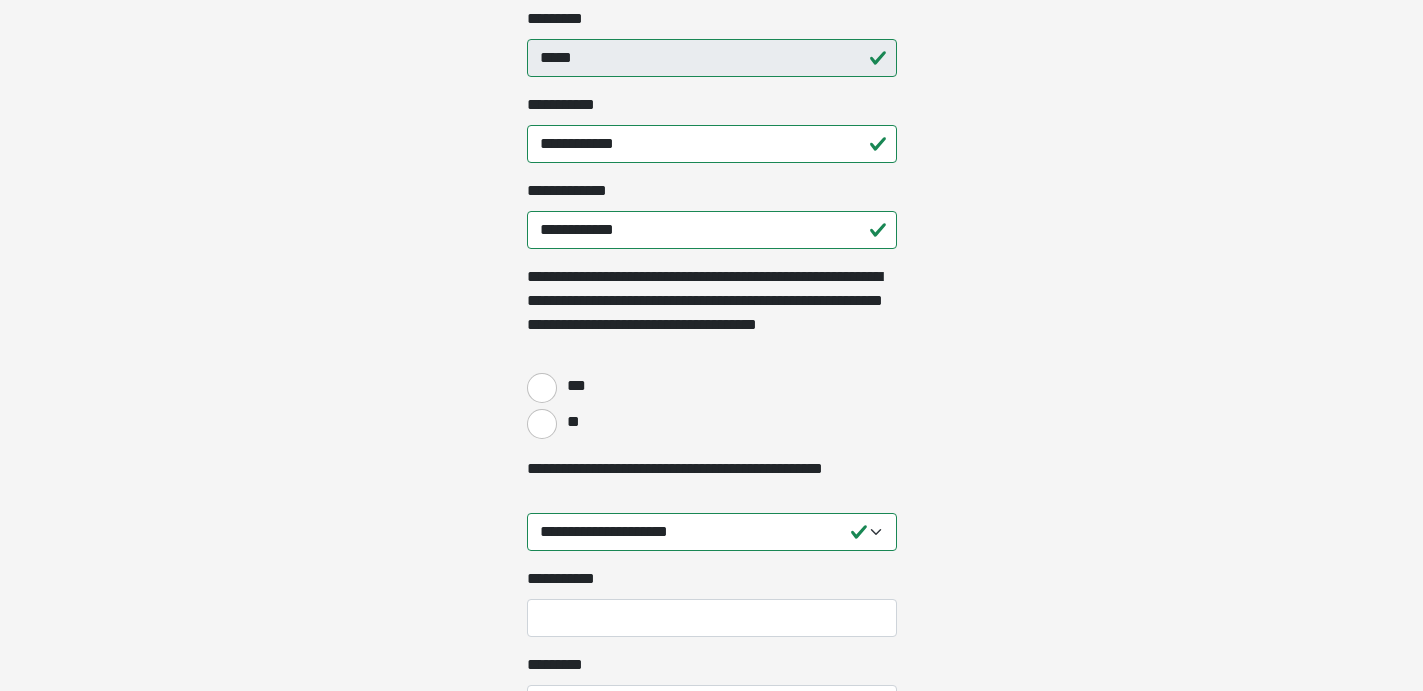 scroll, scrollTop: 1641, scrollLeft: 0, axis: vertical 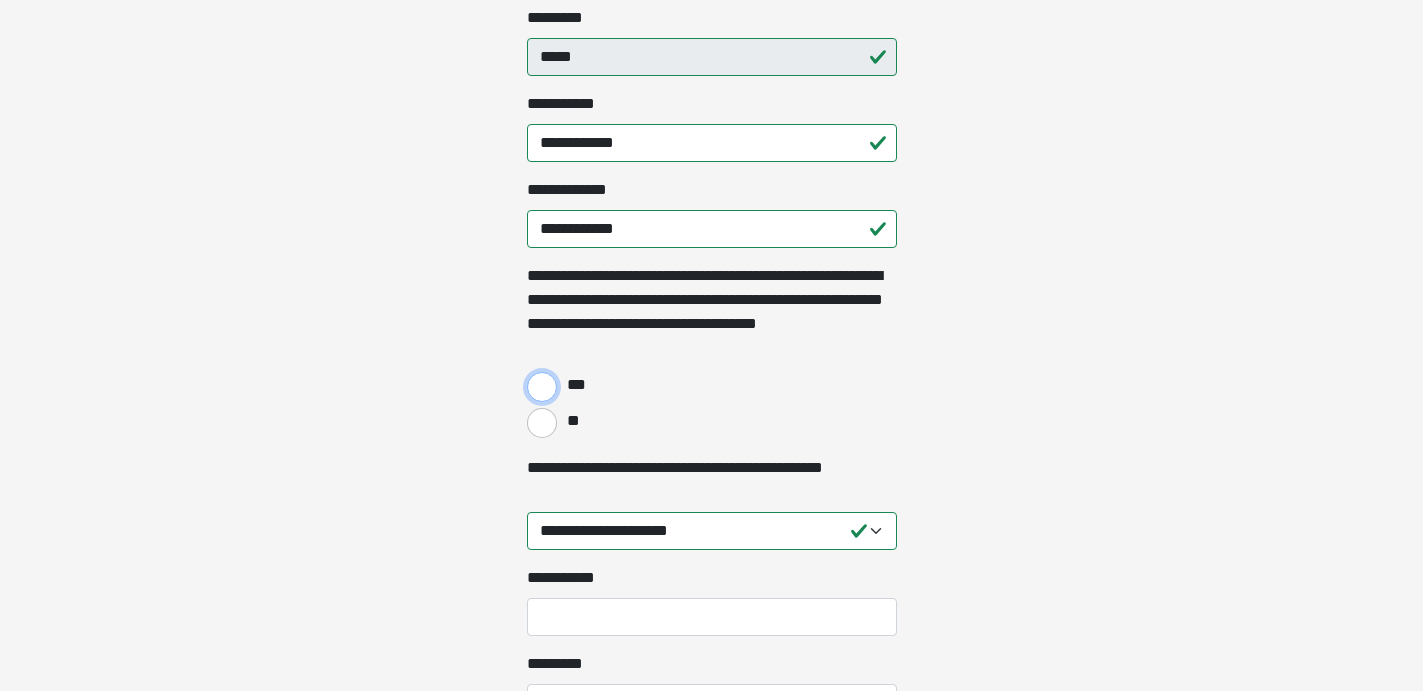click on "***" at bounding box center (542, 387) 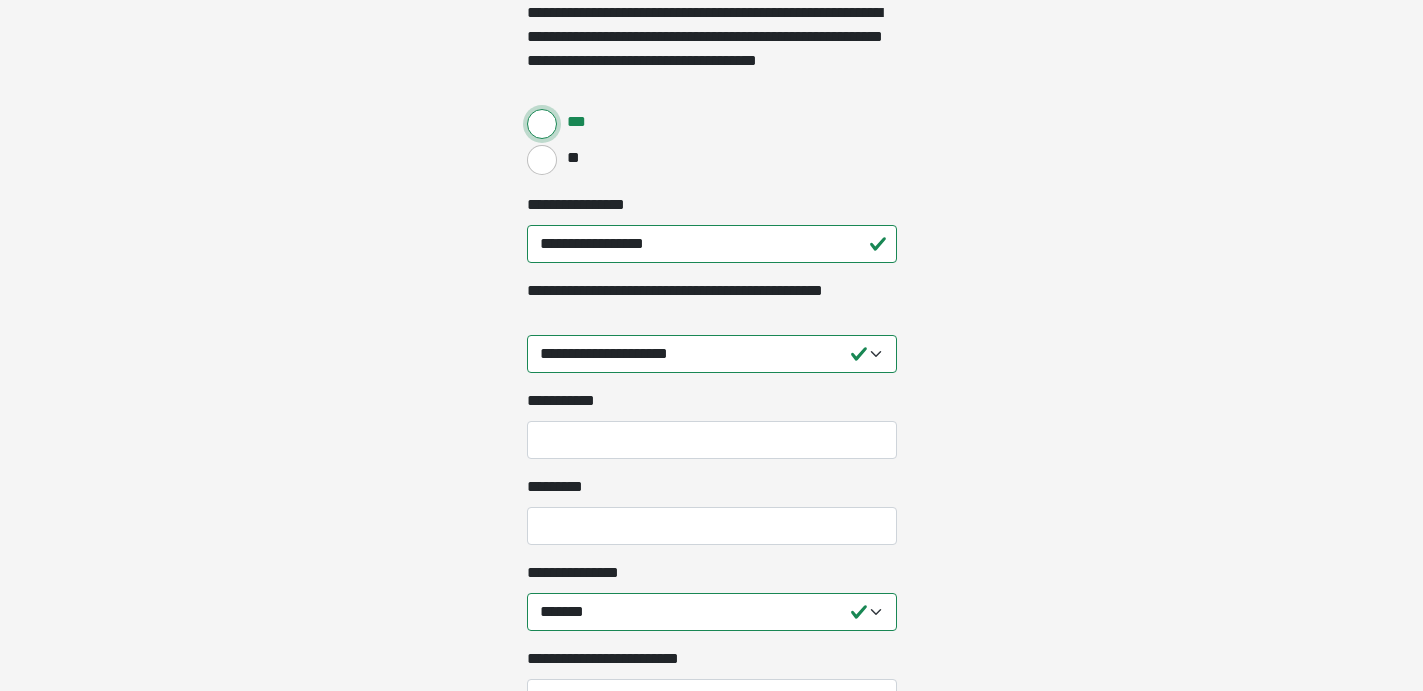 scroll, scrollTop: 1911, scrollLeft: 0, axis: vertical 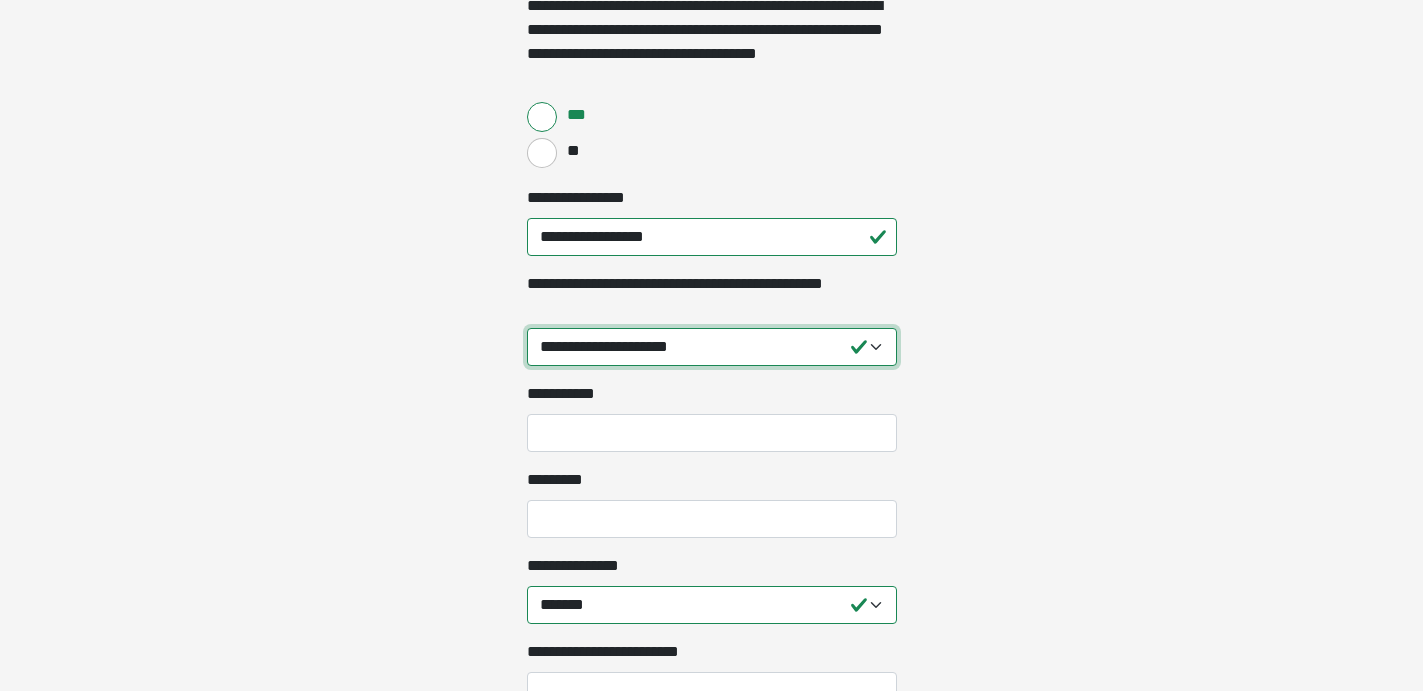 click on "**********" at bounding box center [712, 347] 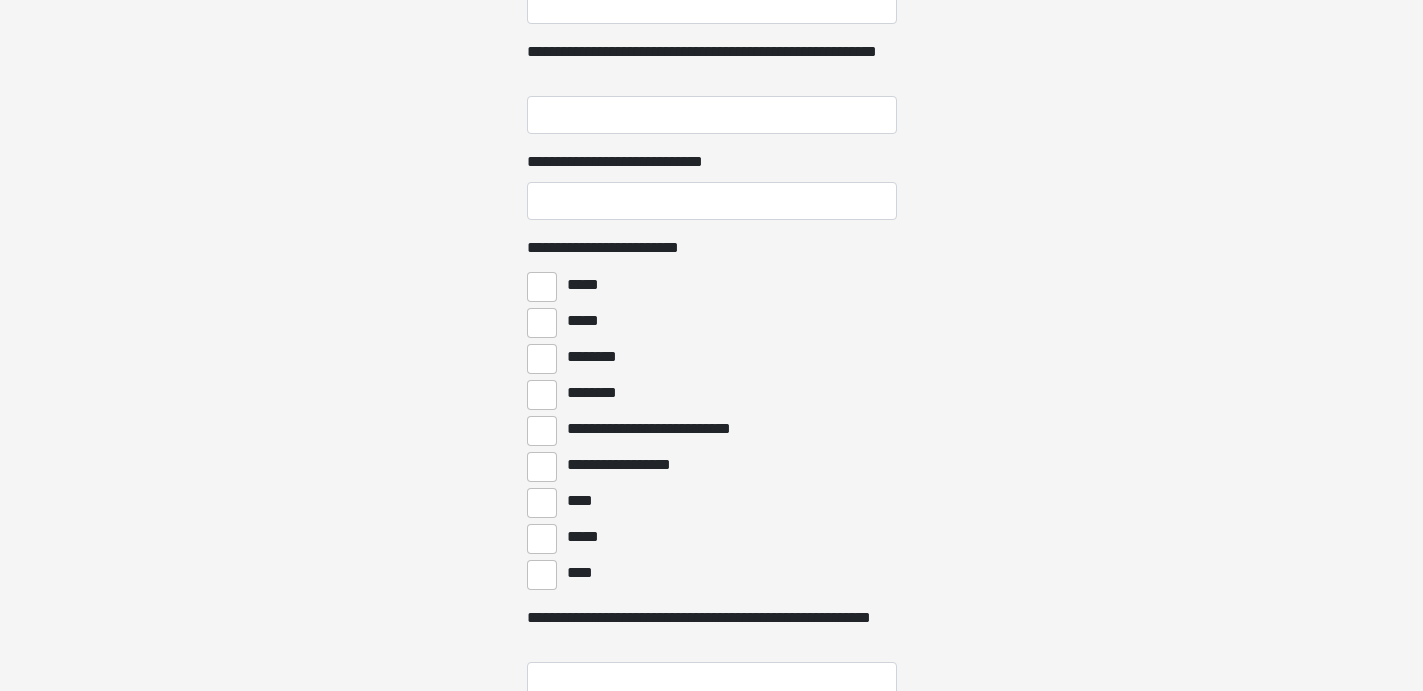 scroll, scrollTop: 2773, scrollLeft: 0, axis: vertical 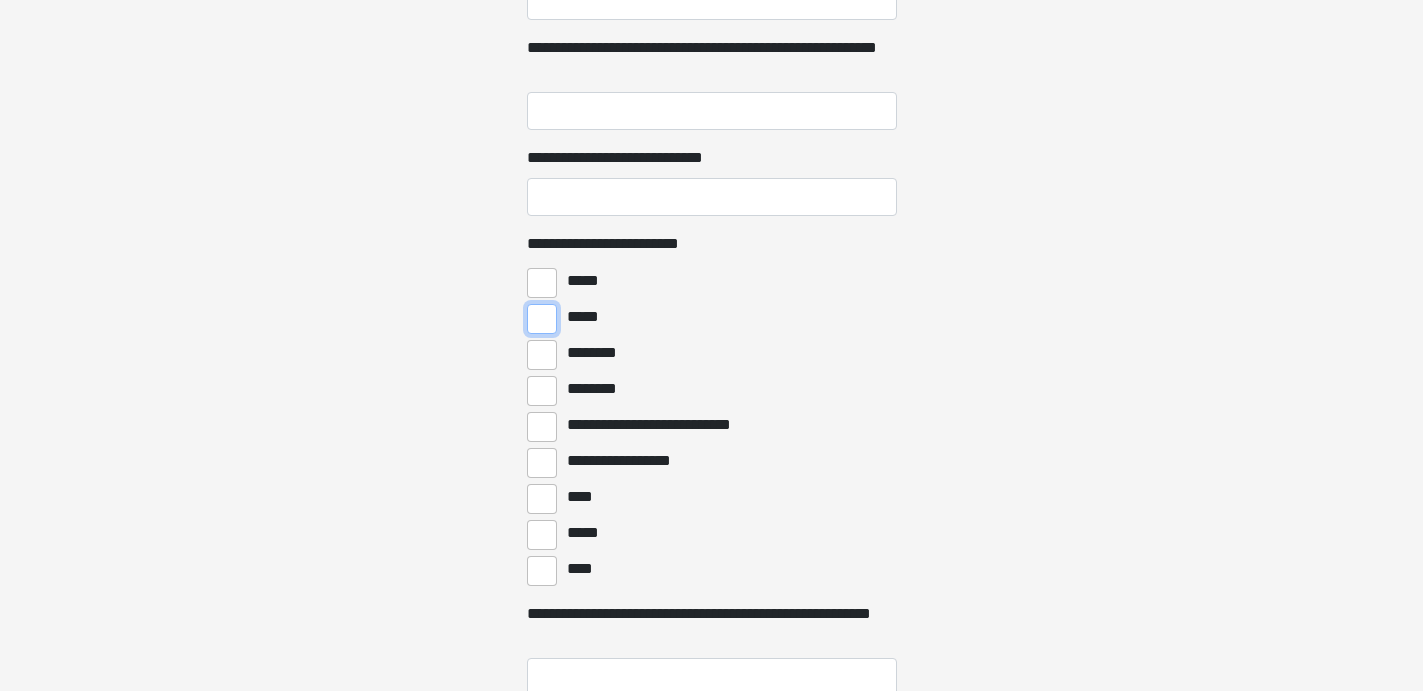 click on "*****" at bounding box center [542, 319] 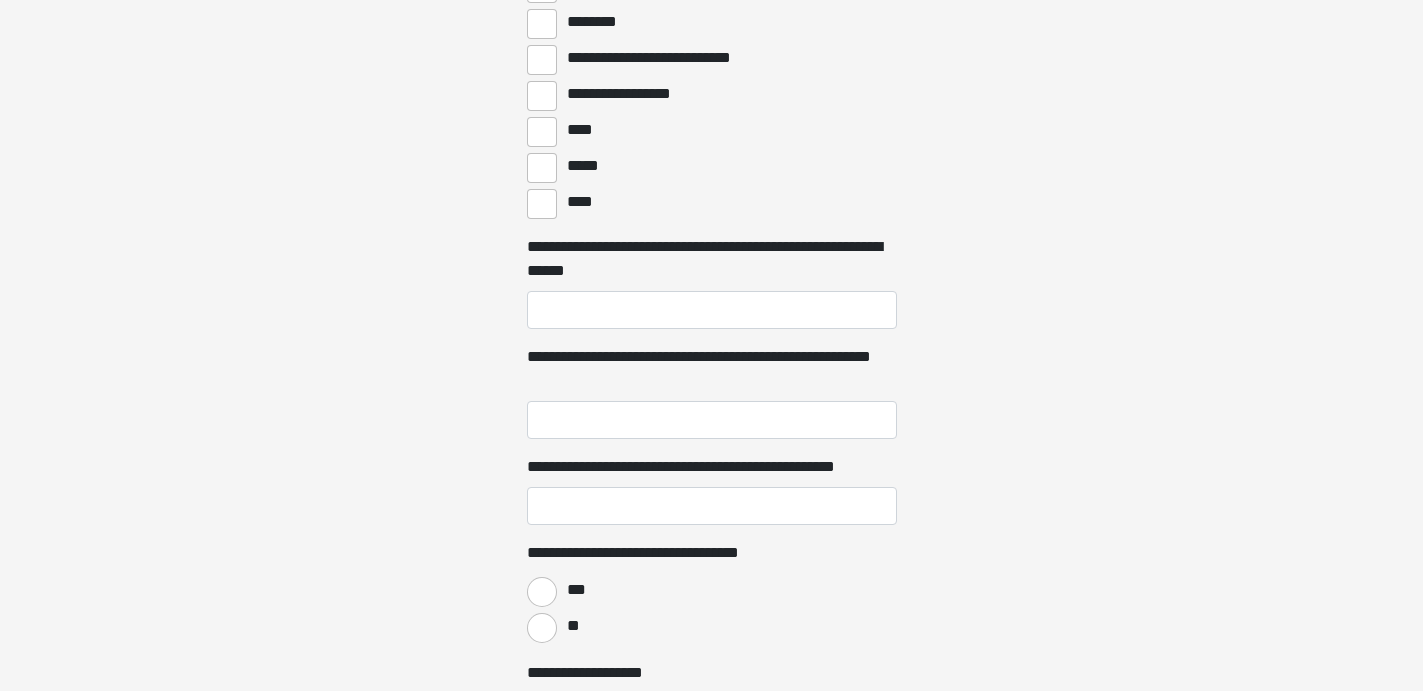 scroll, scrollTop: 3141, scrollLeft: 0, axis: vertical 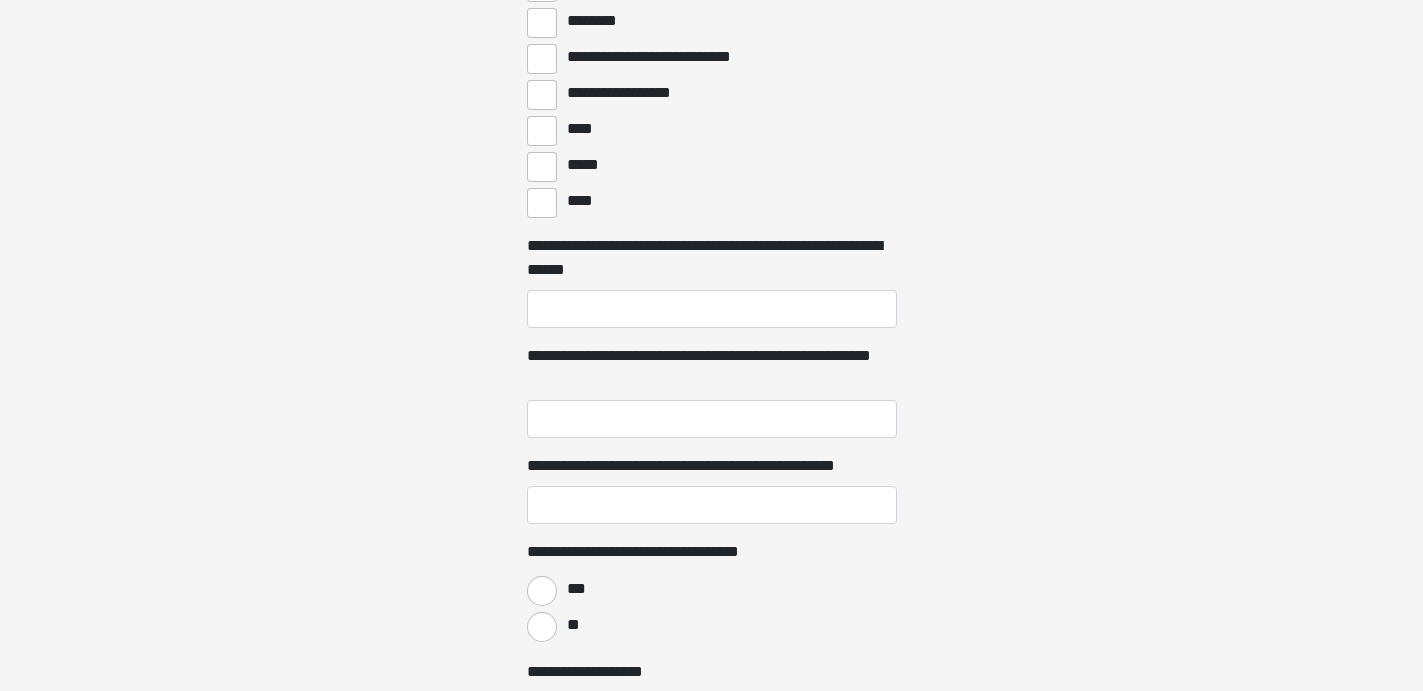 click on "*****" at bounding box center (542, -49) 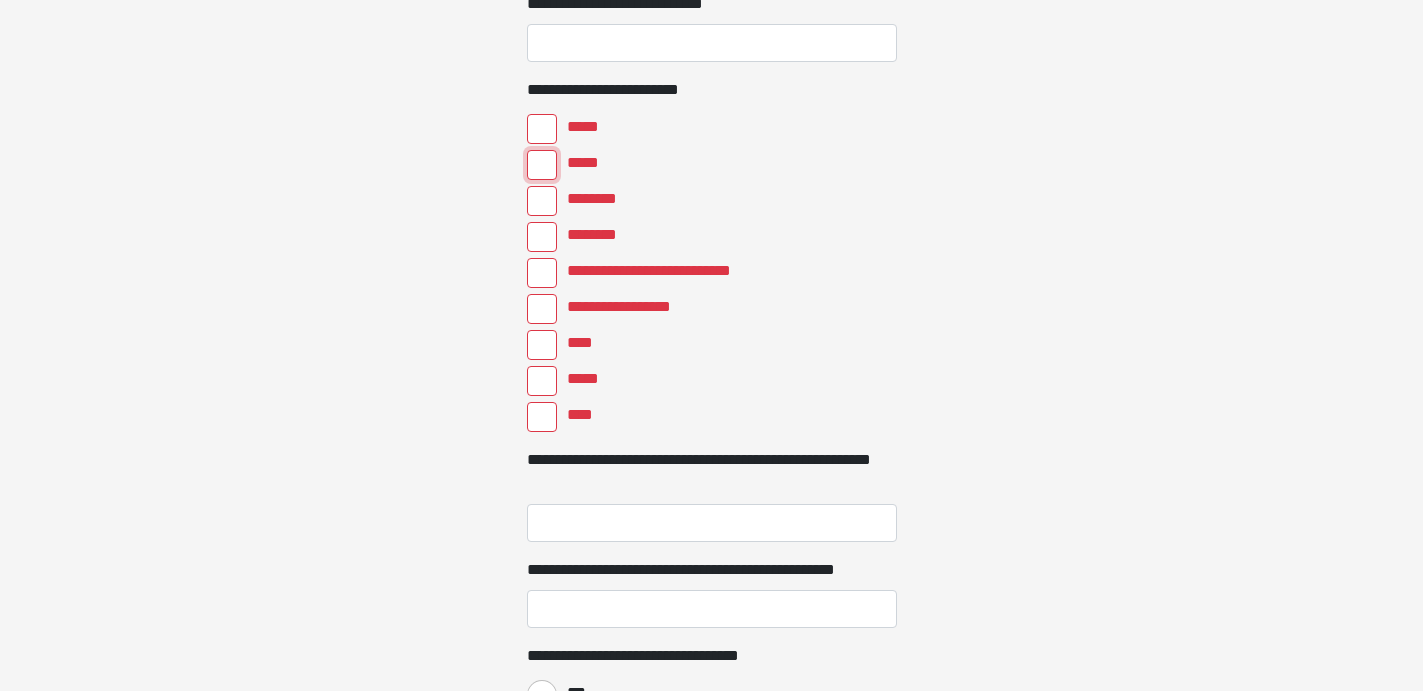 scroll, scrollTop: 2925, scrollLeft: 0, axis: vertical 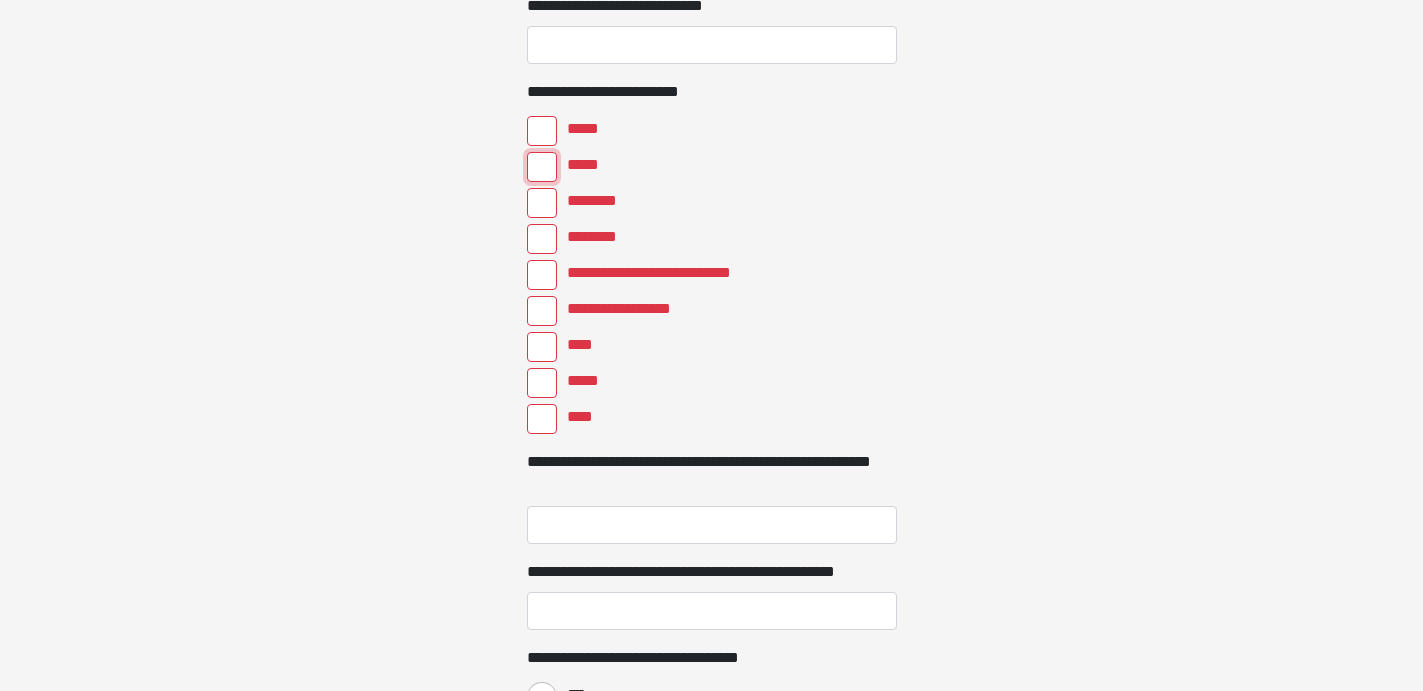 click on "*****" at bounding box center [542, 167] 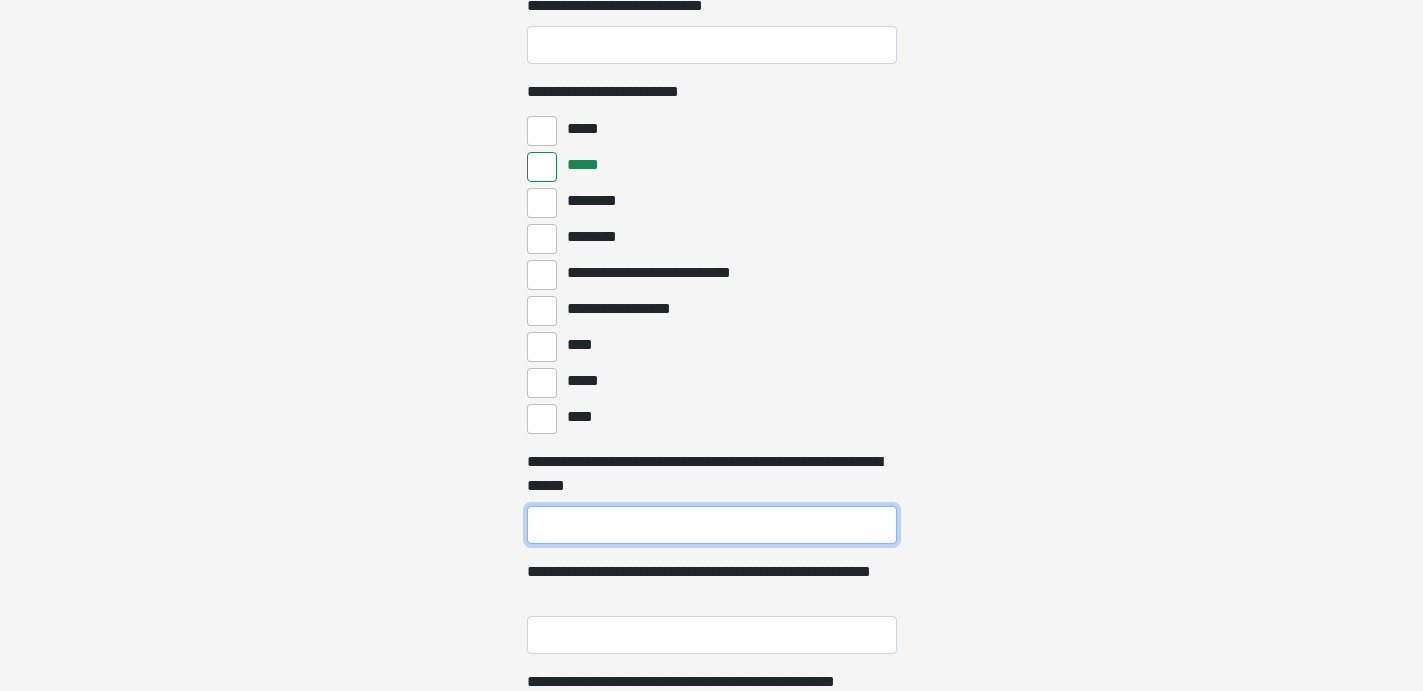 click on "**********" at bounding box center [712, 525] 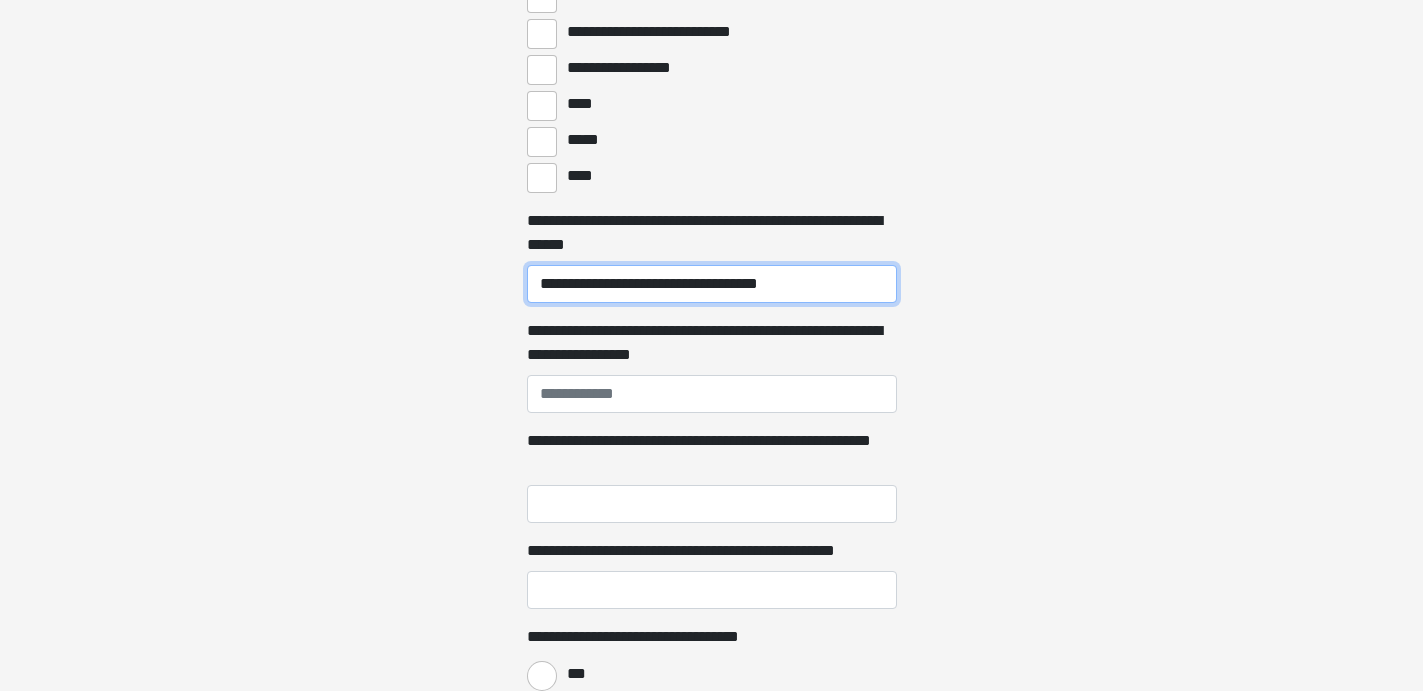 scroll, scrollTop: 3169, scrollLeft: 0, axis: vertical 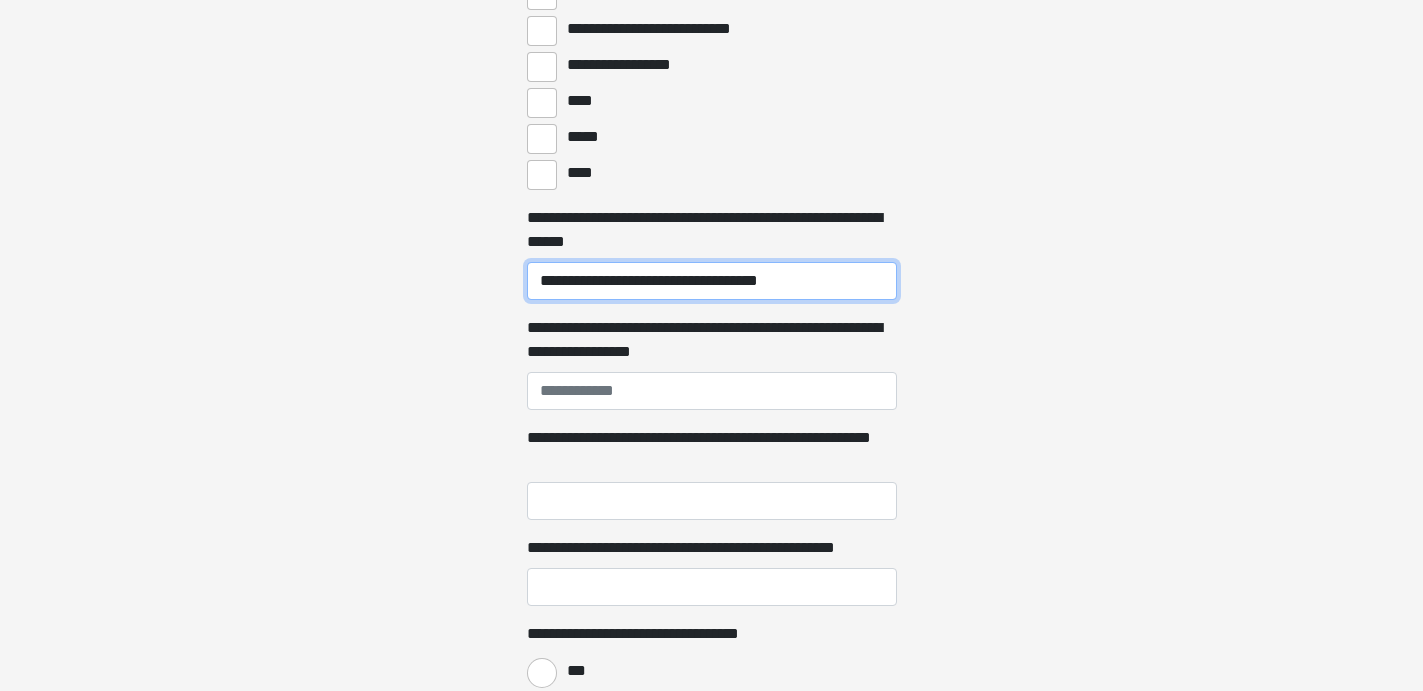 type on "**********" 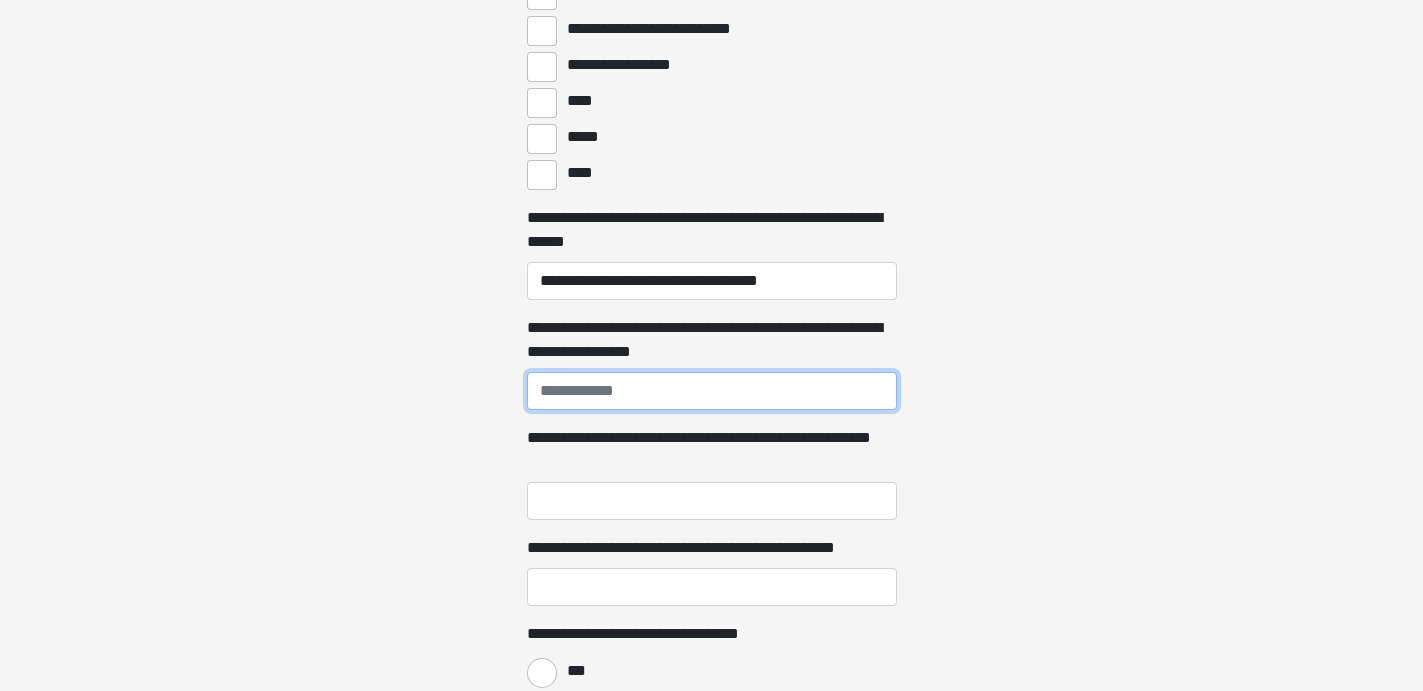 click on "**********" at bounding box center (712, 391) 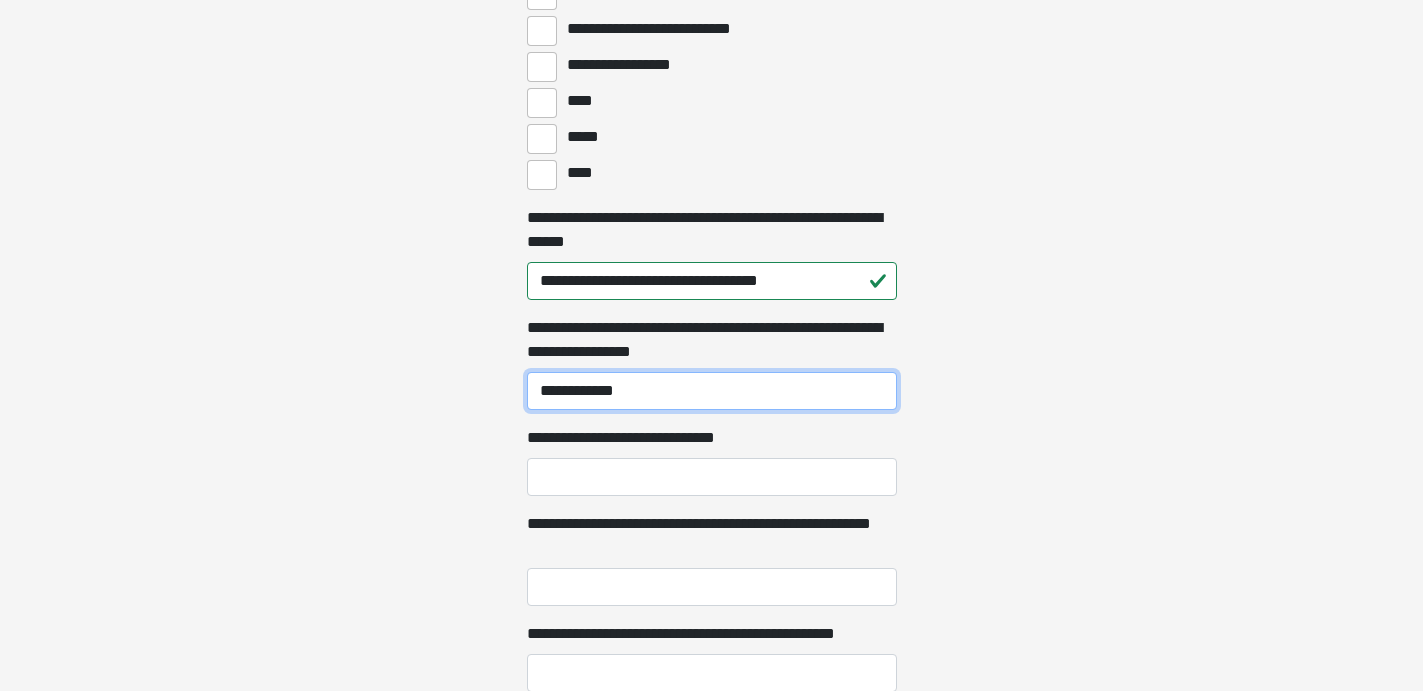 type on "**********" 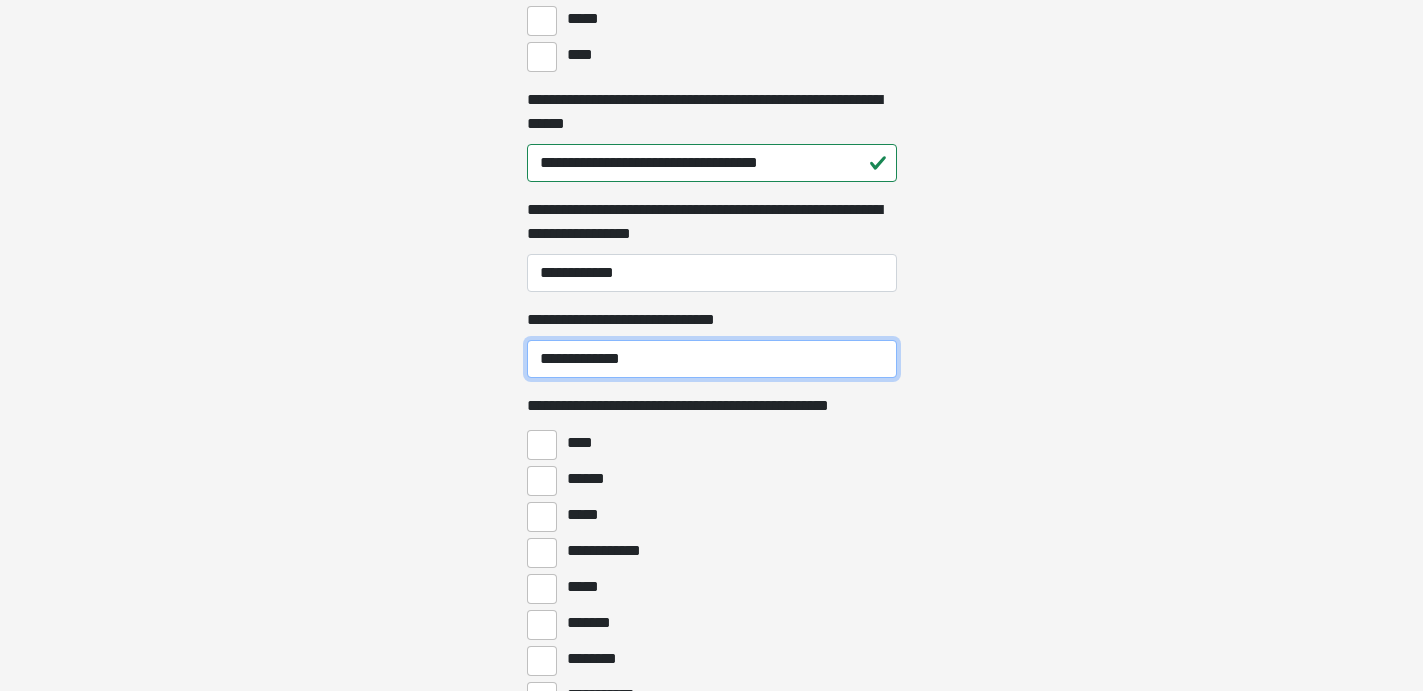 scroll, scrollTop: 3387, scrollLeft: 0, axis: vertical 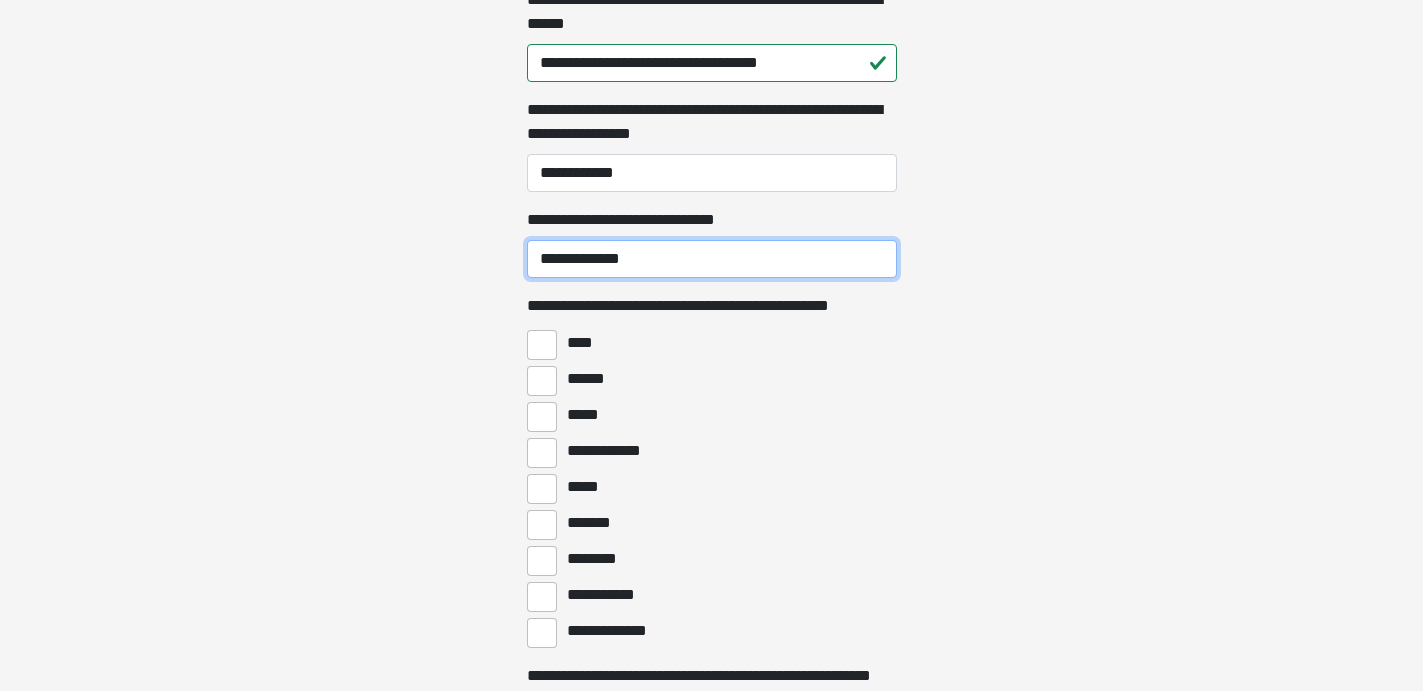 type on "**********" 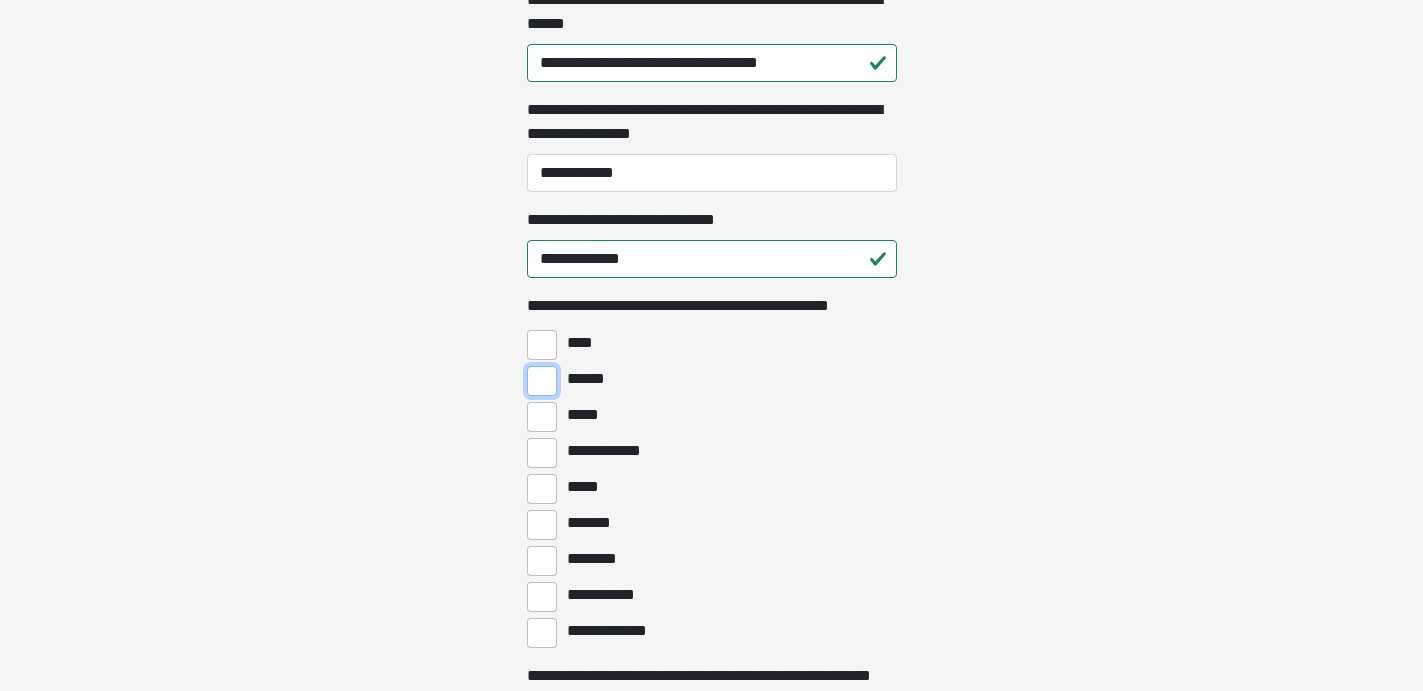 click on "******" at bounding box center [542, 381] 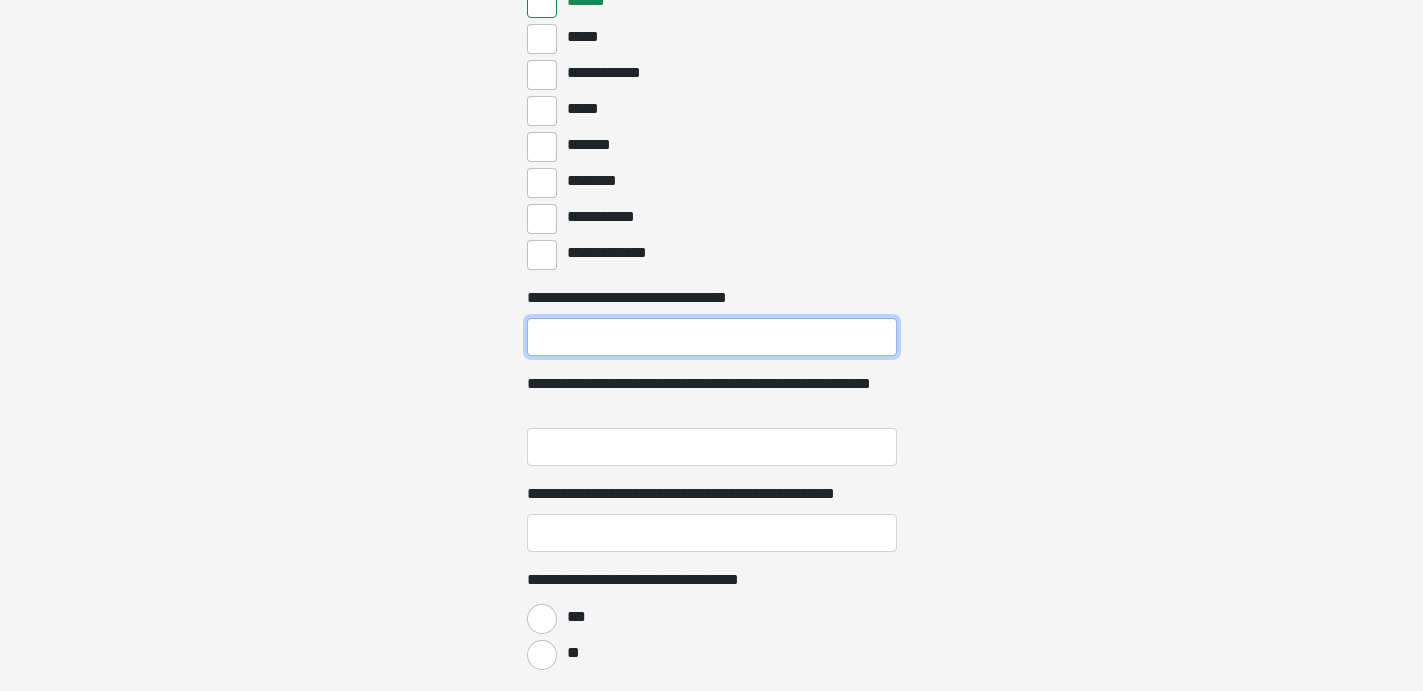 click on "**********" at bounding box center [712, 337] 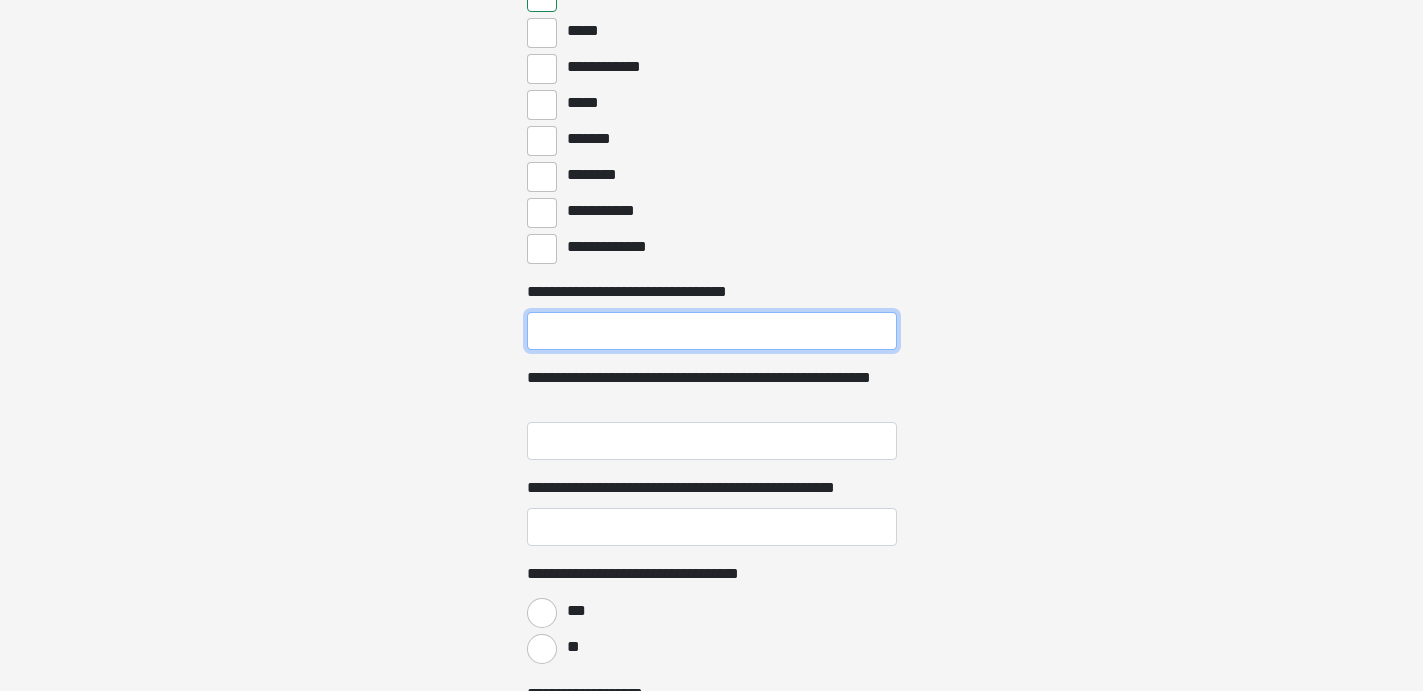 scroll, scrollTop: 3769, scrollLeft: 0, axis: vertical 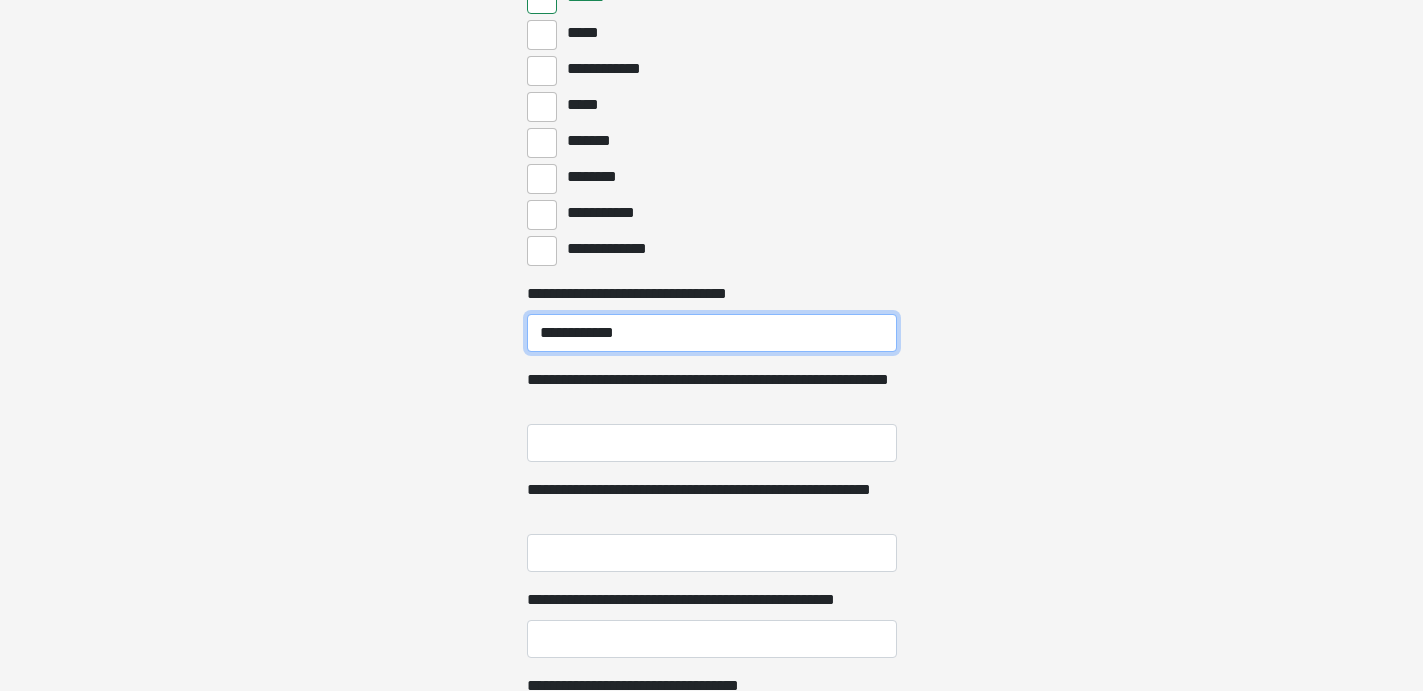 type on "**********" 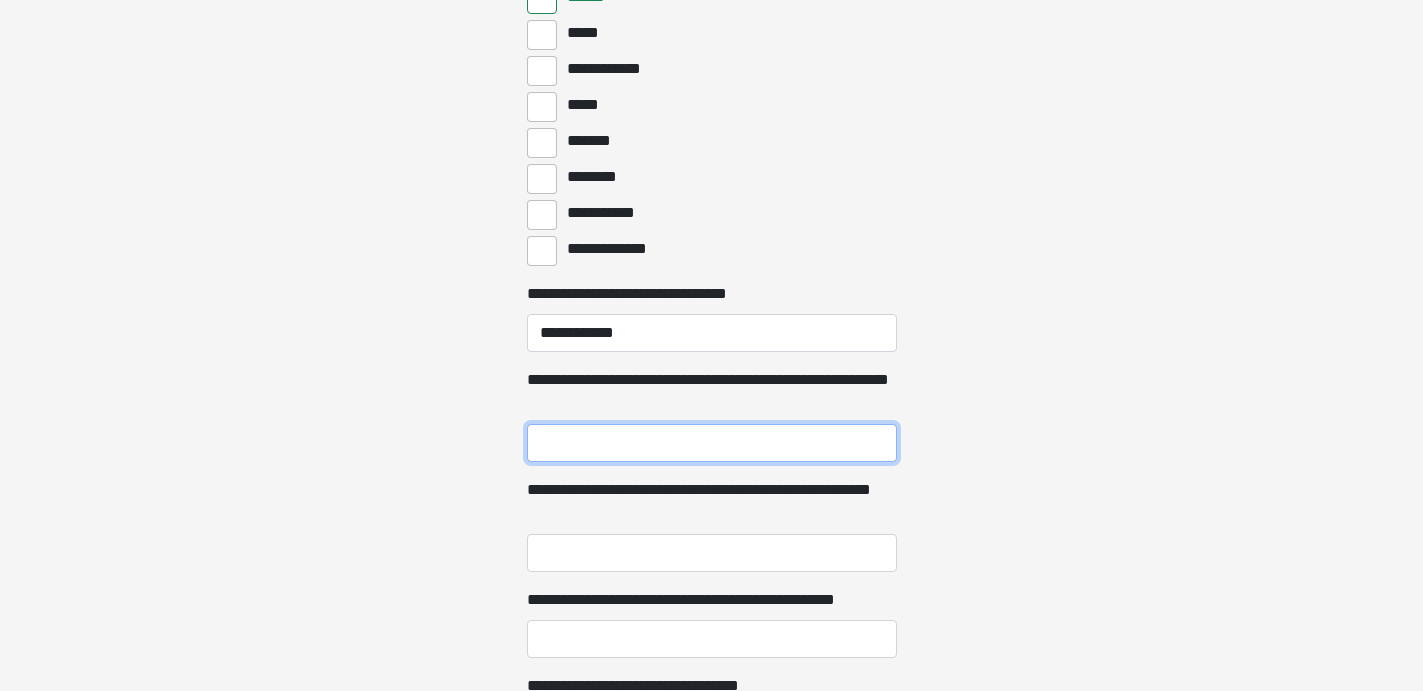 click on "**********" at bounding box center (712, 443) 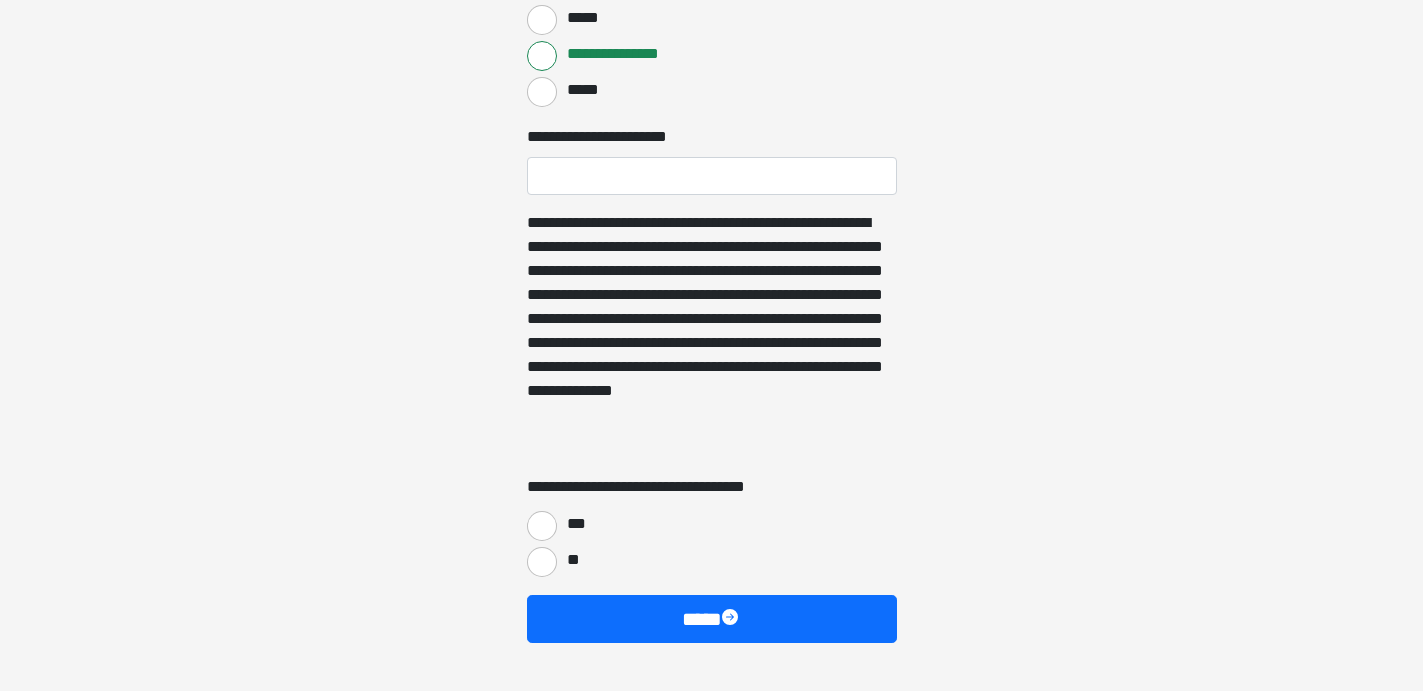 scroll, scrollTop: 5121, scrollLeft: 0, axis: vertical 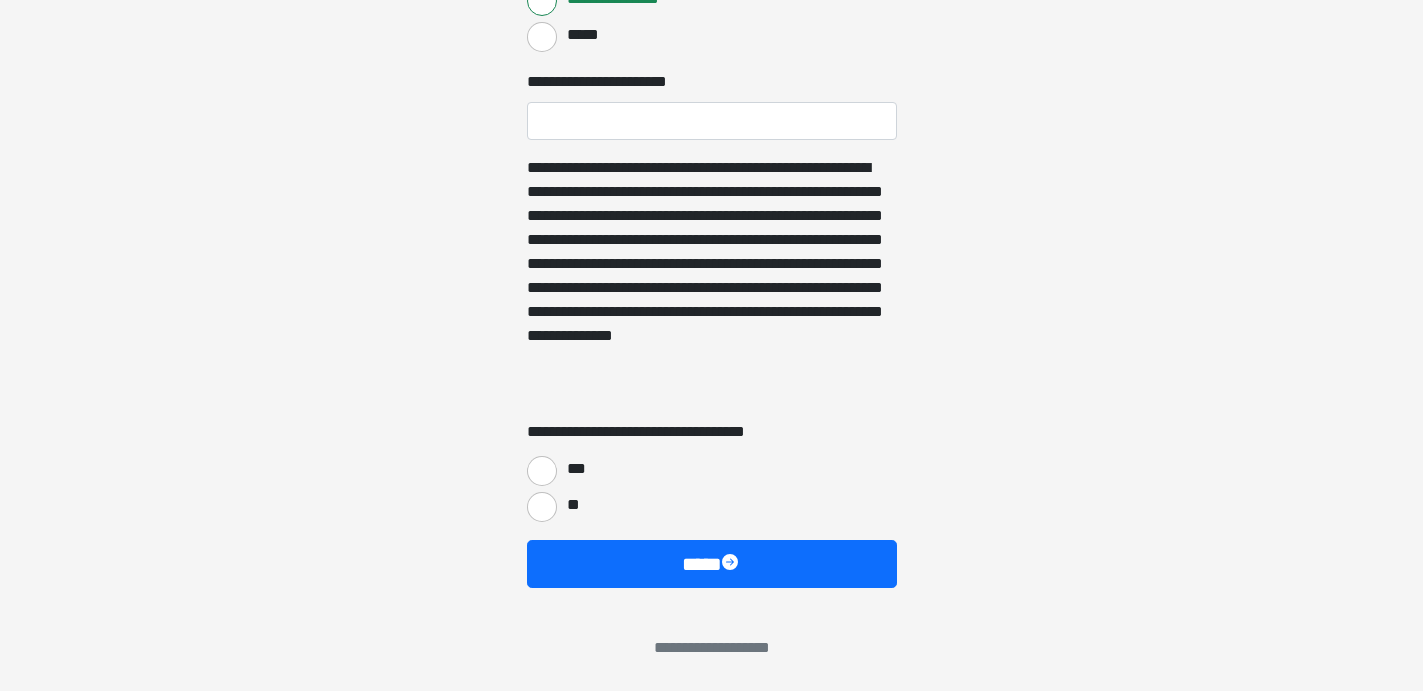 type on "*******" 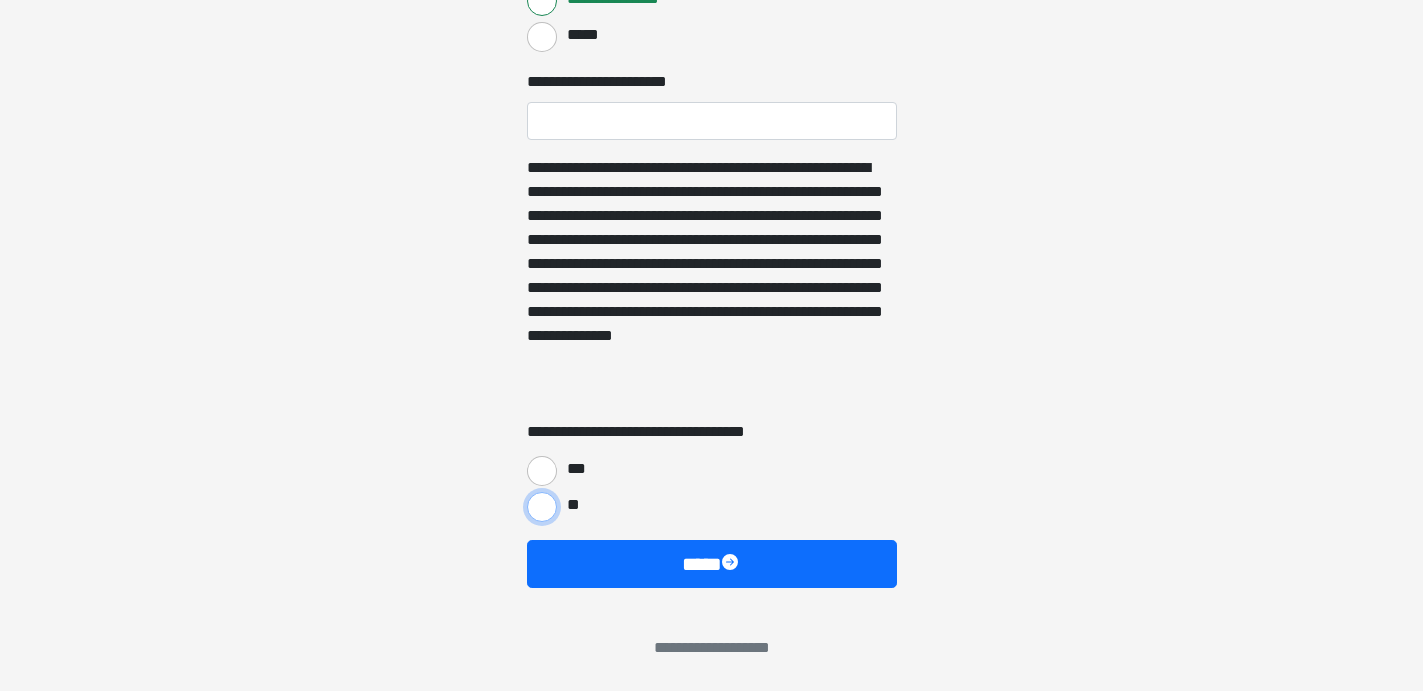 click on "**" at bounding box center [542, 507] 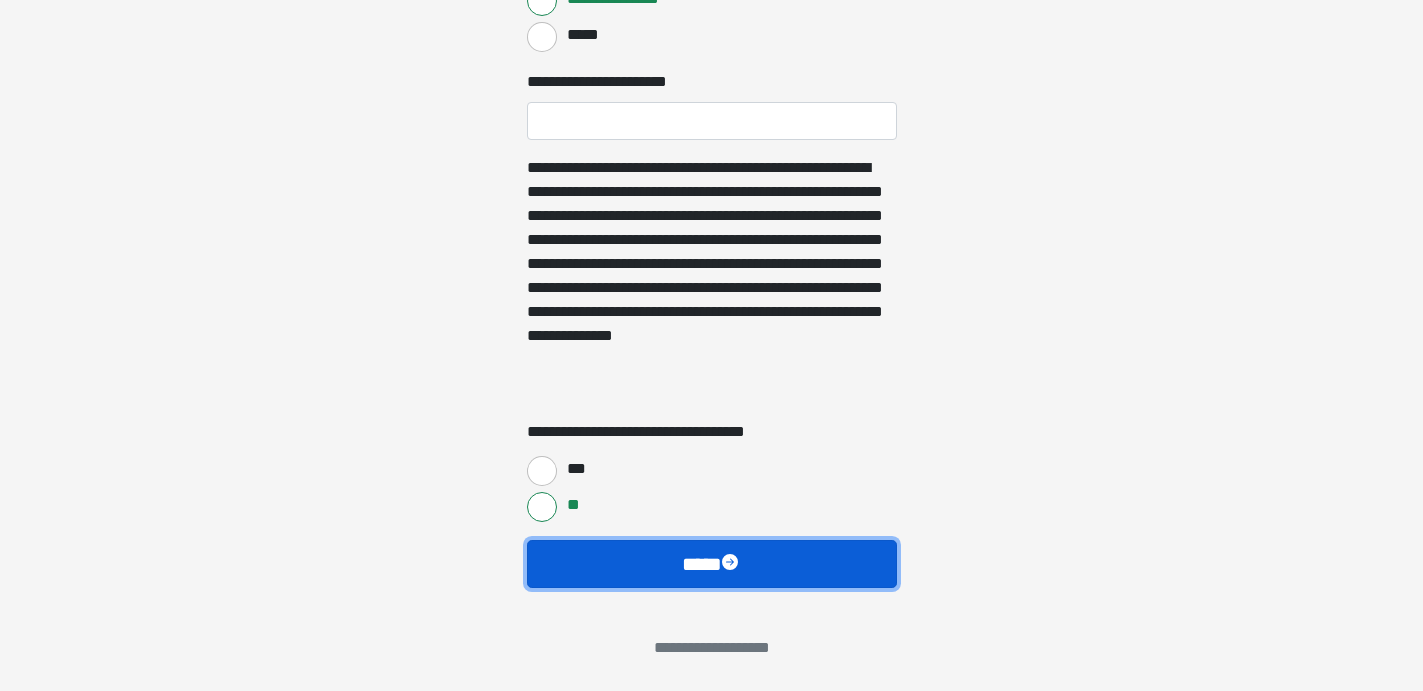click on "****" at bounding box center [712, 564] 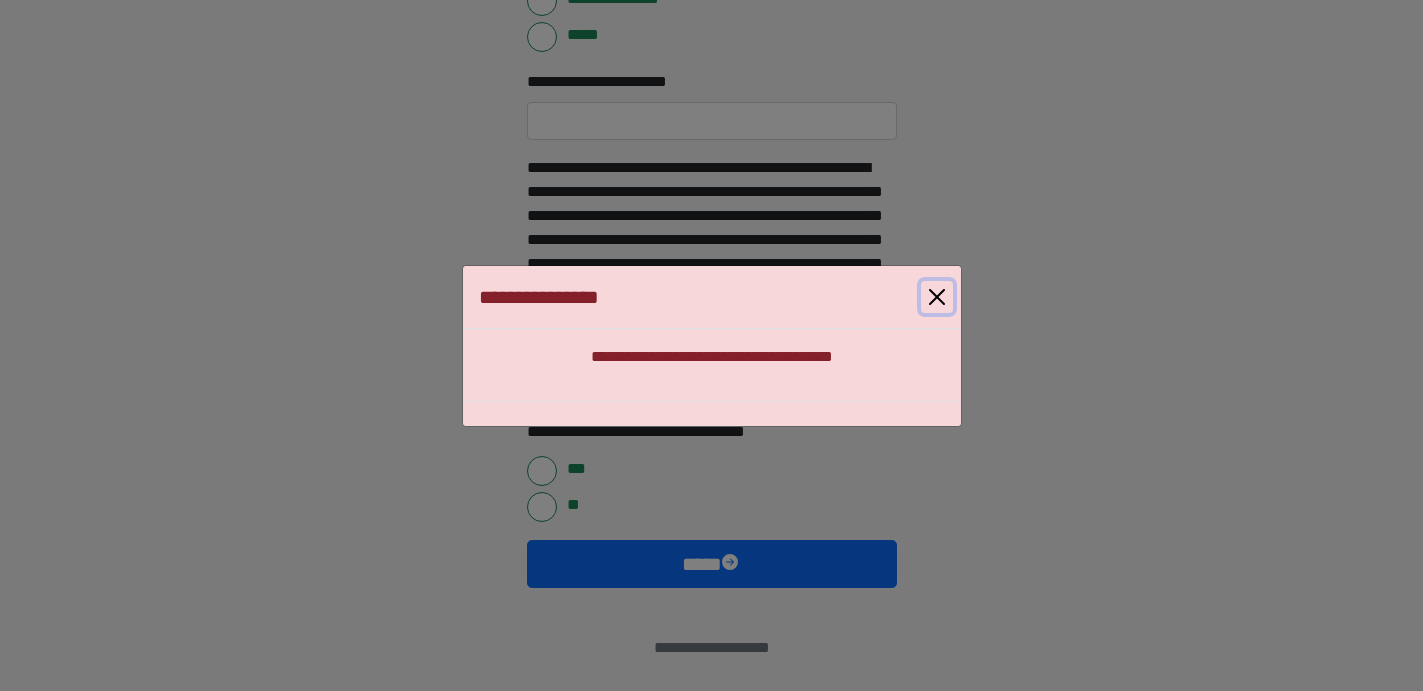drag, startPoint x: 935, startPoint y: 291, endPoint x: 998, endPoint y: 348, distance: 84.95882 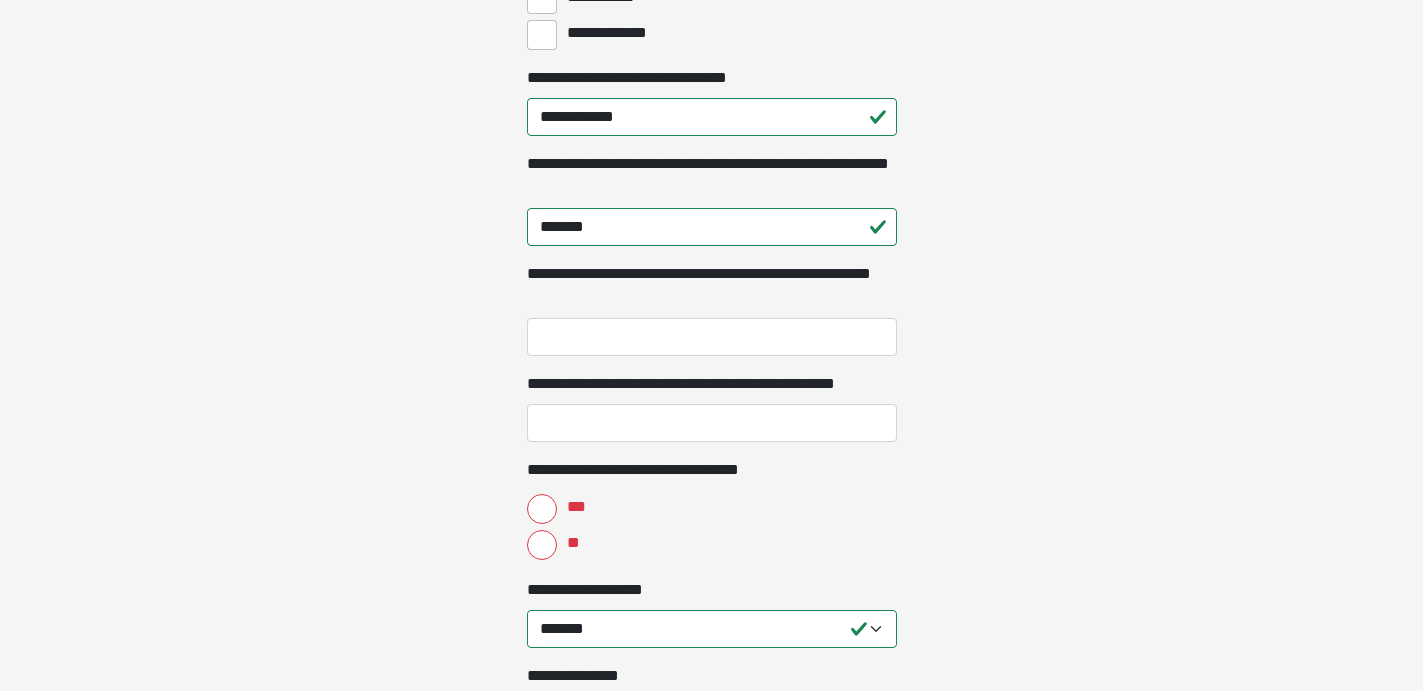 scroll, scrollTop: 4004, scrollLeft: 0, axis: vertical 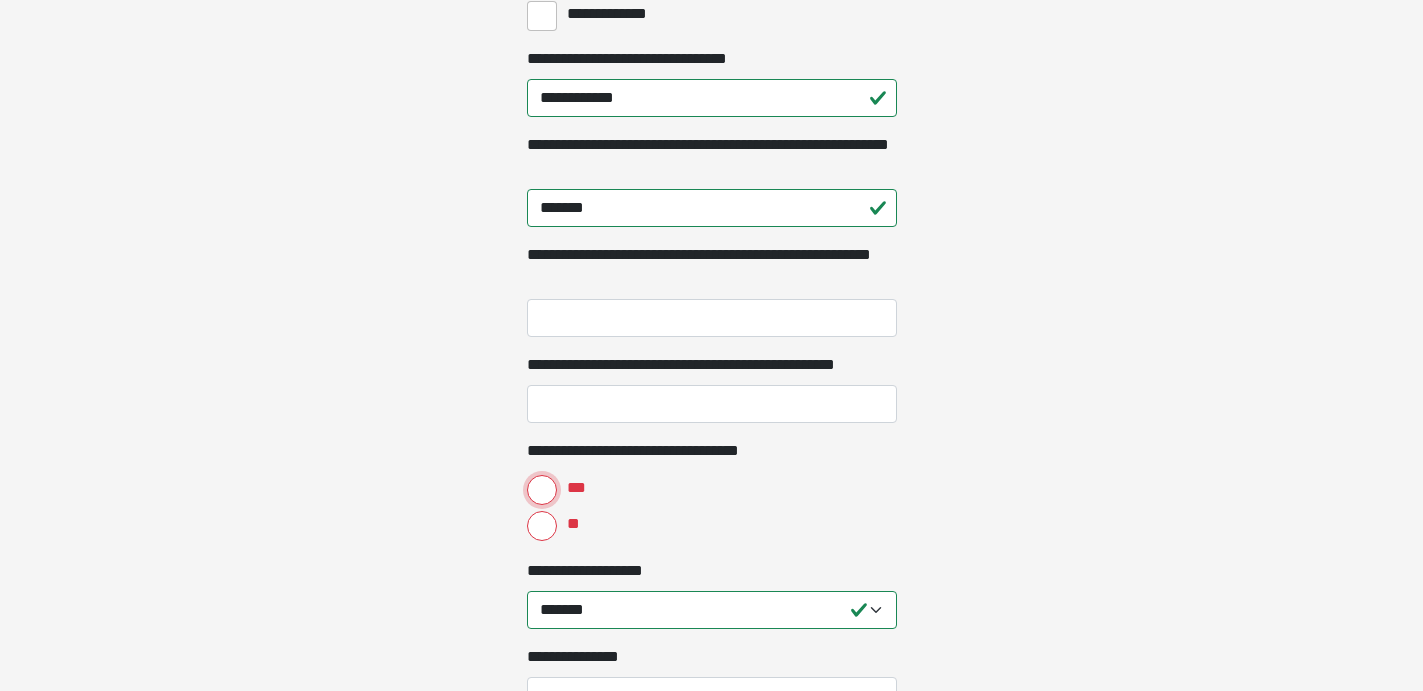 drag, startPoint x: 544, startPoint y: 488, endPoint x: 929, endPoint y: 468, distance: 385.51913 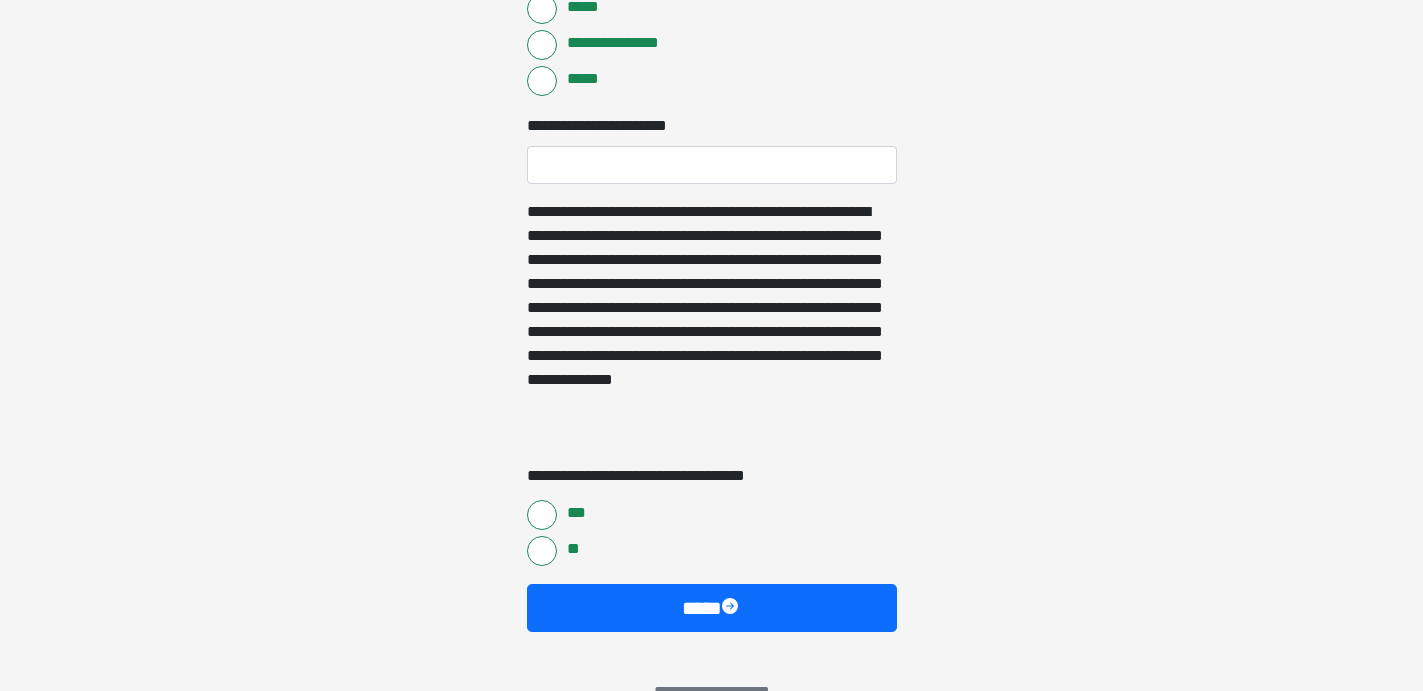 scroll, scrollTop: 5121, scrollLeft: 0, axis: vertical 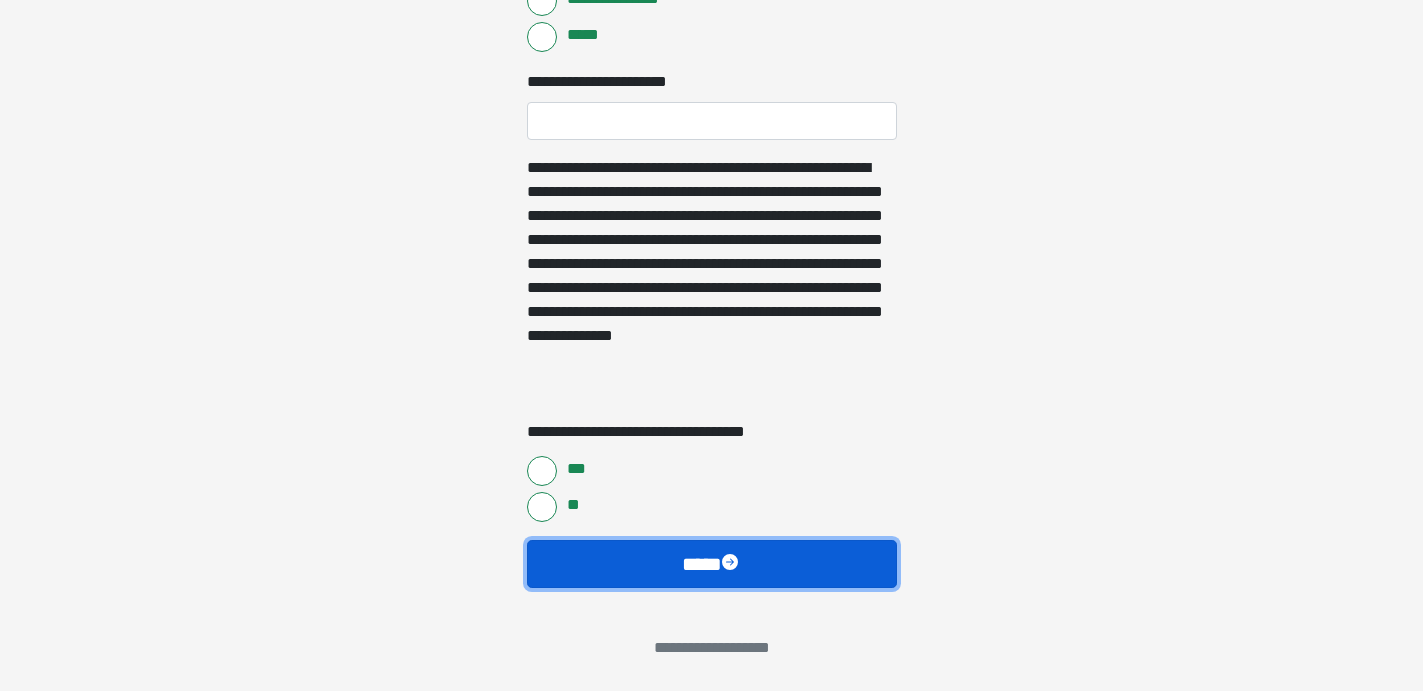 click on "****" at bounding box center (712, 564) 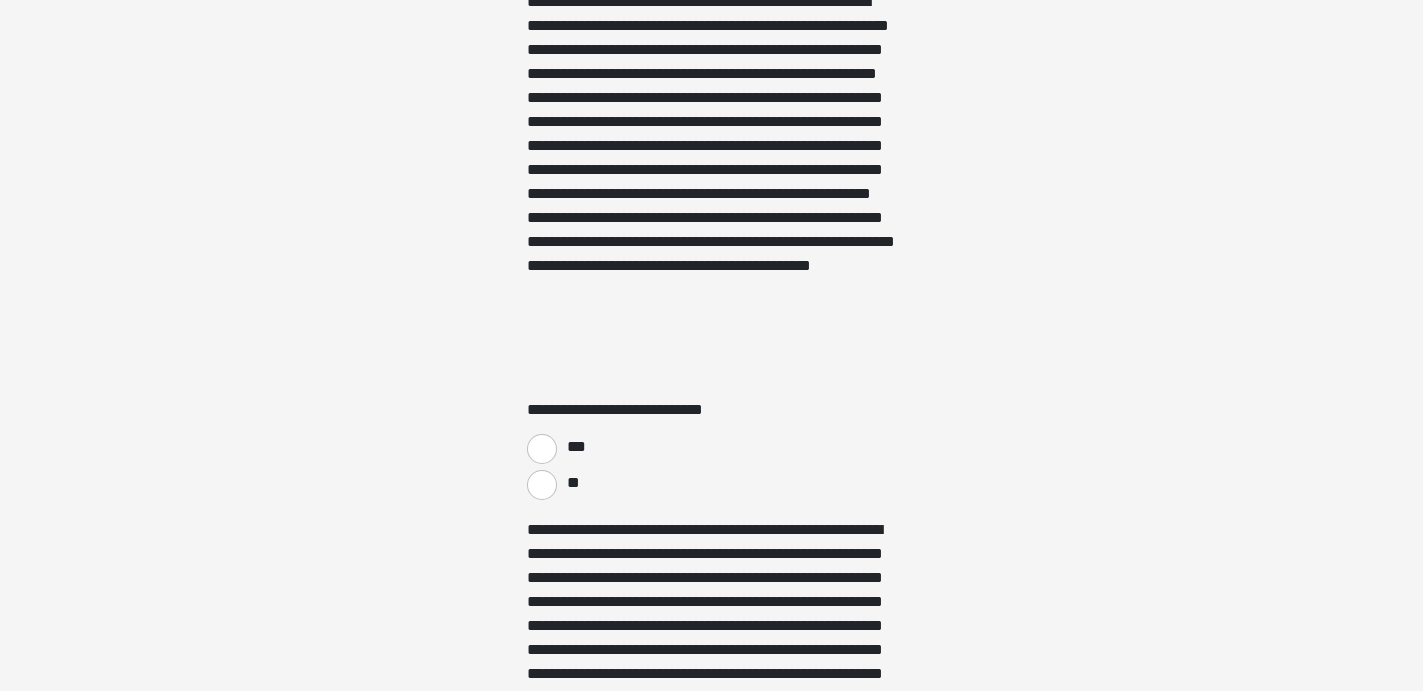 scroll, scrollTop: 3263, scrollLeft: 0, axis: vertical 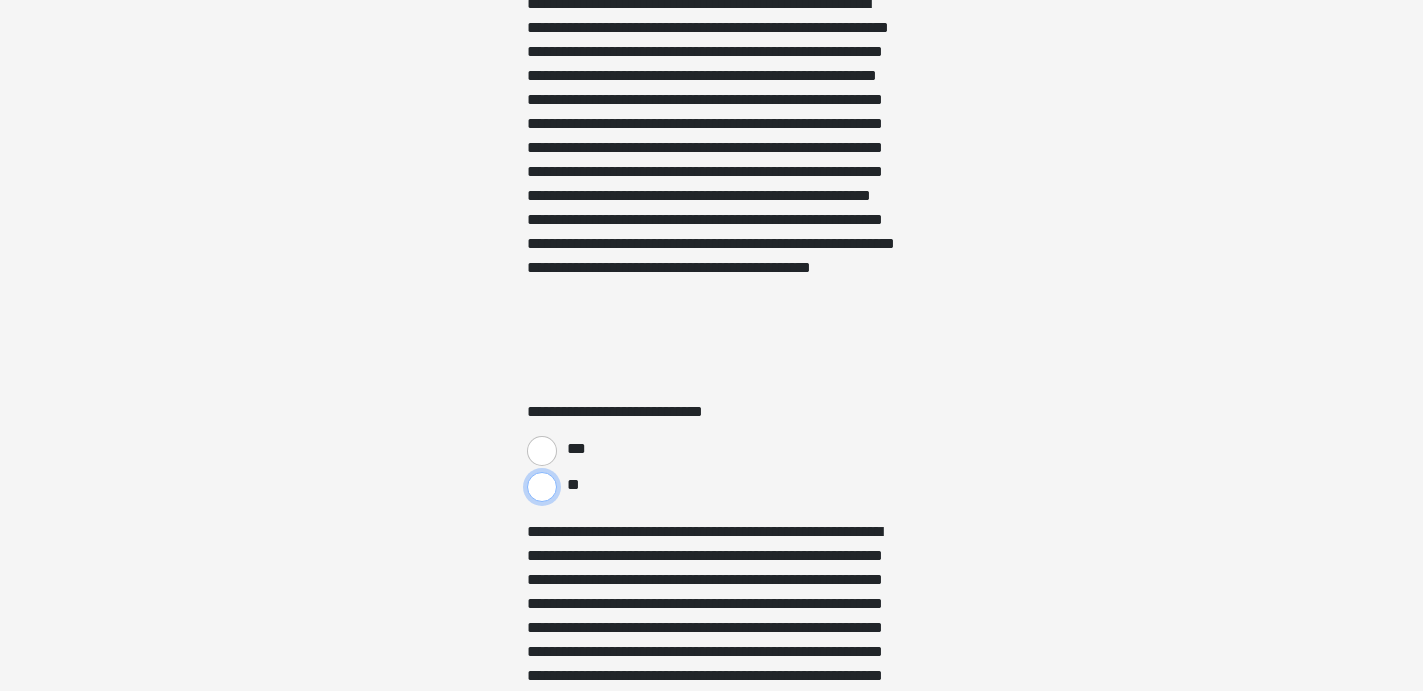 drag, startPoint x: 536, startPoint y: 484, endPoint x: 595, endPoint y: 492, distance: 59.5399 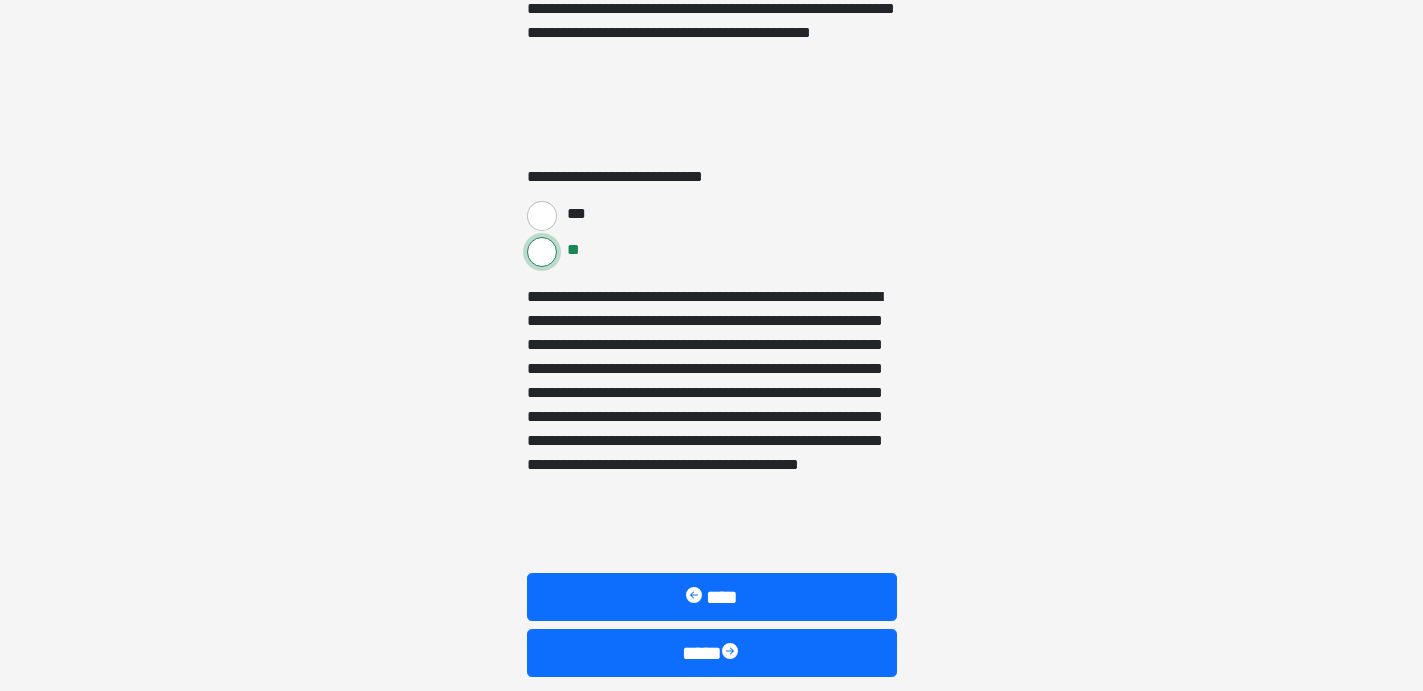 scroll, scrollTop: 3587, scrollLeft: 0, axis: vertical 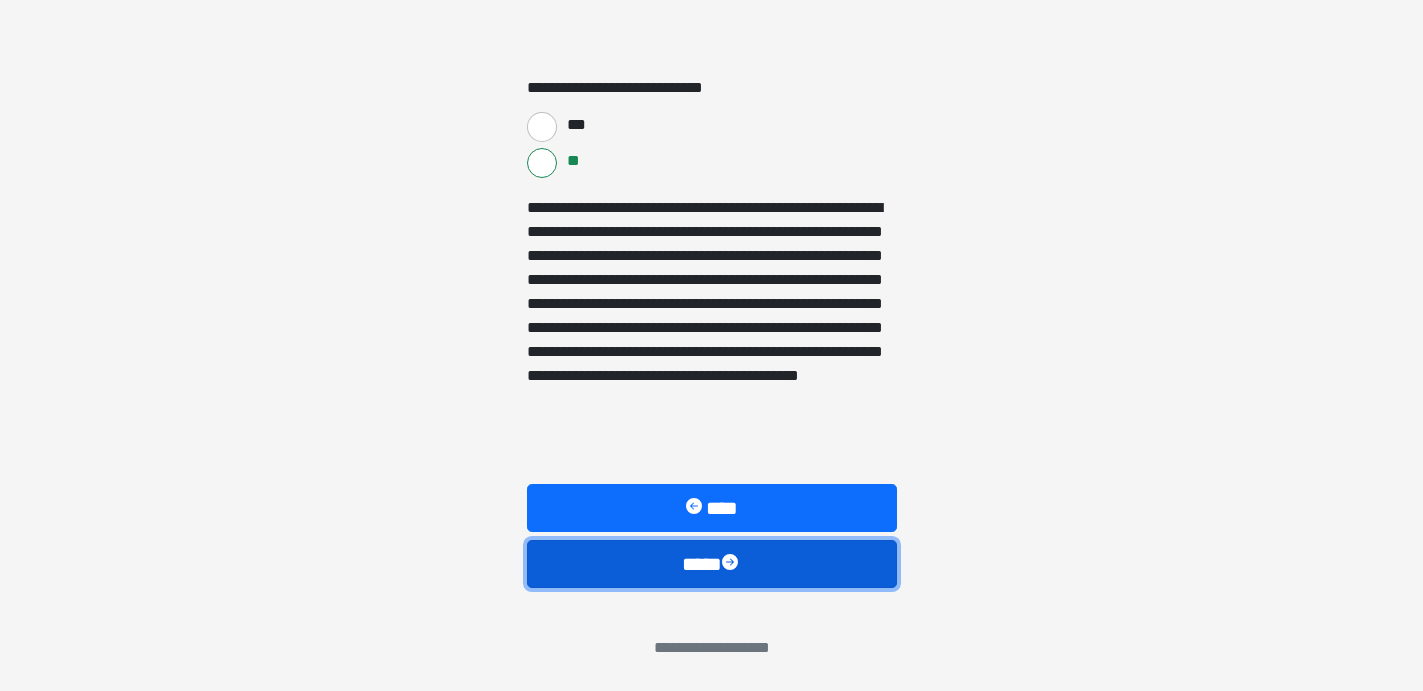 drag, startPoint x: 689, startPoint y: 571, endPoint x: 1042, endPoint y: 528, distance: 355.60934 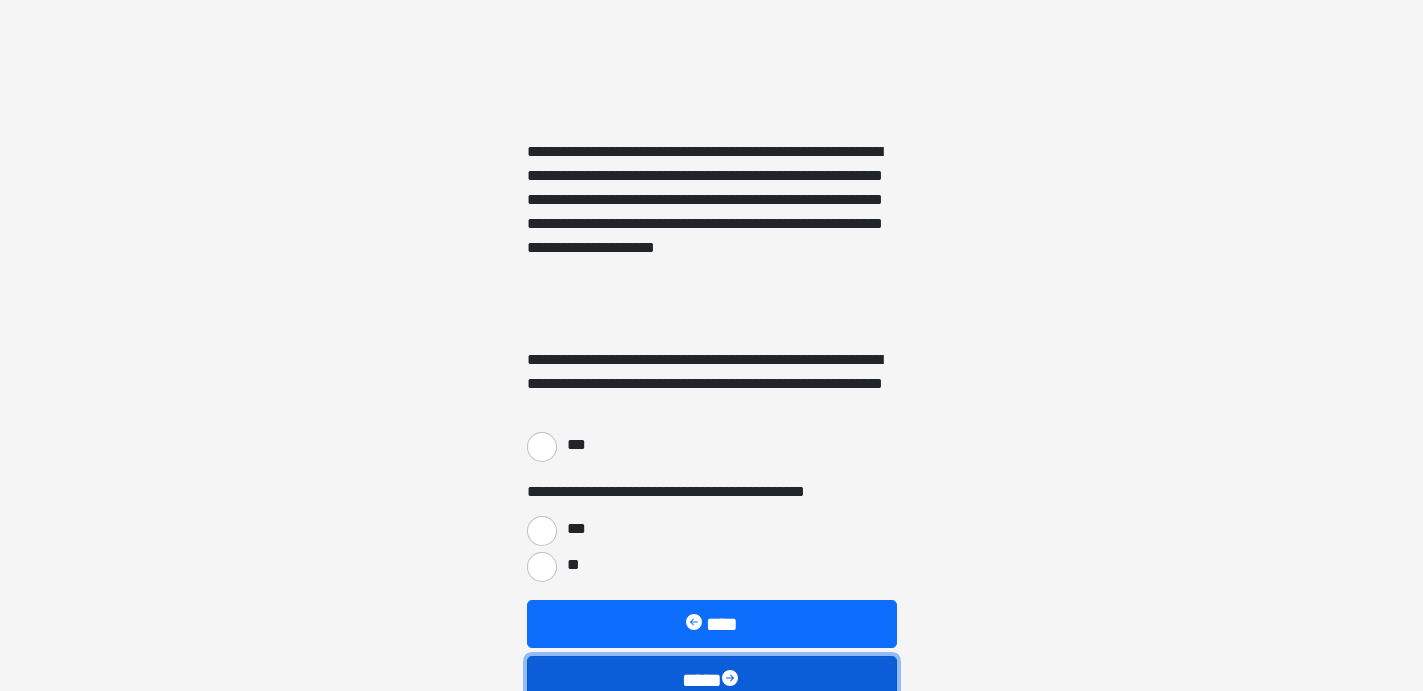 scroll, scrollTop: 2907, scrollLeft: 0, axis: vertical 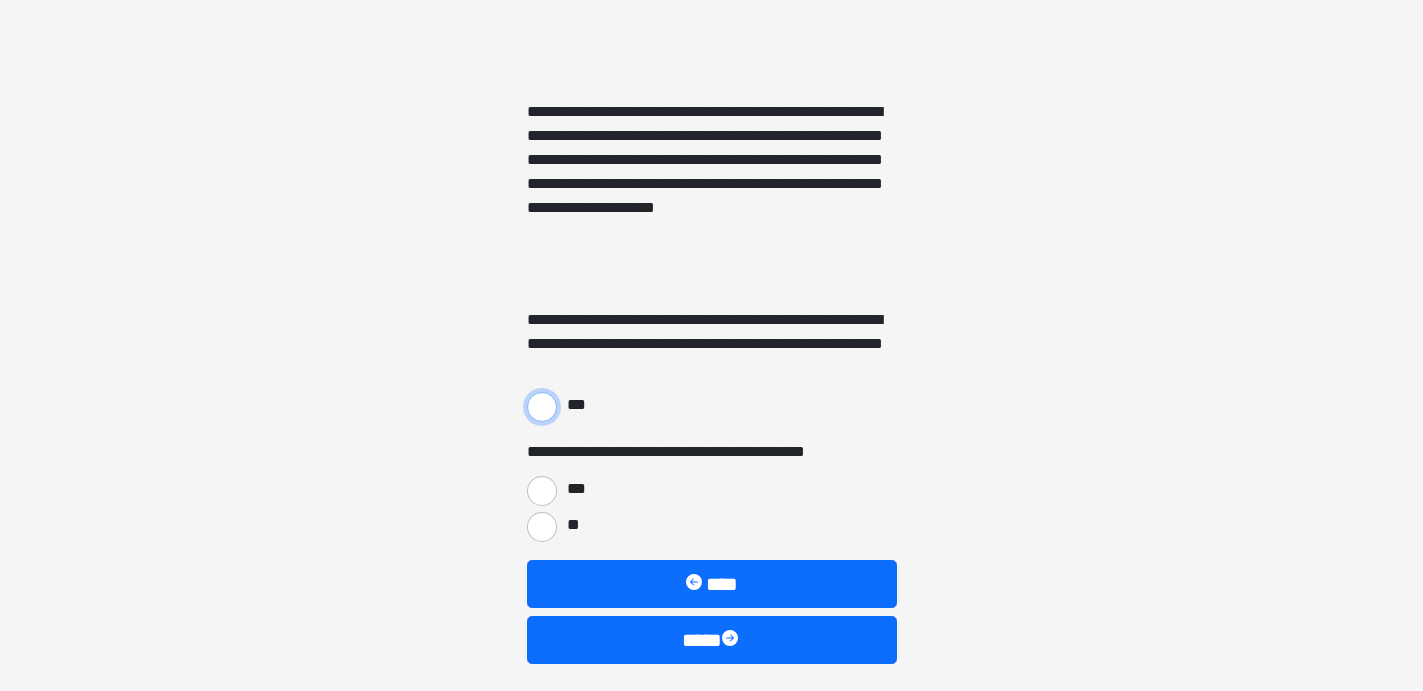 click on "***" at bounding box center (542, 407) 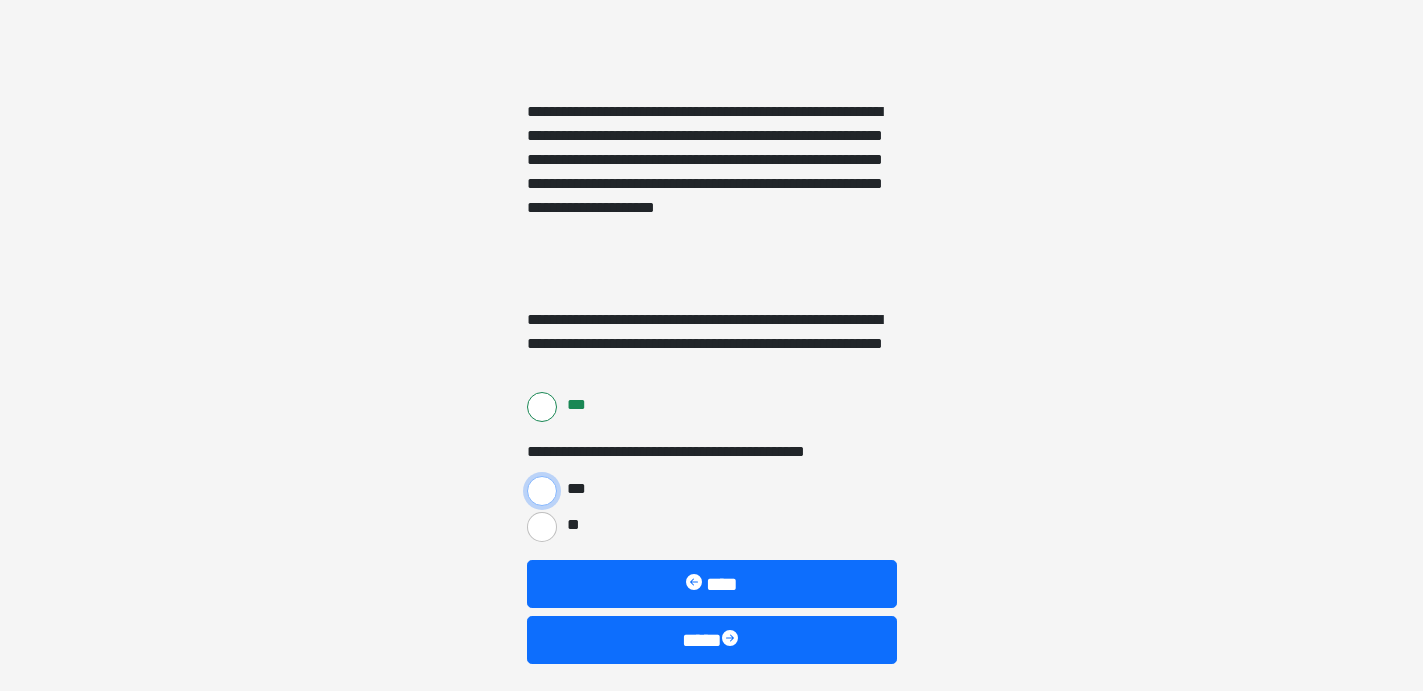 drag, startPoint x: 541, startPoint y: 488, endPoint x: 560, endPoint y: 494, distance: 19.924858 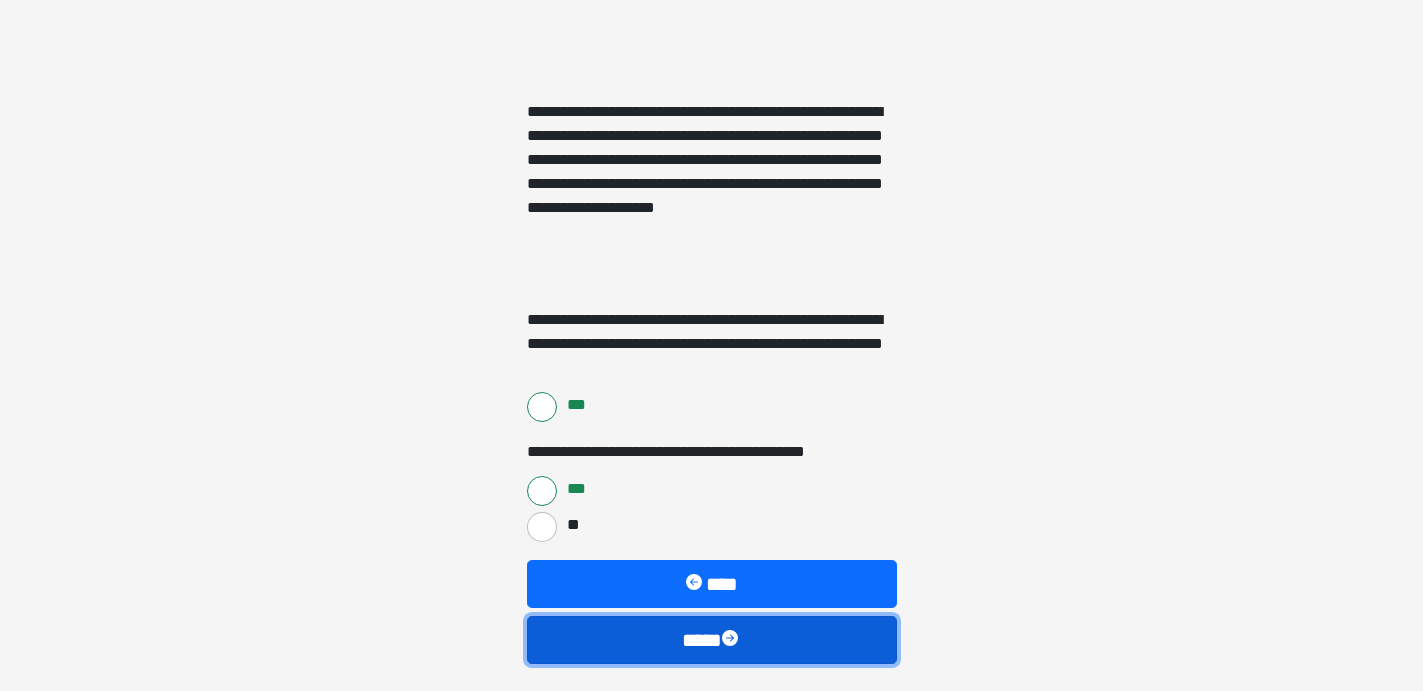 click at bounding box center (732, 640) 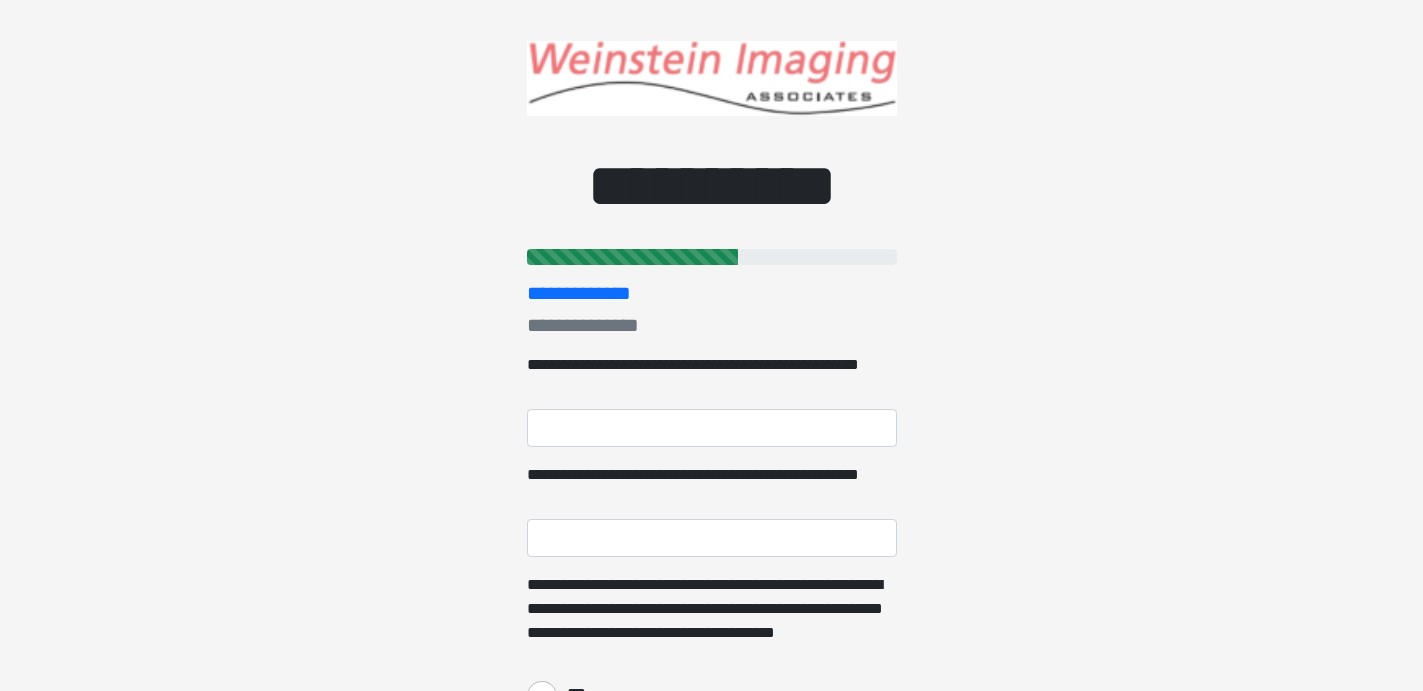 scroll, scrollTop: 15, scrollLeft: 0, axis: vertical 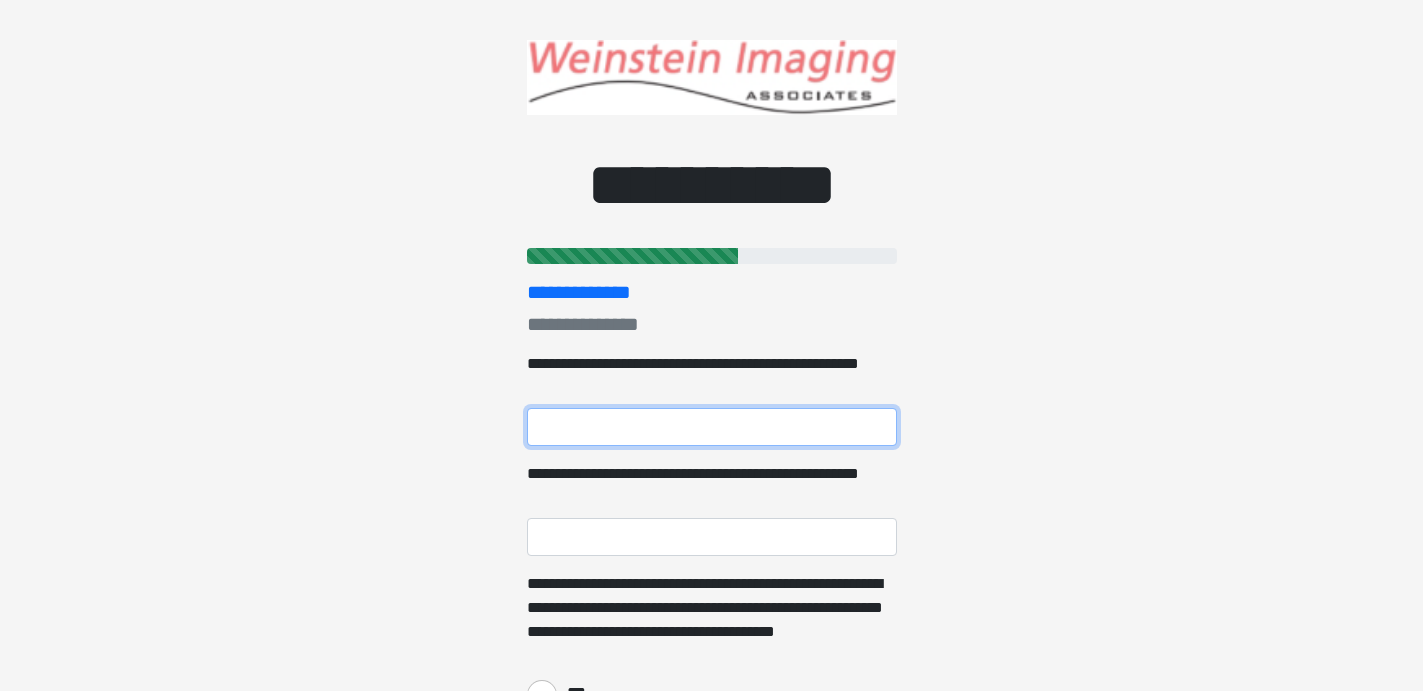 click on "**********" at bounding box center (712, 427) 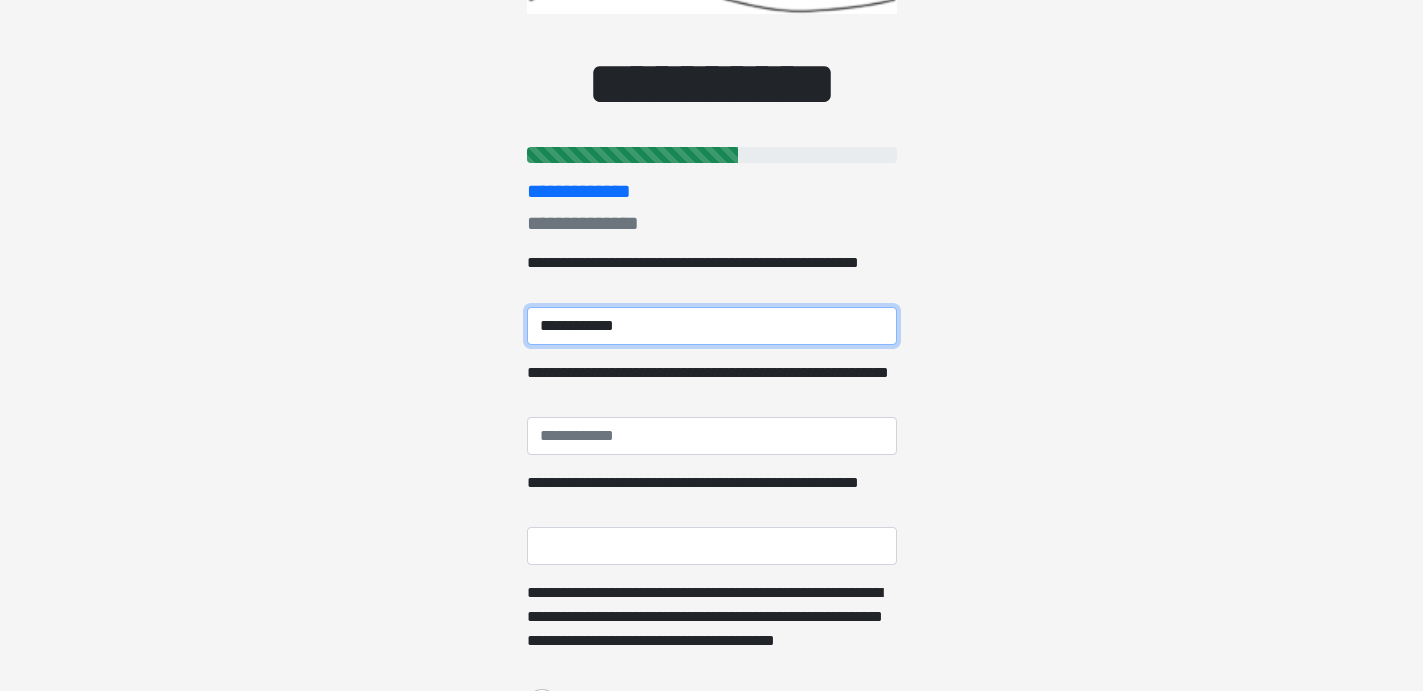 scroll, scrollTop: 118, scrollLeft: 0, axis: vertical 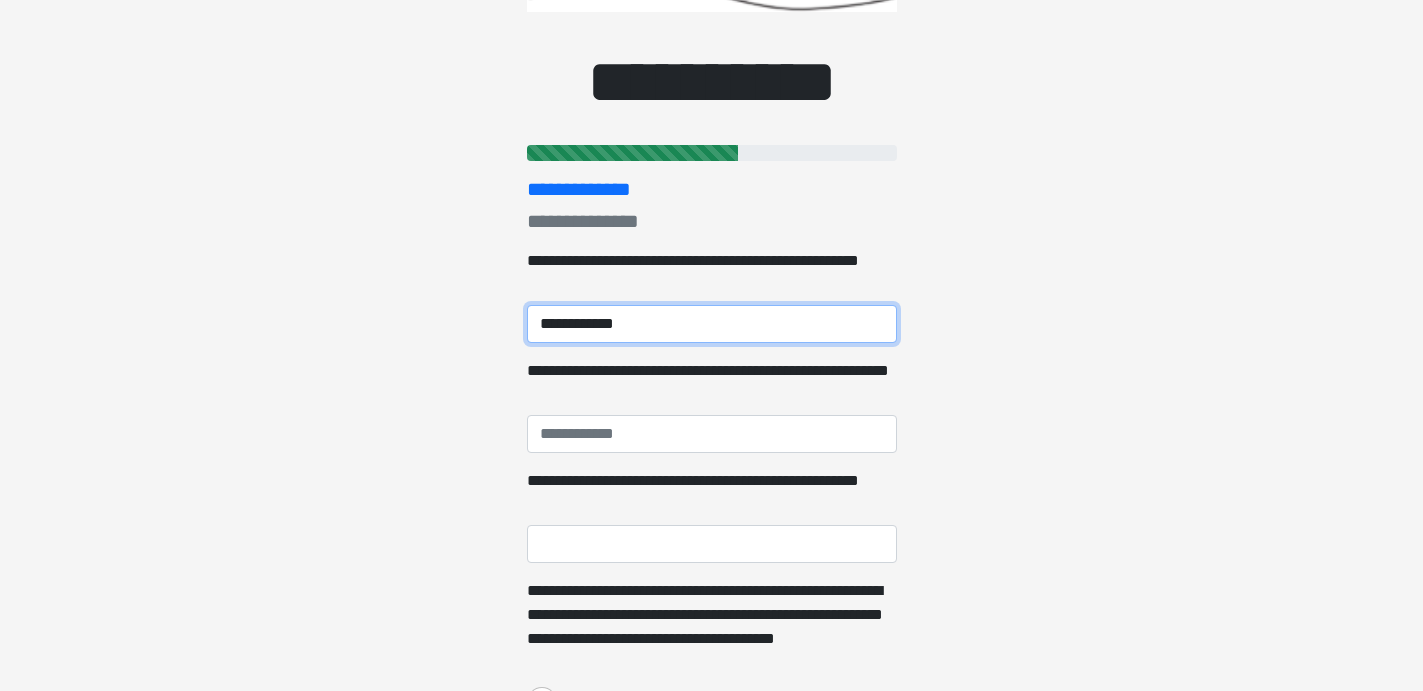 type on "**********" 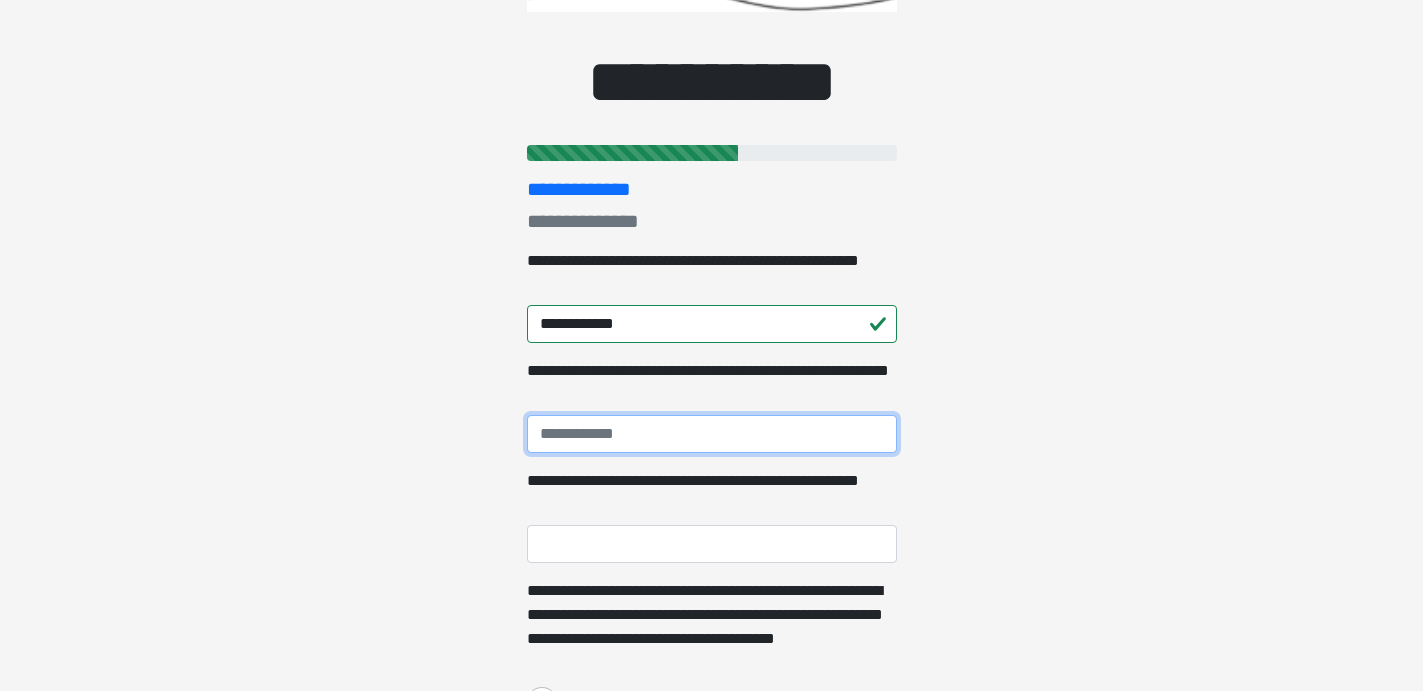 click on "**********" at bounding box center (712, 434) 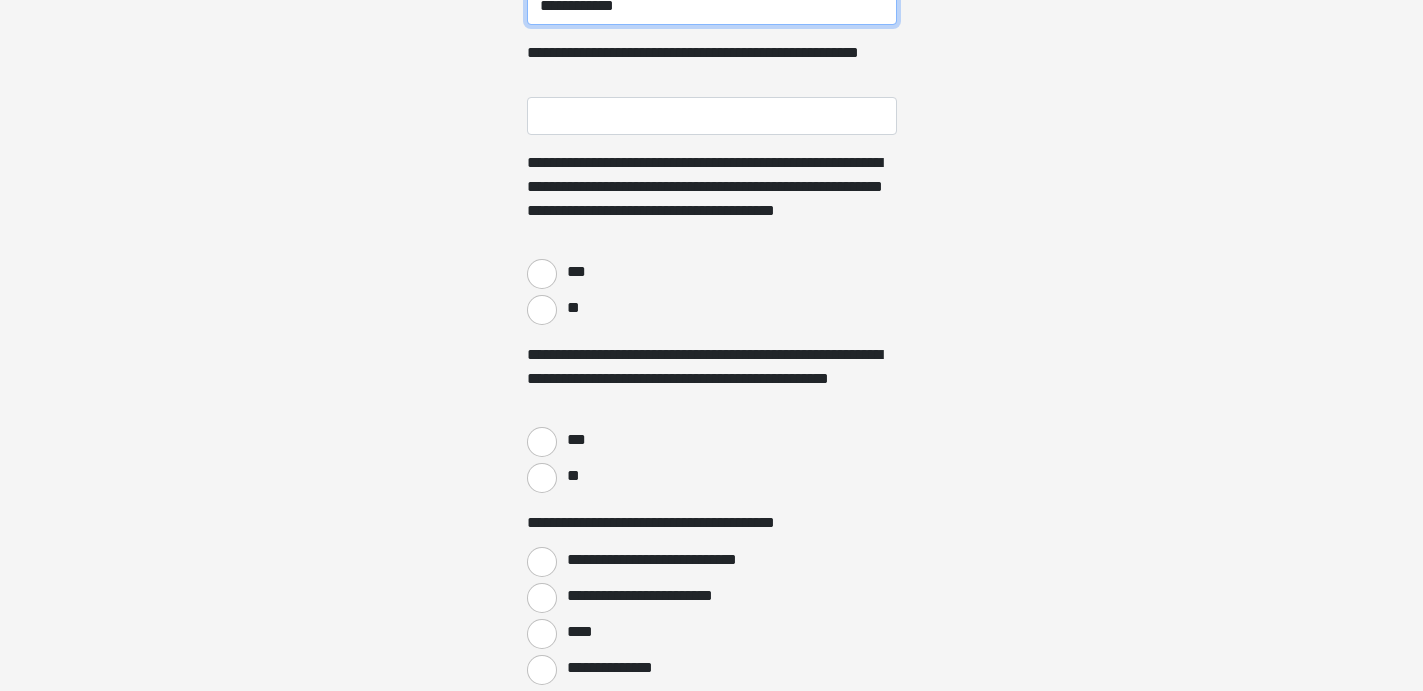 scroll, scrollTop: 547, scrollLeft: 0, axis: vertical 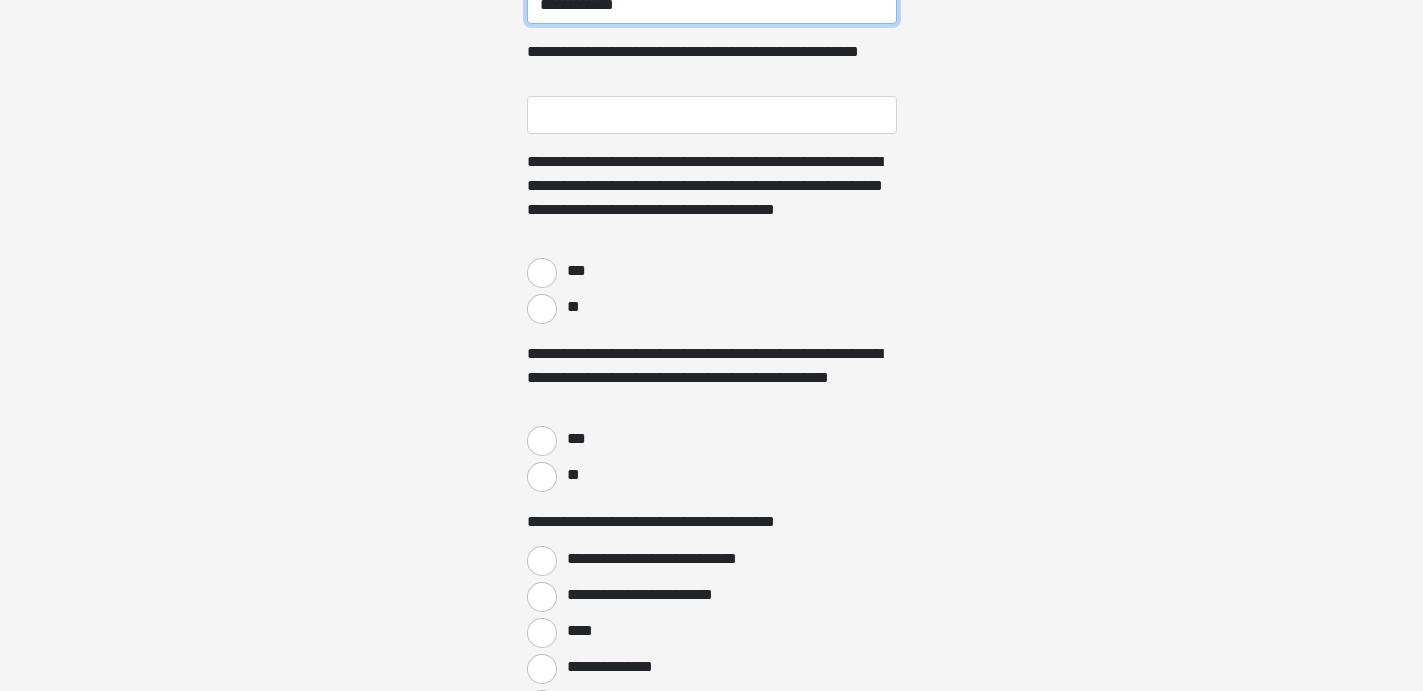 type on "**********" 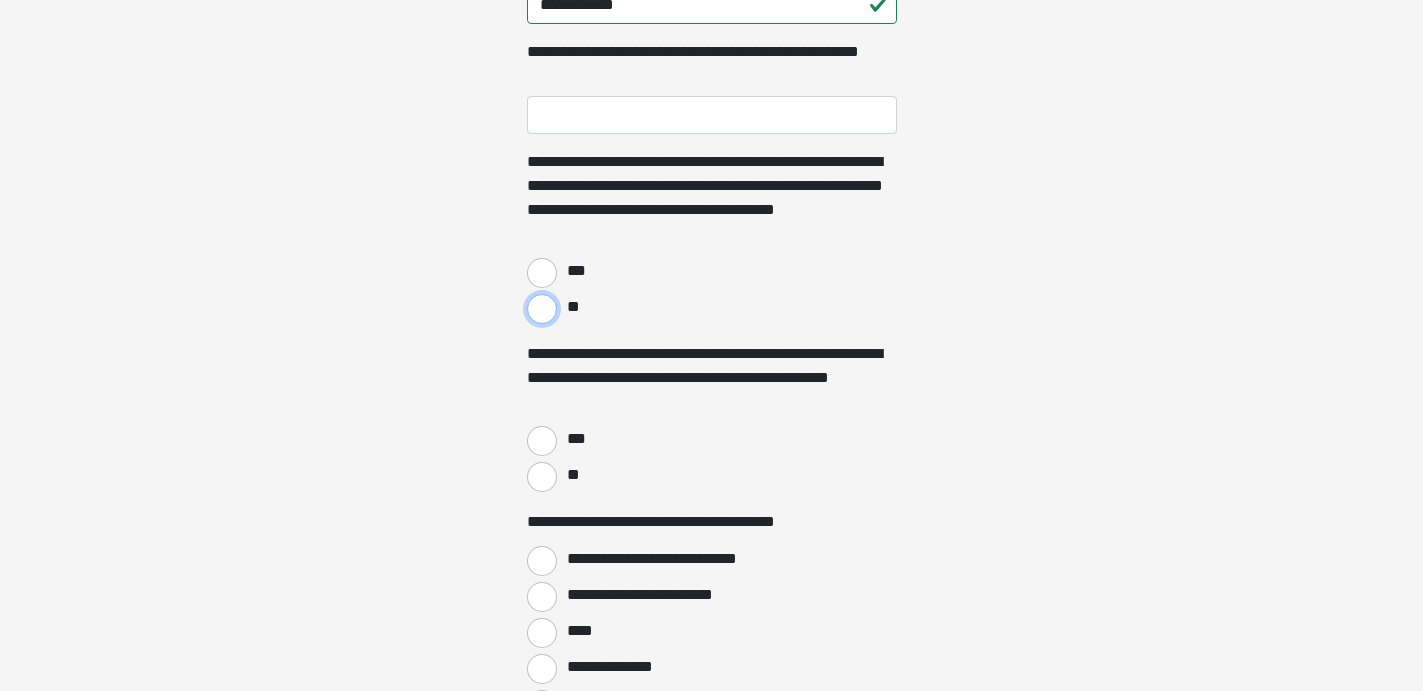 click on "**" at bounding box center (542, 309) 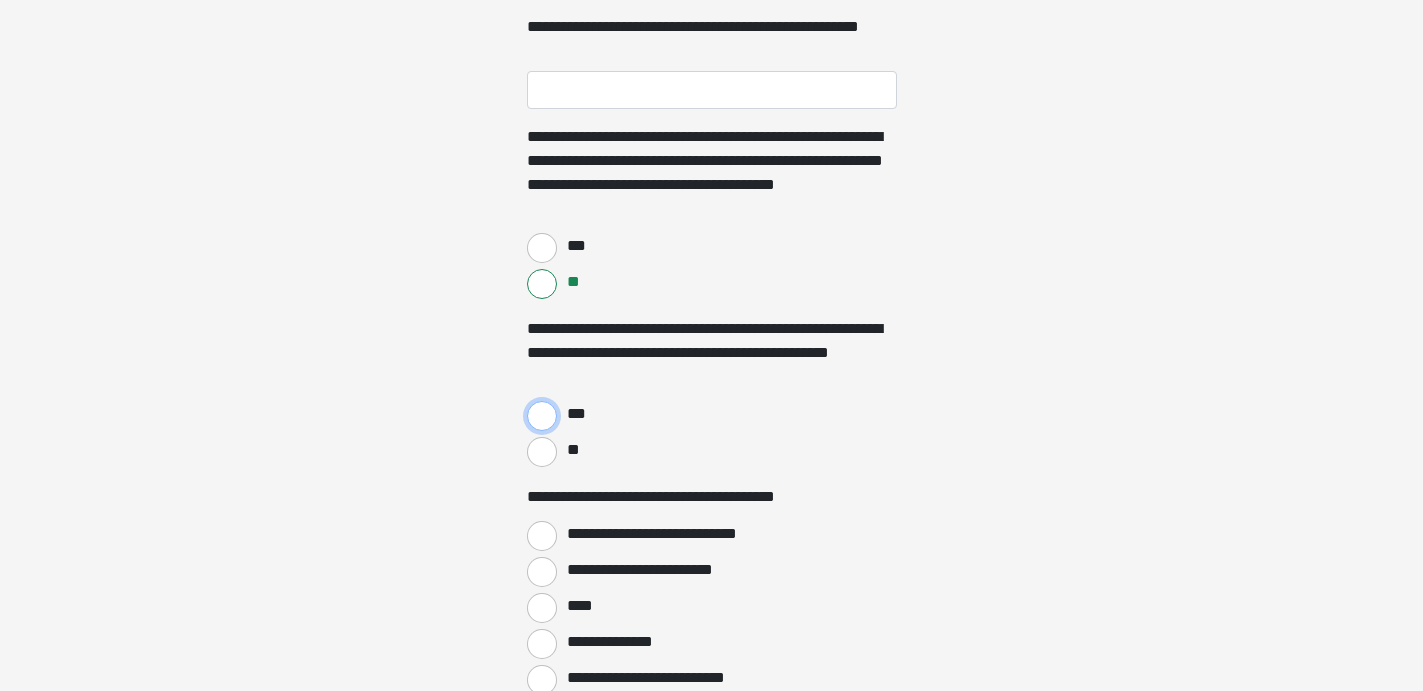 click on "***" at bounding box center [542, 416] 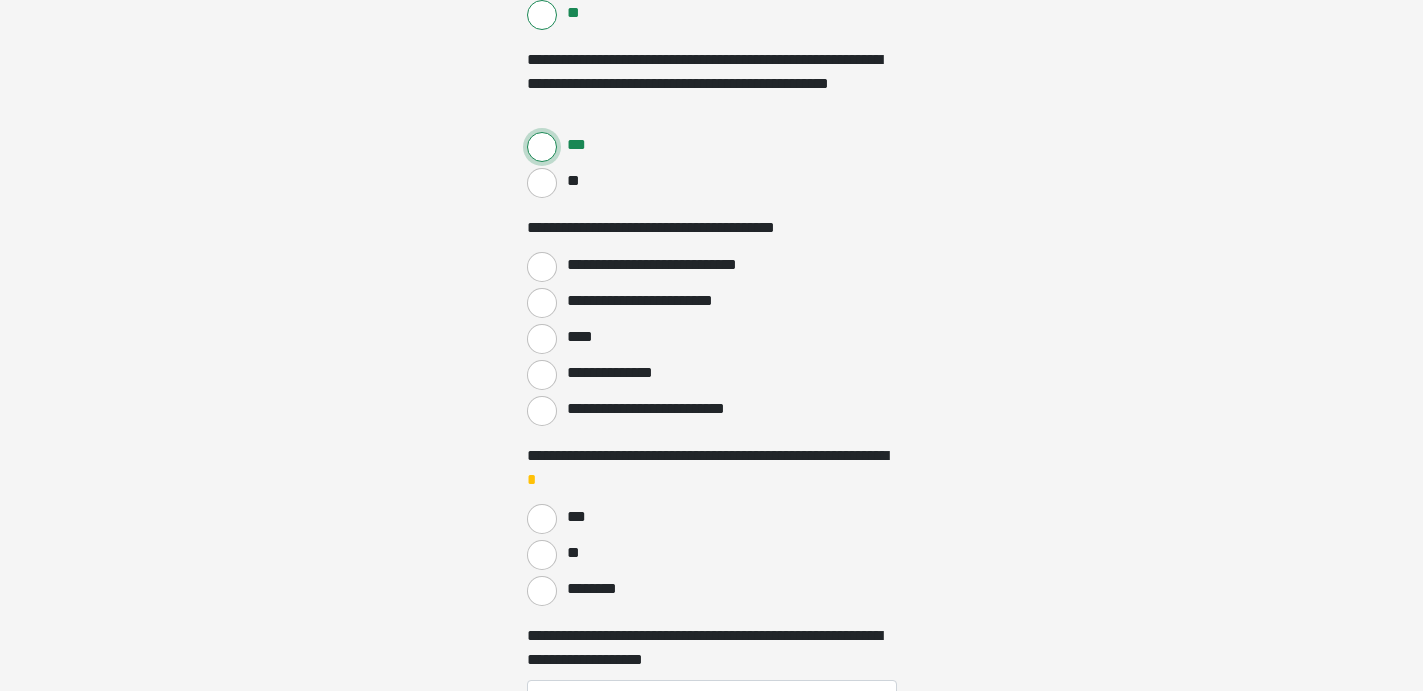 scroll, scrollTop: 850, scrollLeft: 0, axis: vertical 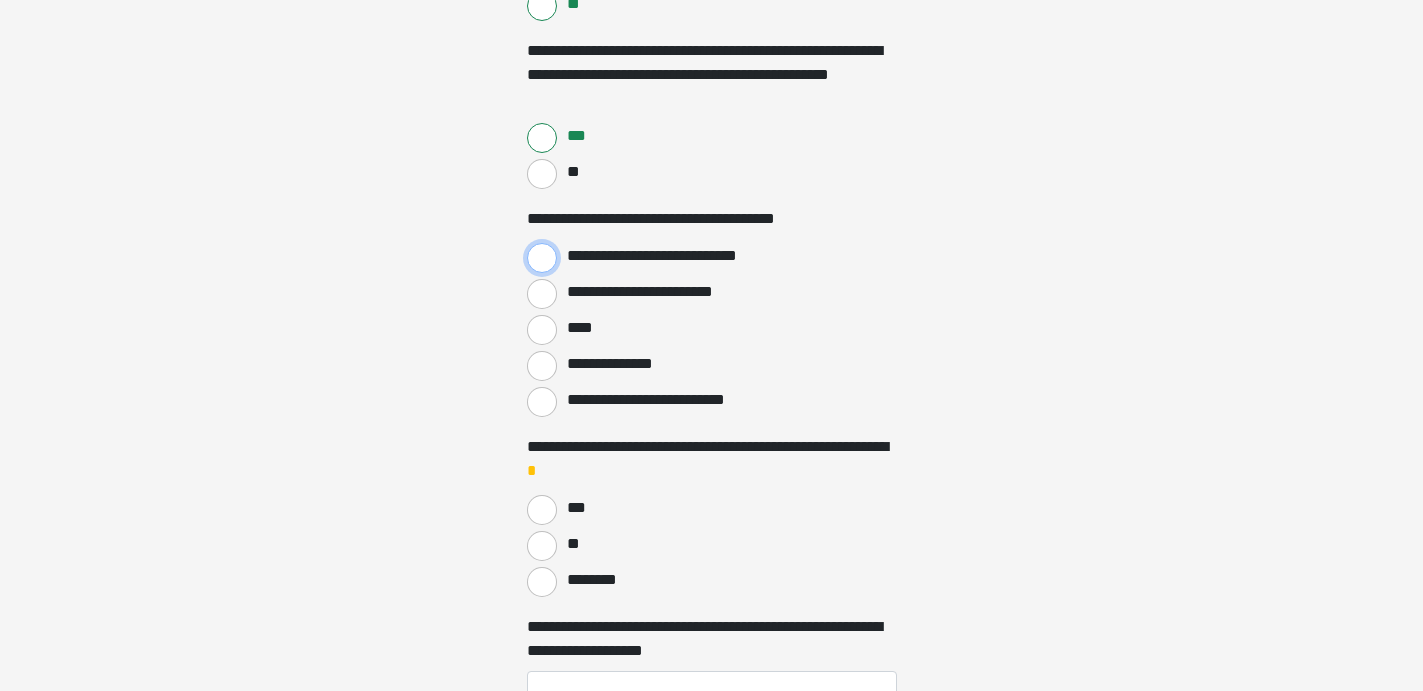 click on "**********" at bounding box center (542, 258) 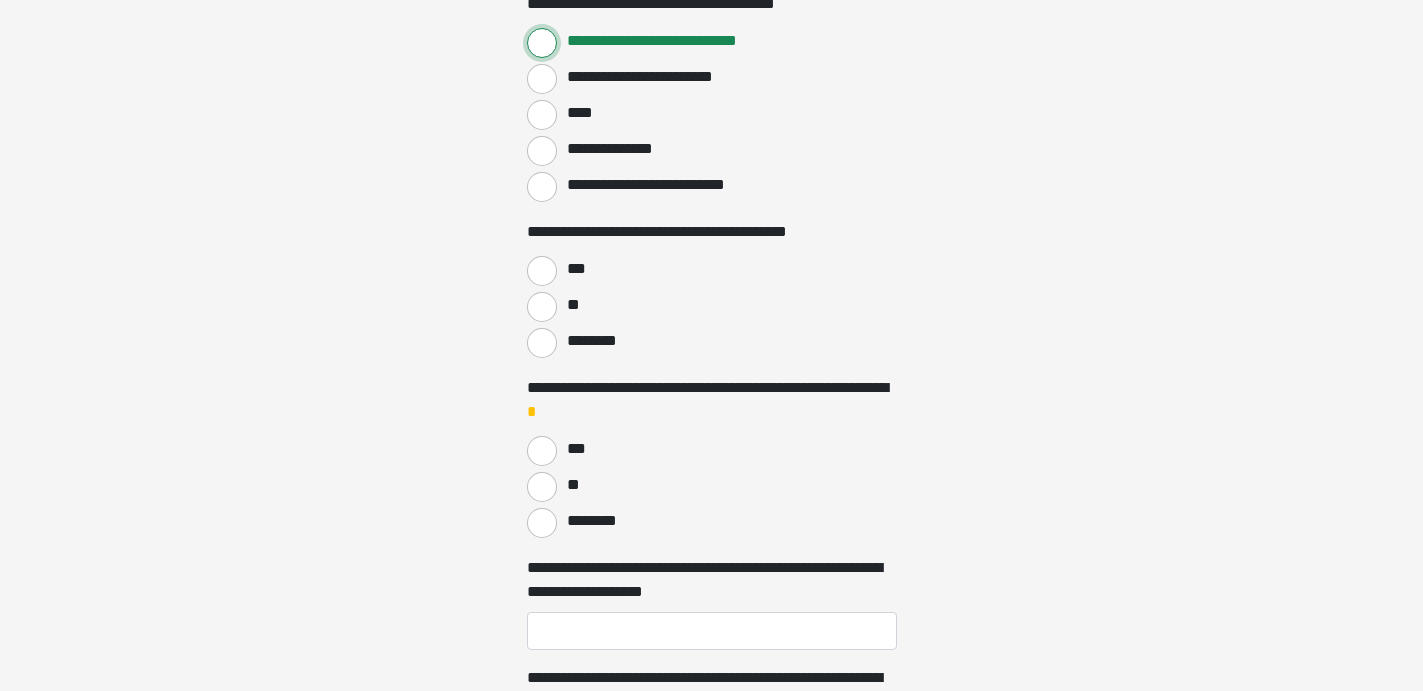 scroll, scrollTop: 1064, scrollLeft: 0, axis: vertical 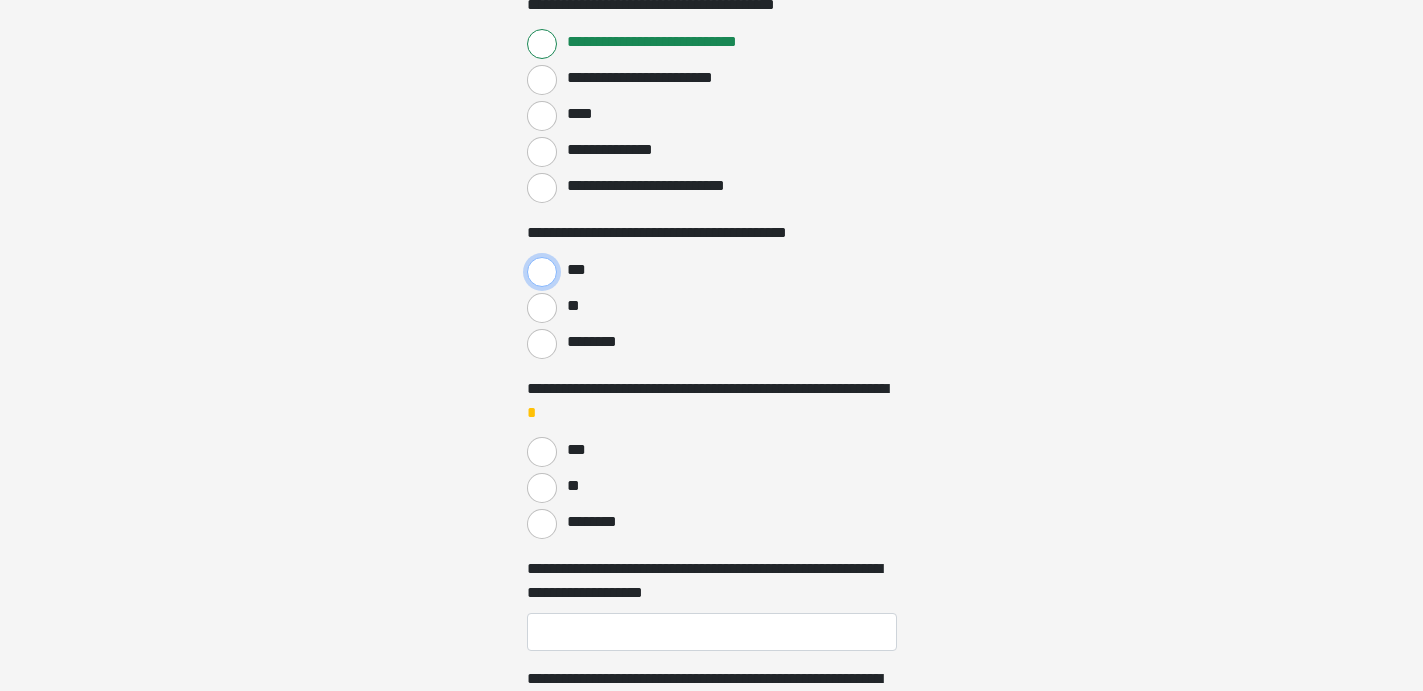 click on "***" at bounding box center (542, 272) 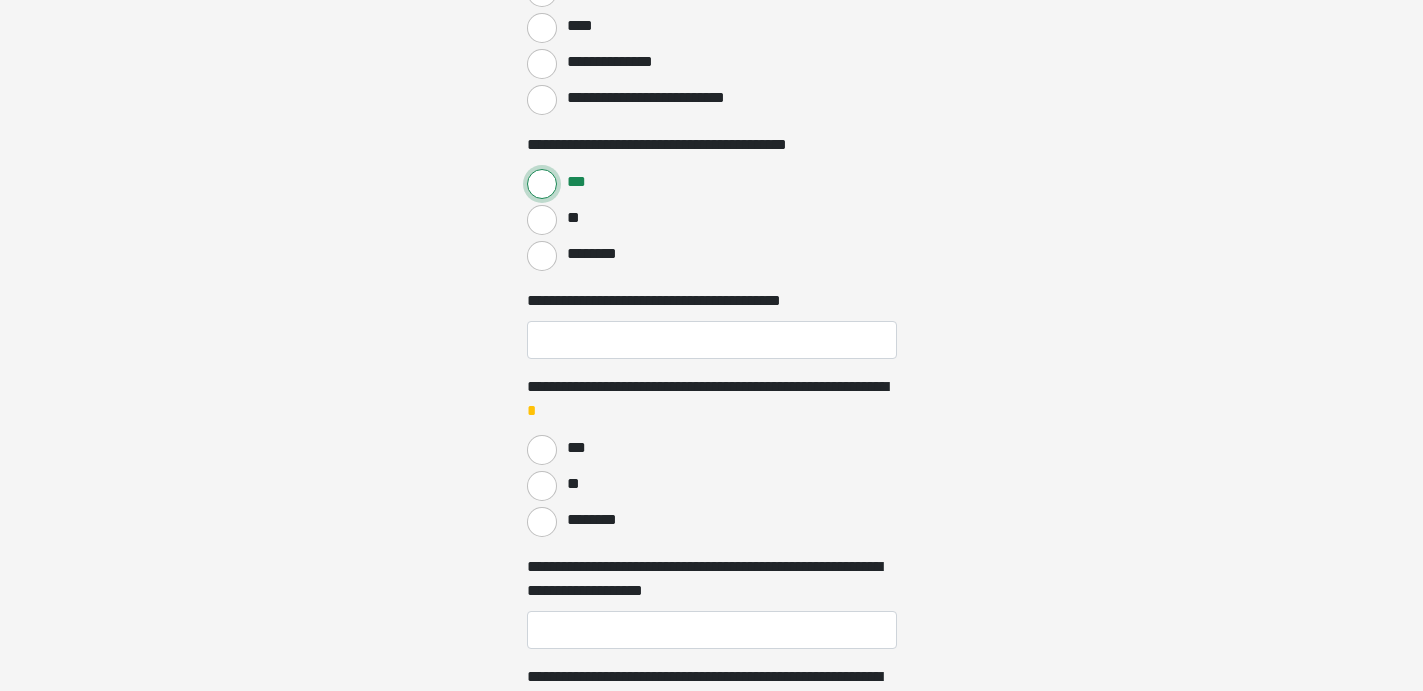 scroll, scrollTop: 1163, scrollLeft: 0, axis: vertical 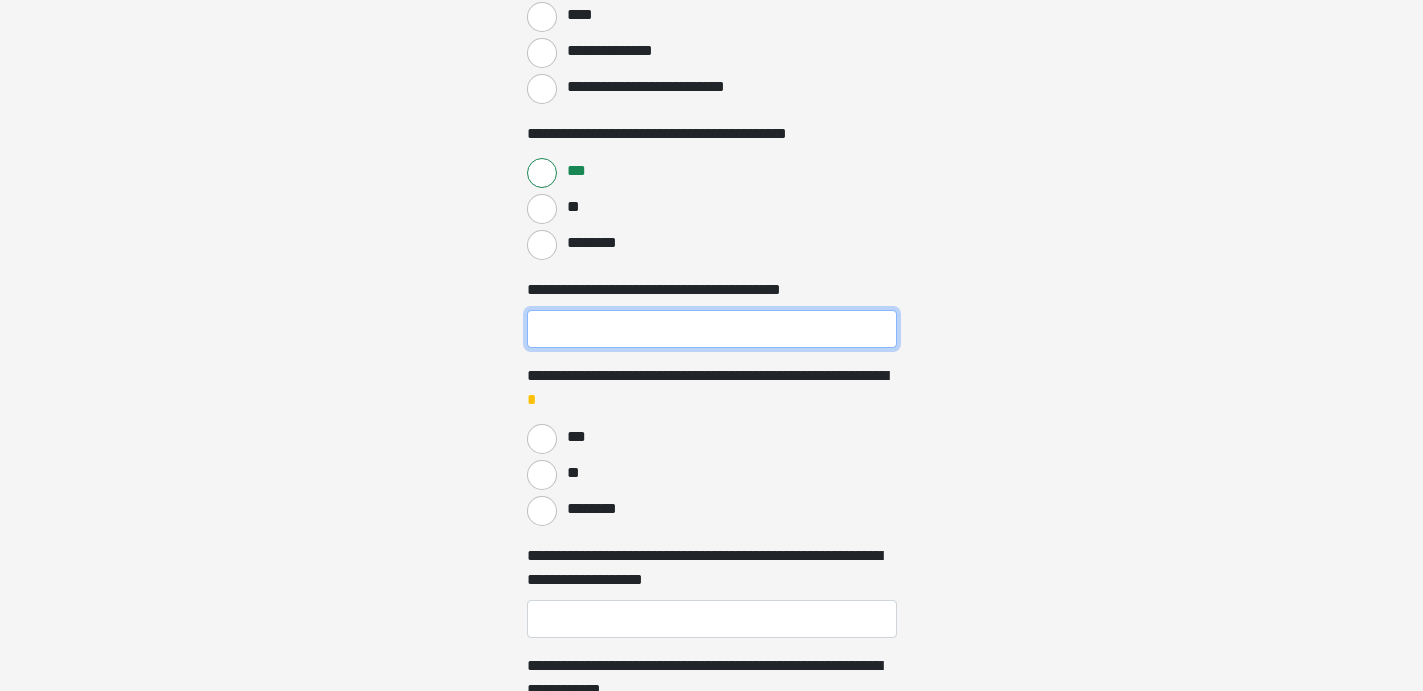 click on "**********" at bounding box center [712, 329] 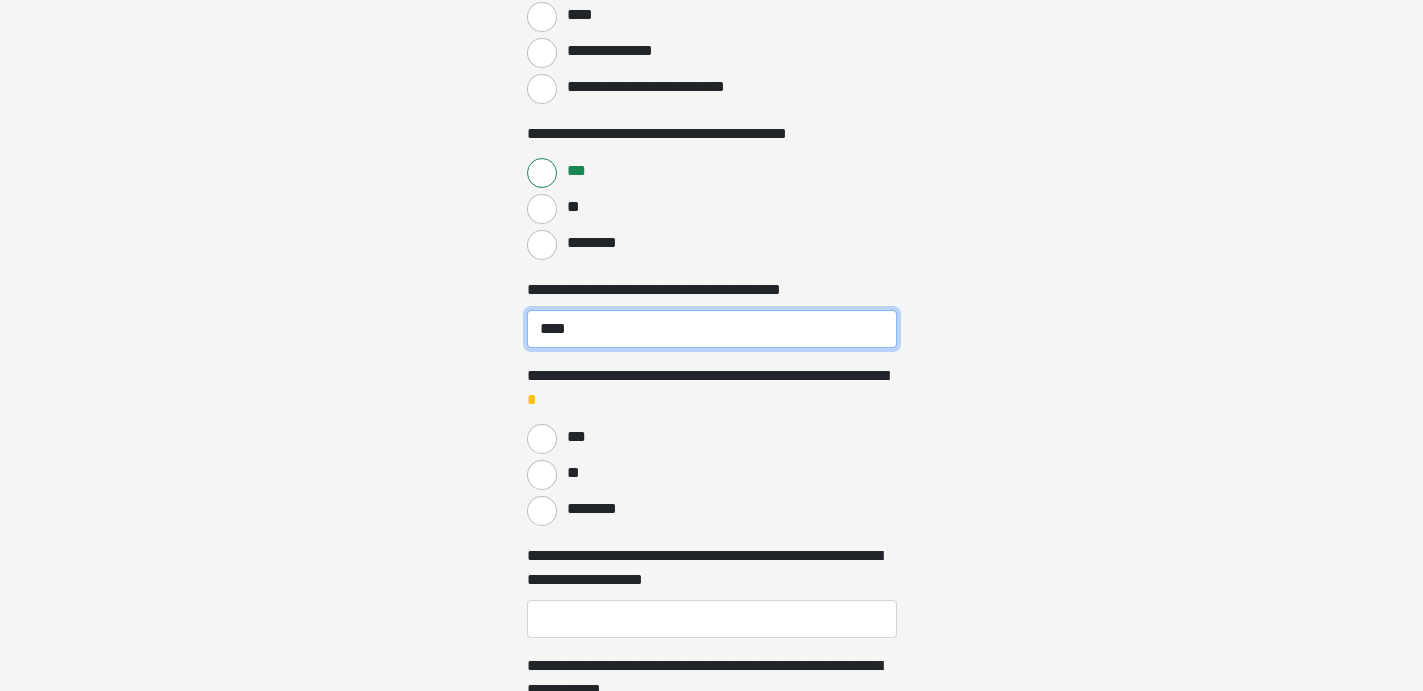 type on "****" 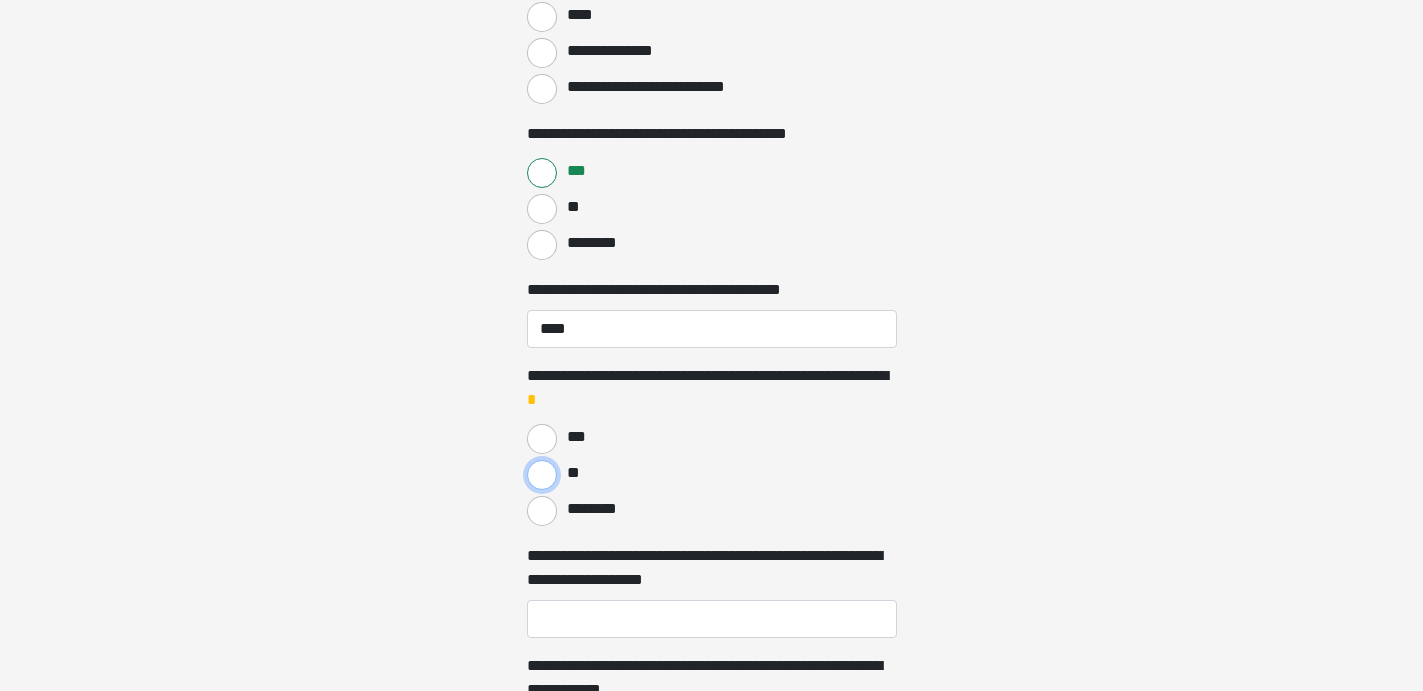 click on "**" at bounding box center (542, 475) 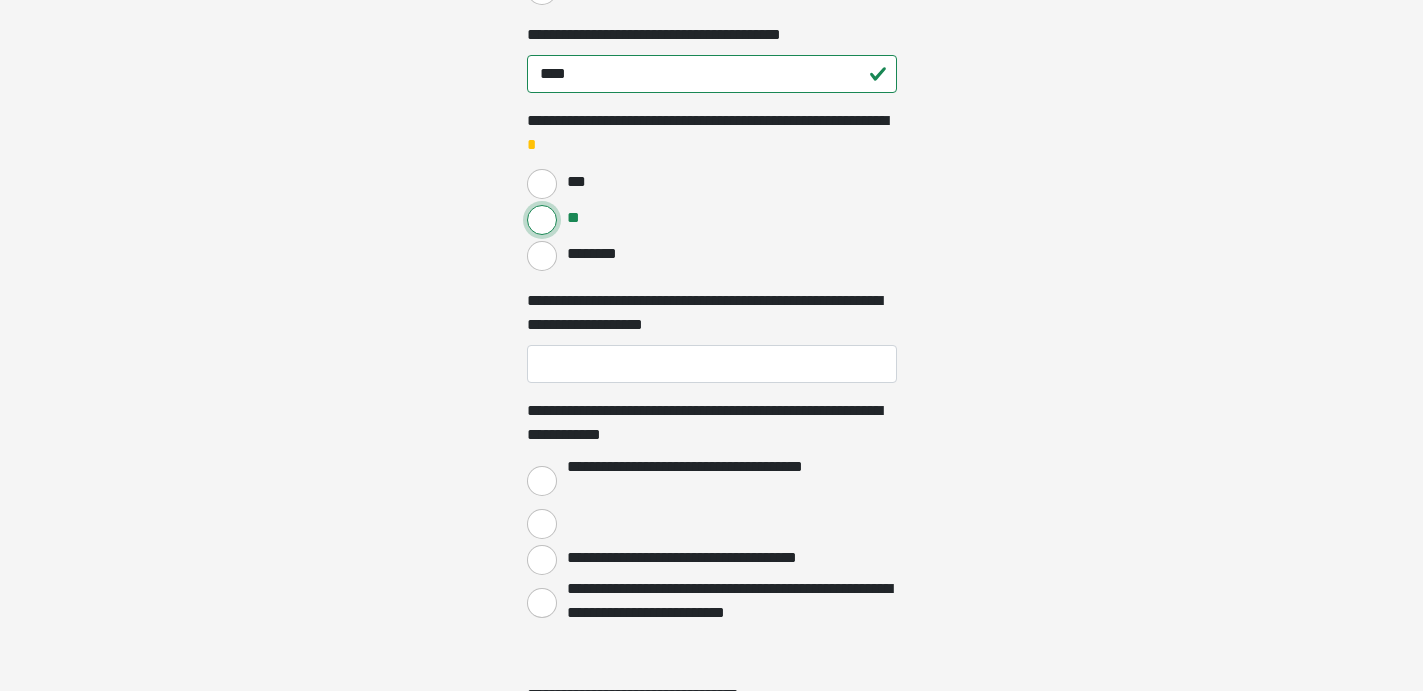 scroll, scrollTop: 1481, scrollLeft: 0, axis: vertical 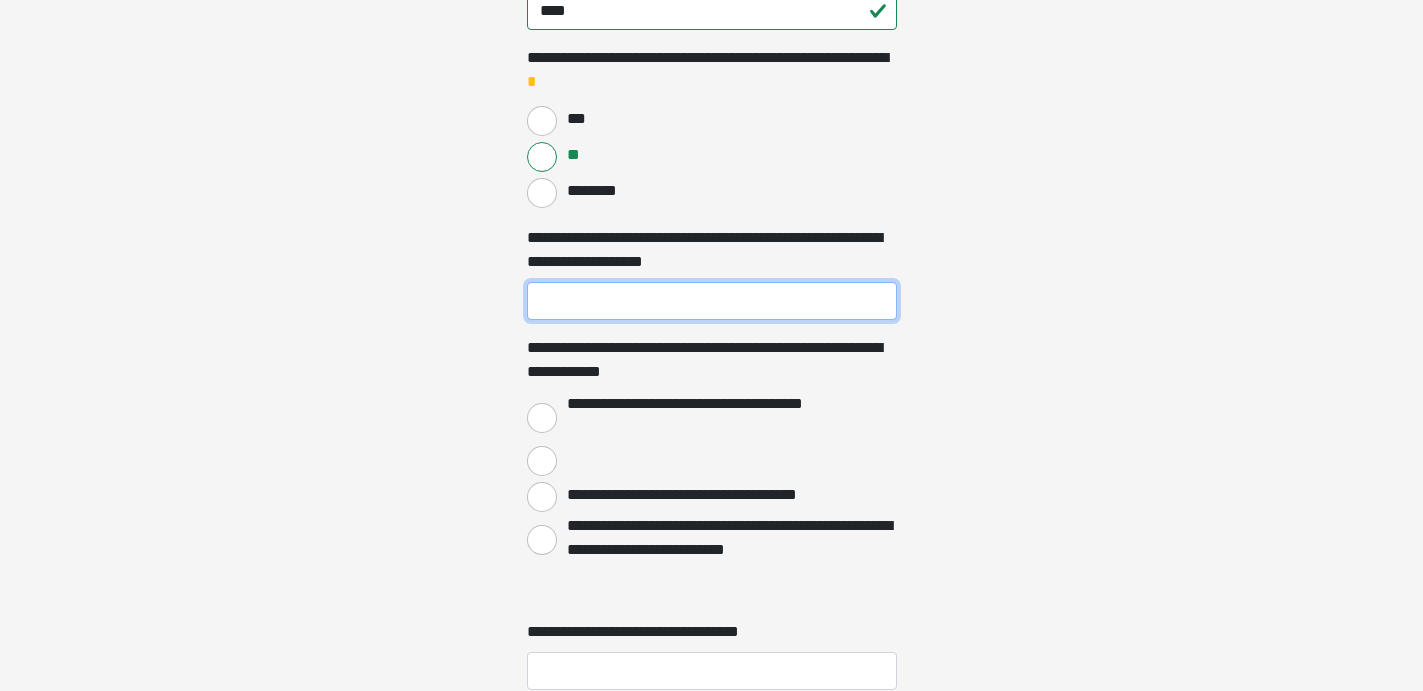 click on "**********" at bounding box center (712, 301) 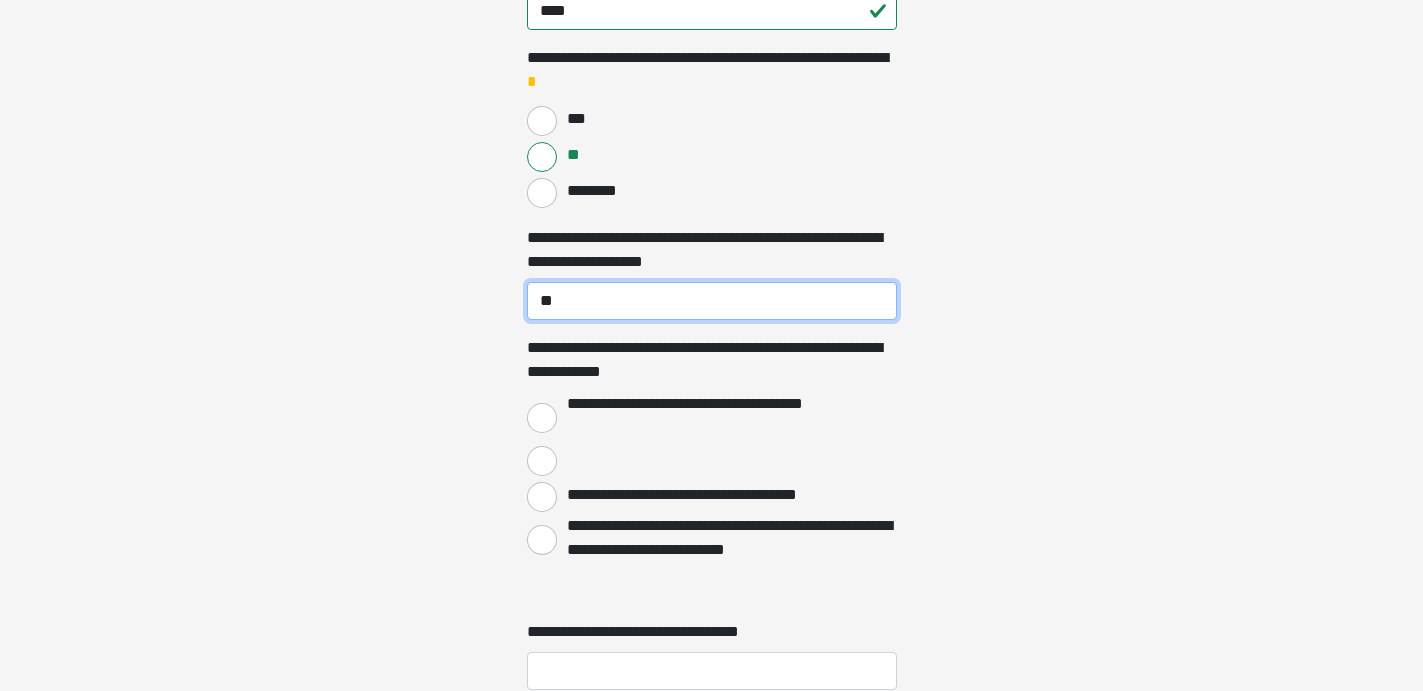 type on "**" 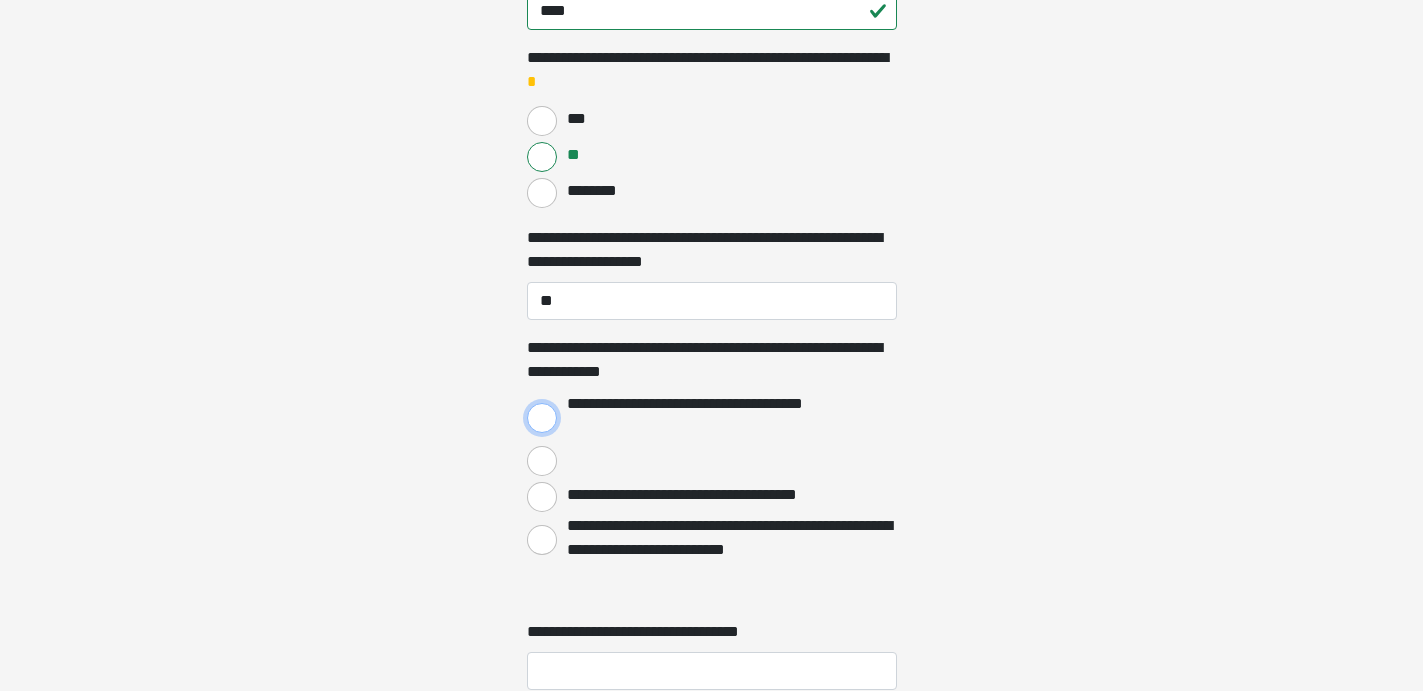 click on "**********" at bounding box center (542, 418) 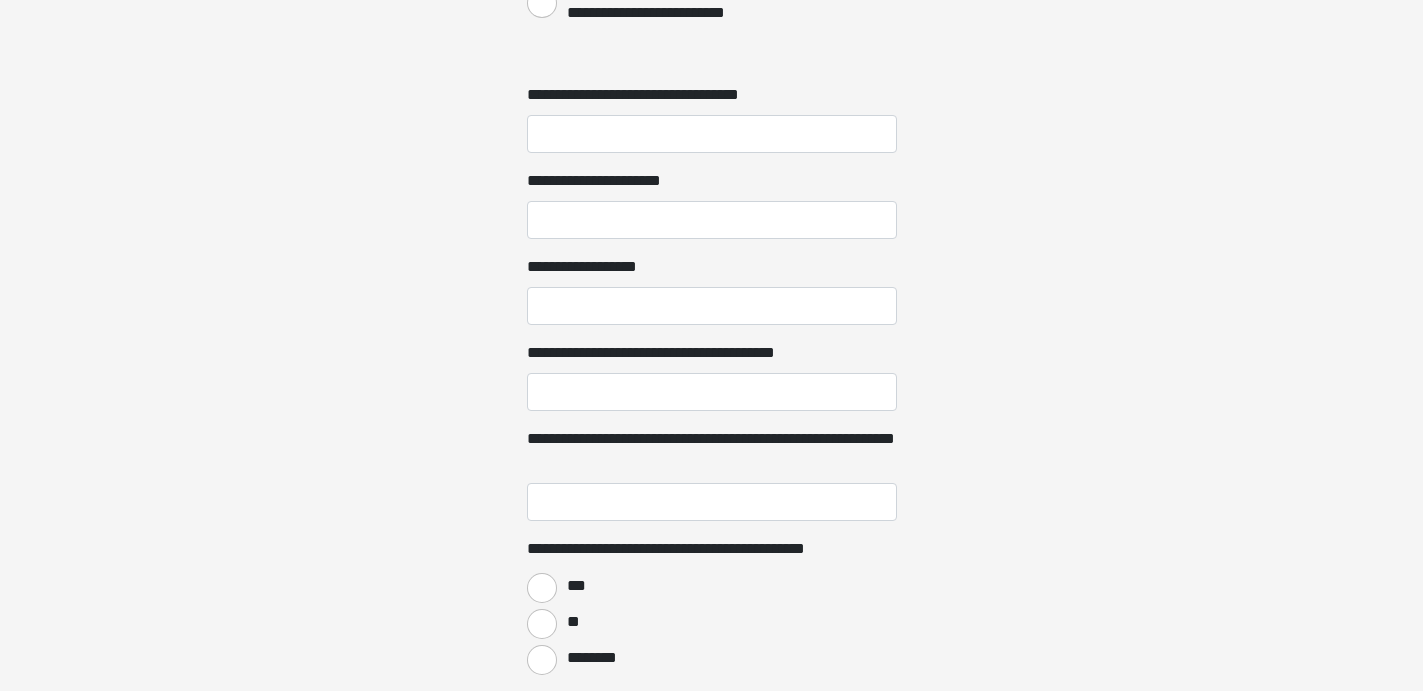 scroll, scrollTop: 2018, scrollLeft: 0, axis: vertical 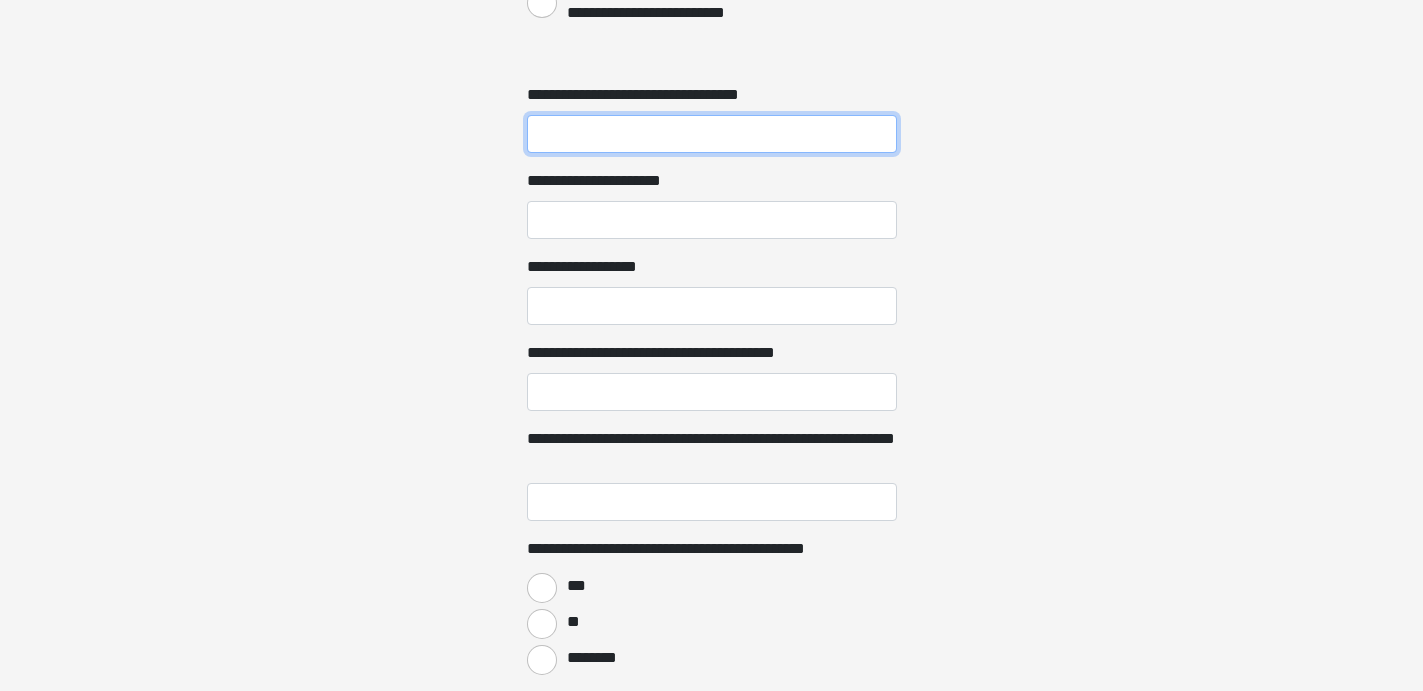 click on "**********" at bounding box center (712, 134) 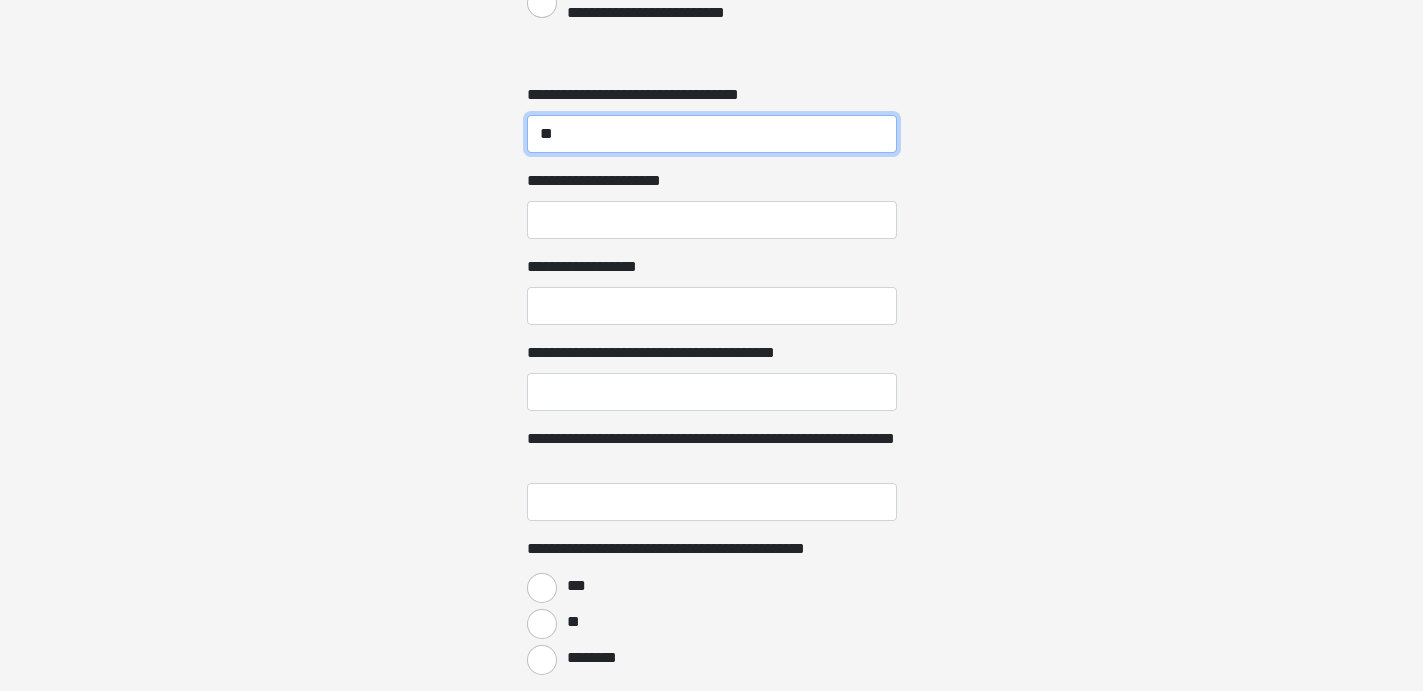 type on "**" 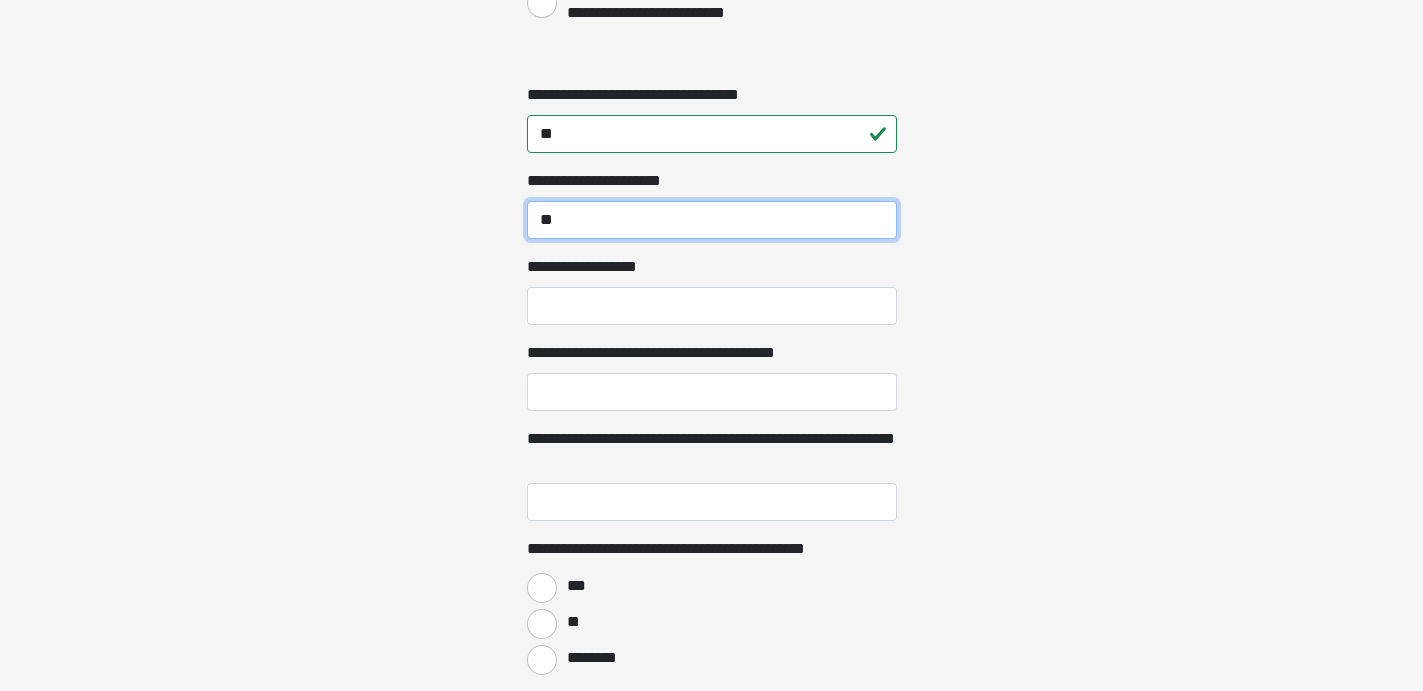 type on "**" 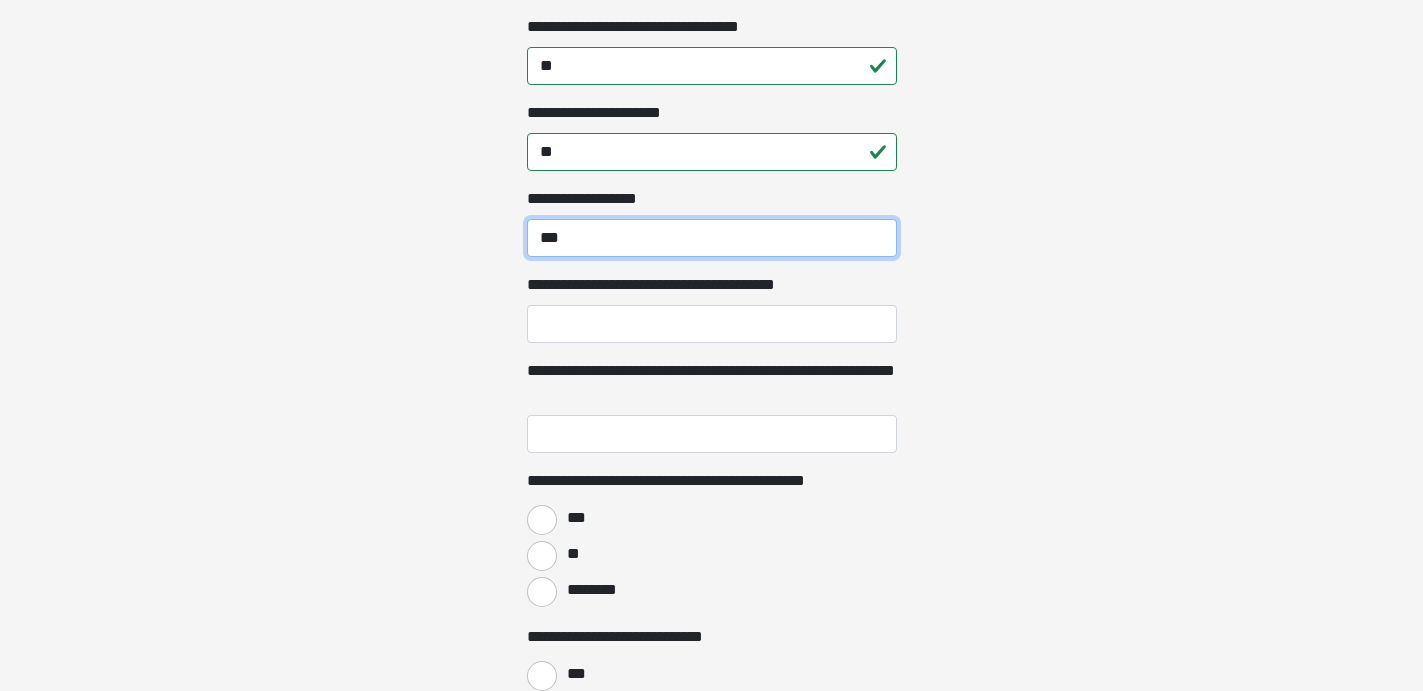scroll, scrollTop: 2114, scrollLeft: 0, axis: vertical 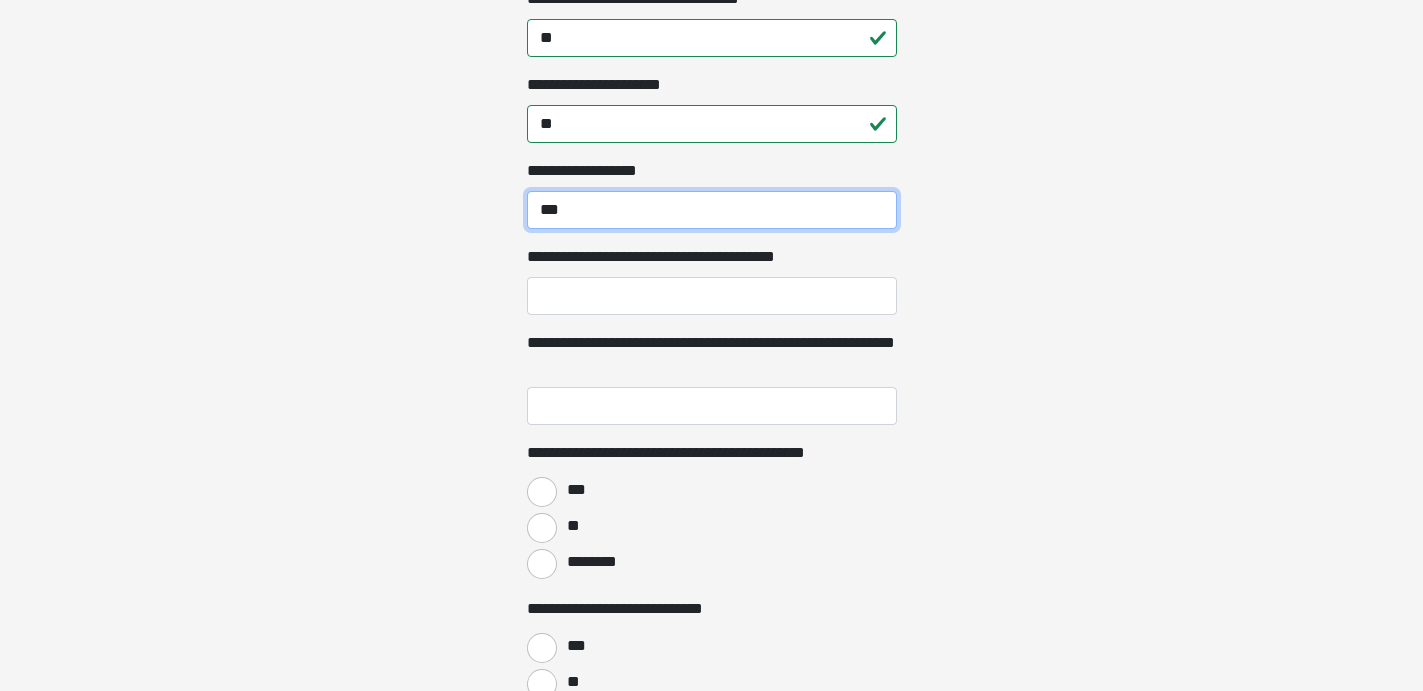 type on "***" 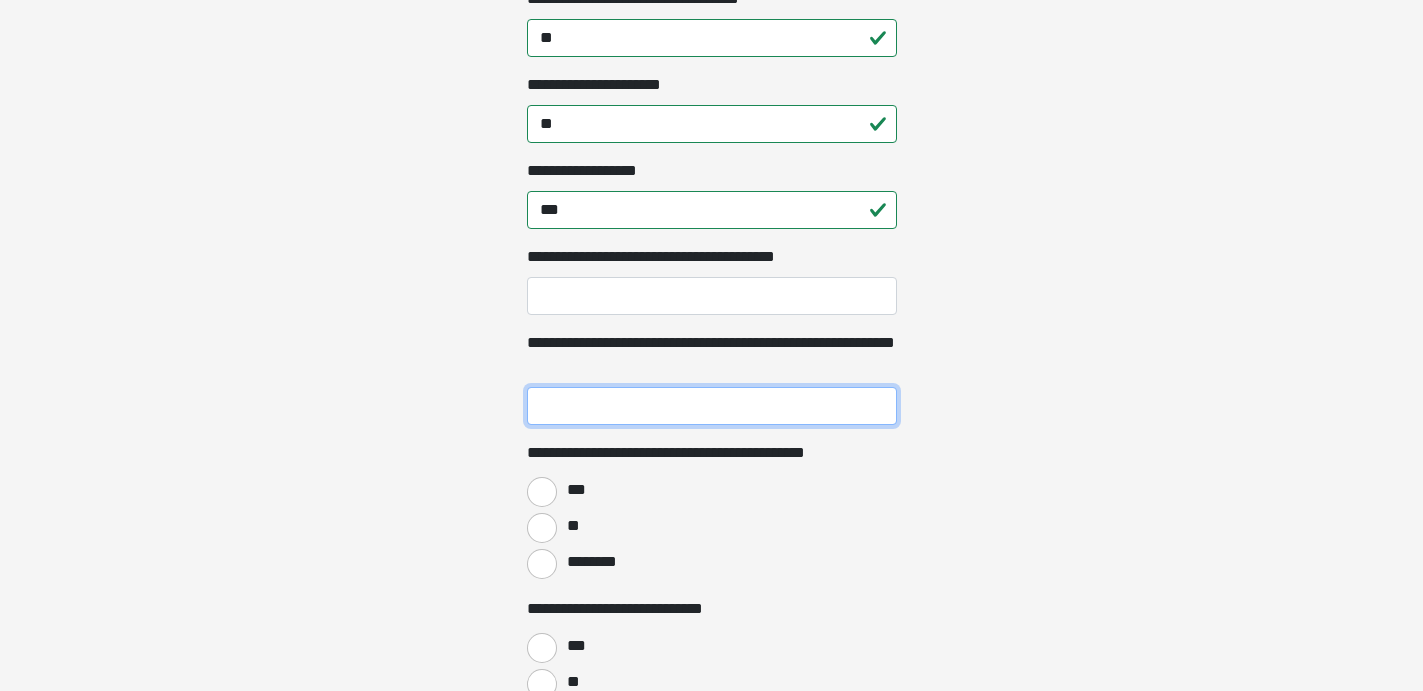 click on "**********" at bounding box center (712, 406) 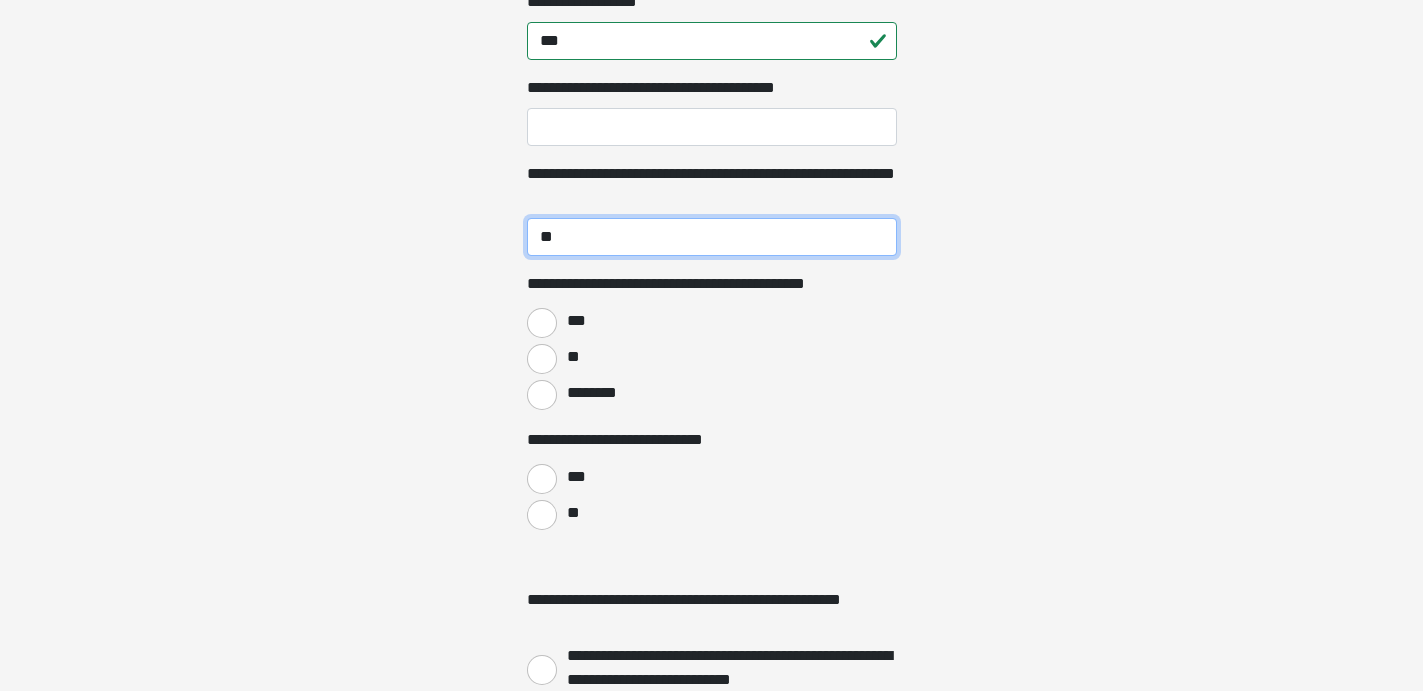 scroll, scrollTop: 2336, scrollLeft: 0, axis: vertical 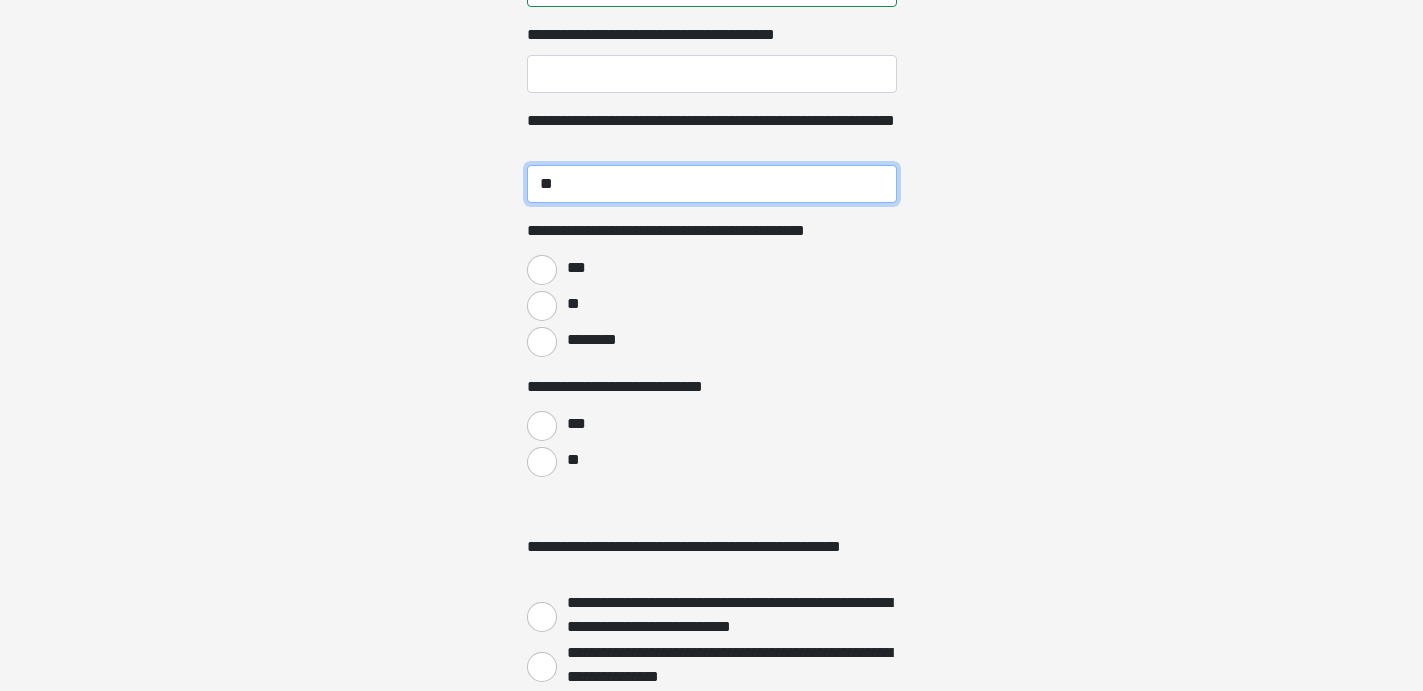 type on "**" 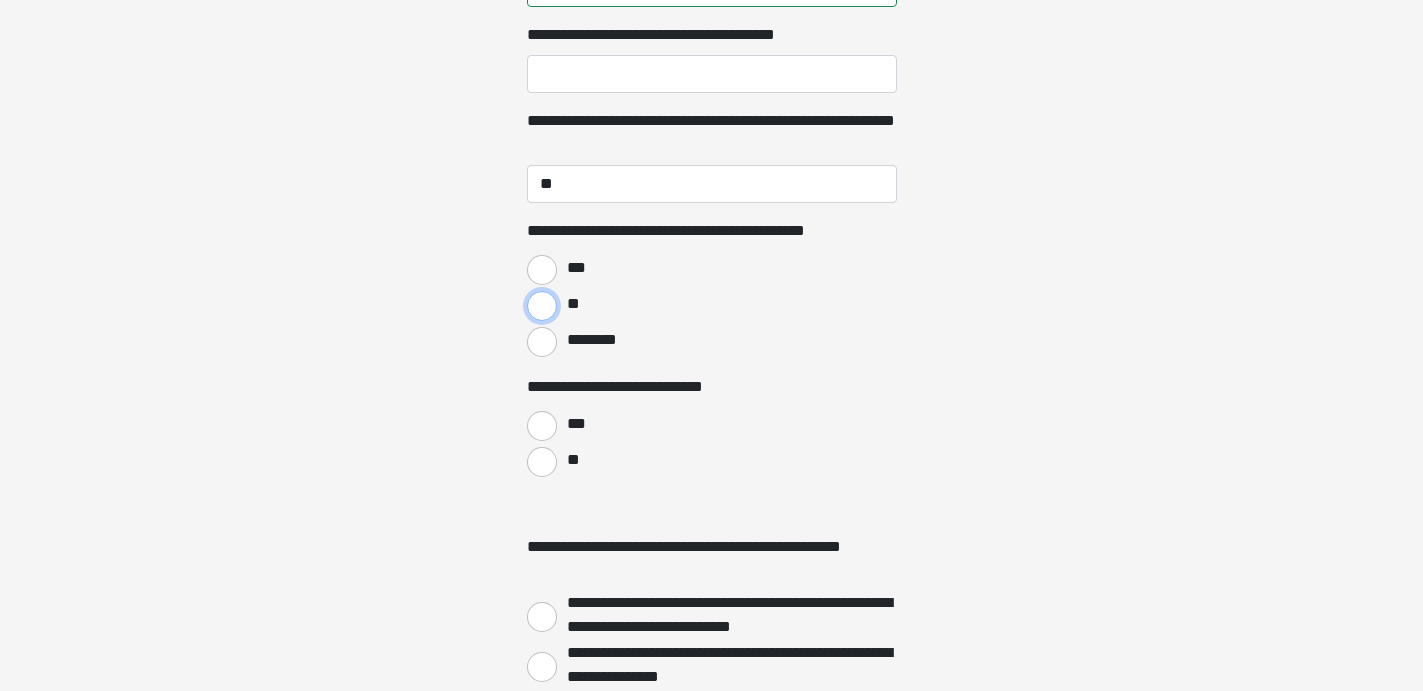 click on "**" at bounding box center (542, 306) 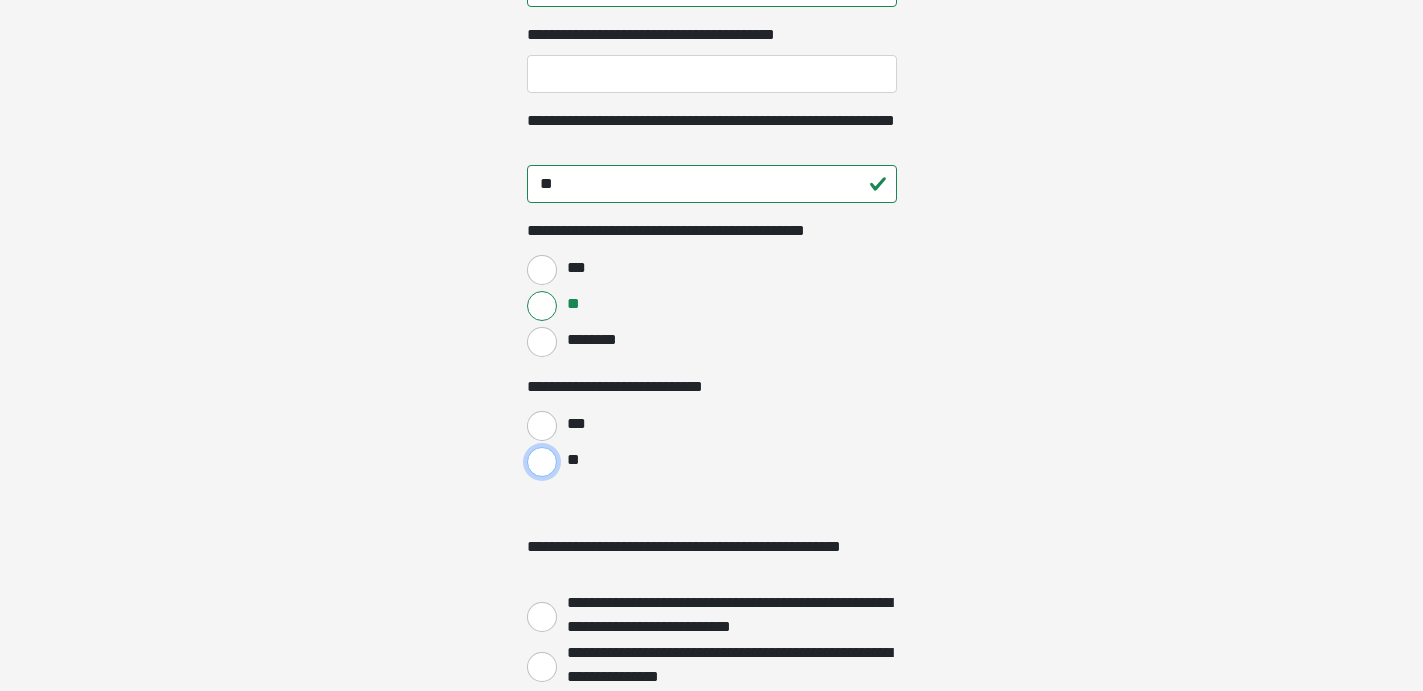 click on "**" at bounding box center (542, 462) 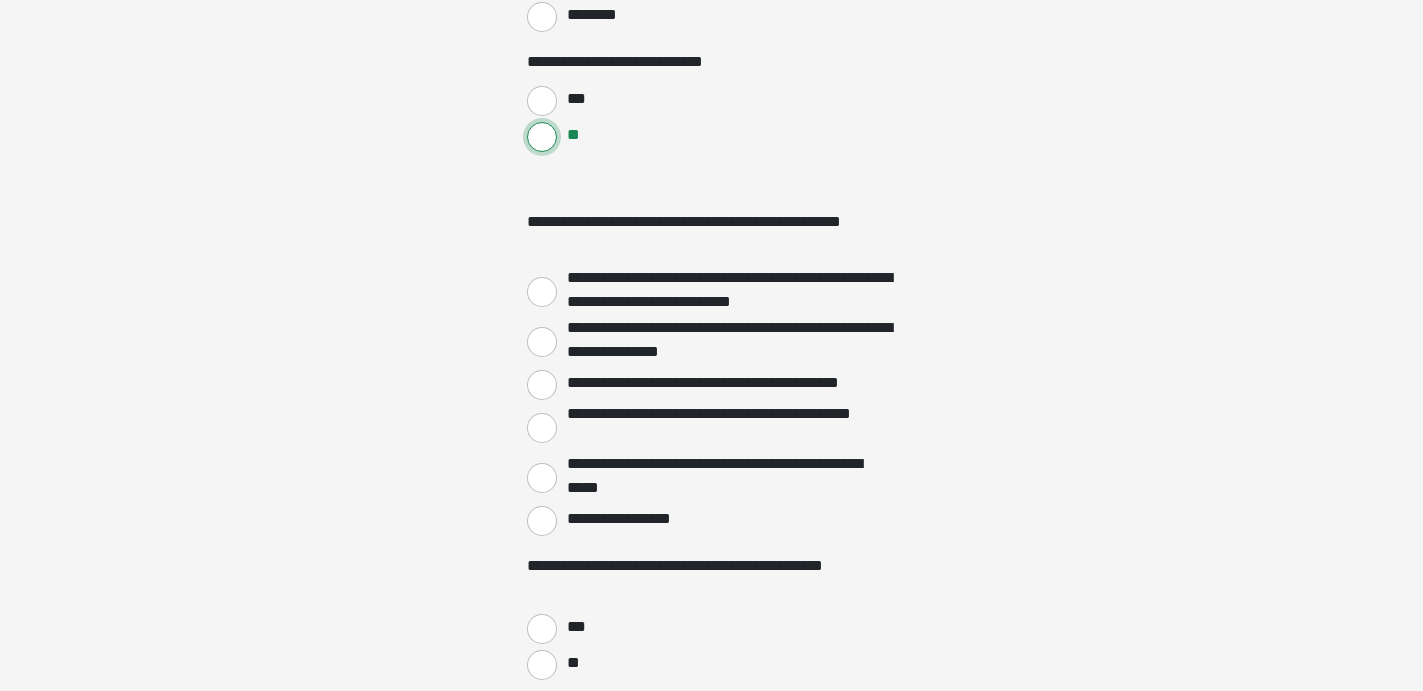scroll, scrollTop: 2676, scrollLeft: 0, axis: vertical 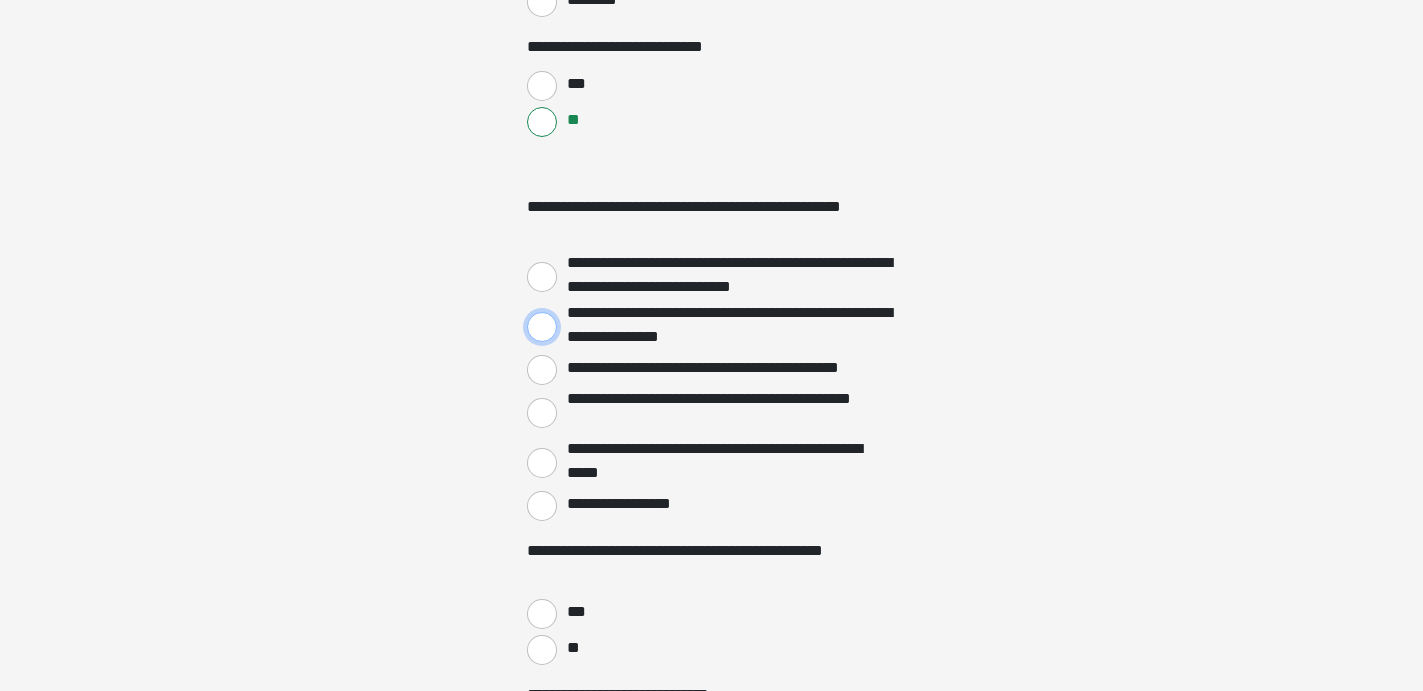 click on "**********" at bounding box center (542, 327) 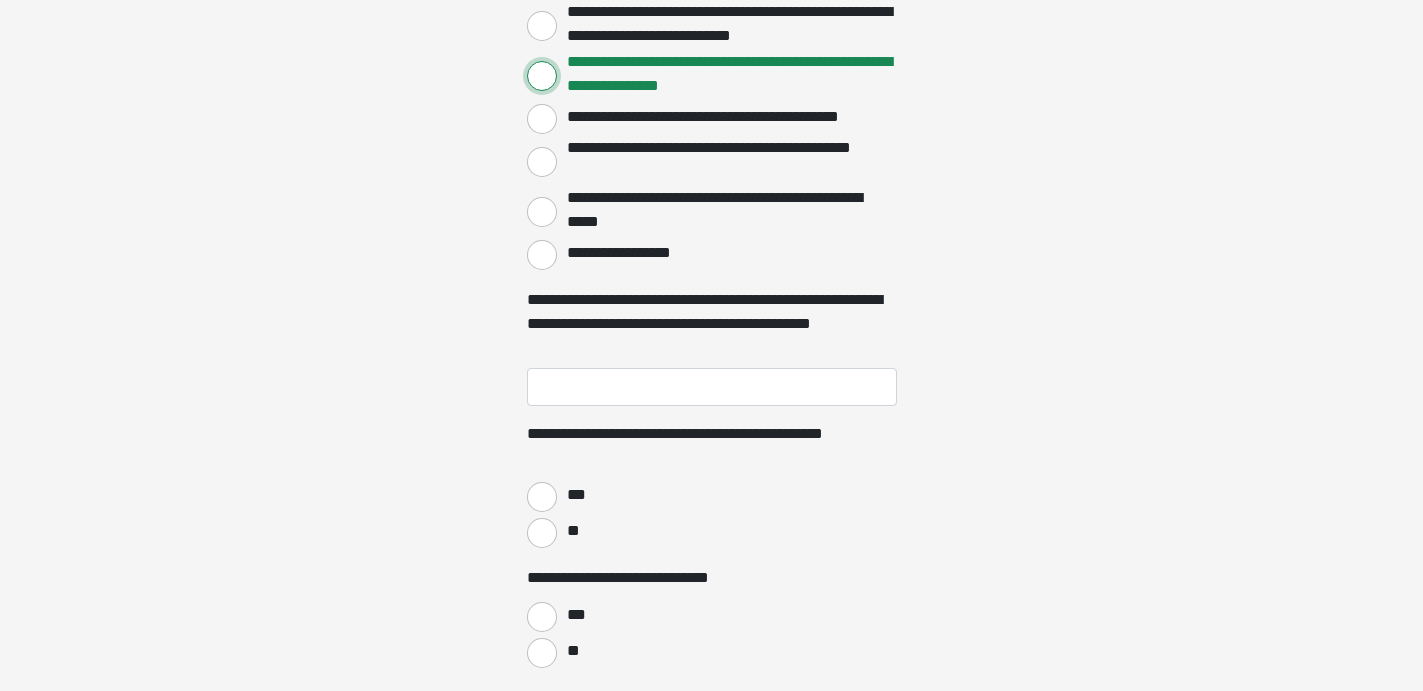 scroll, scrollTop: 2951, scrollLeft: 0, axis: vertical 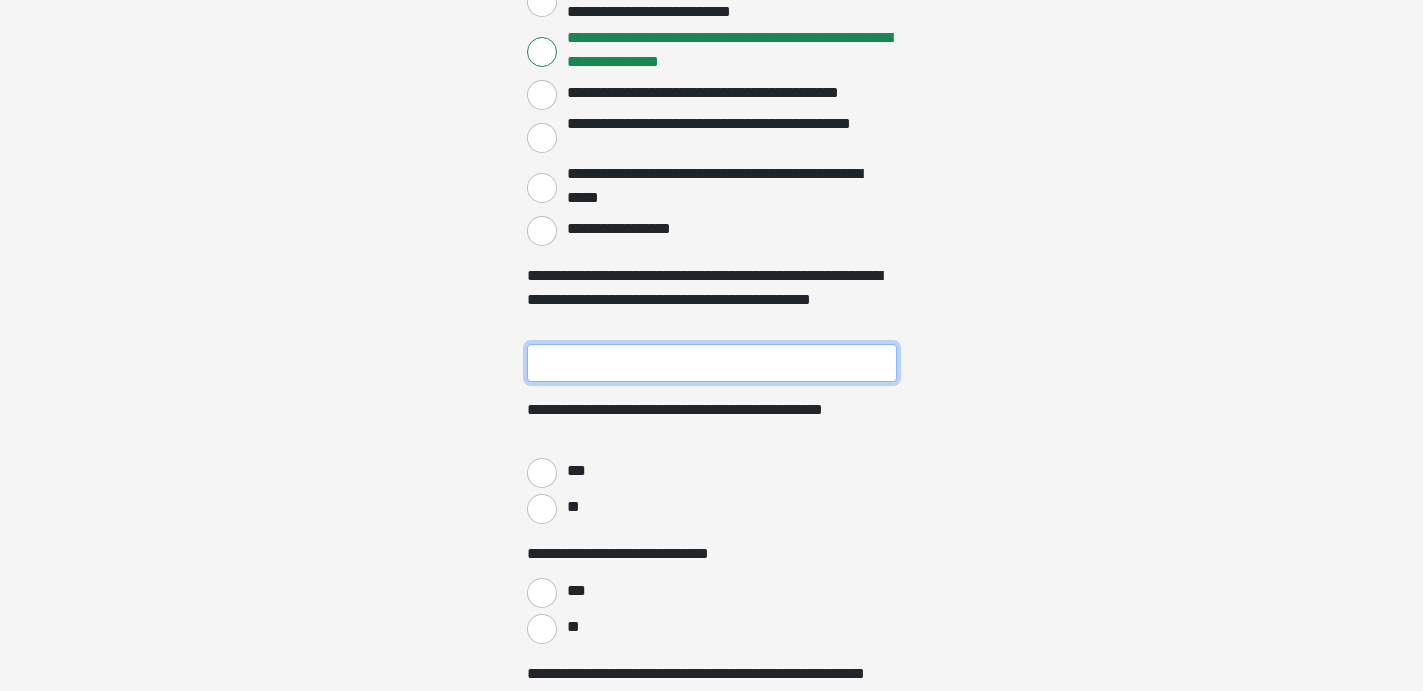 click on "**********" at bounding box center (712, 363) 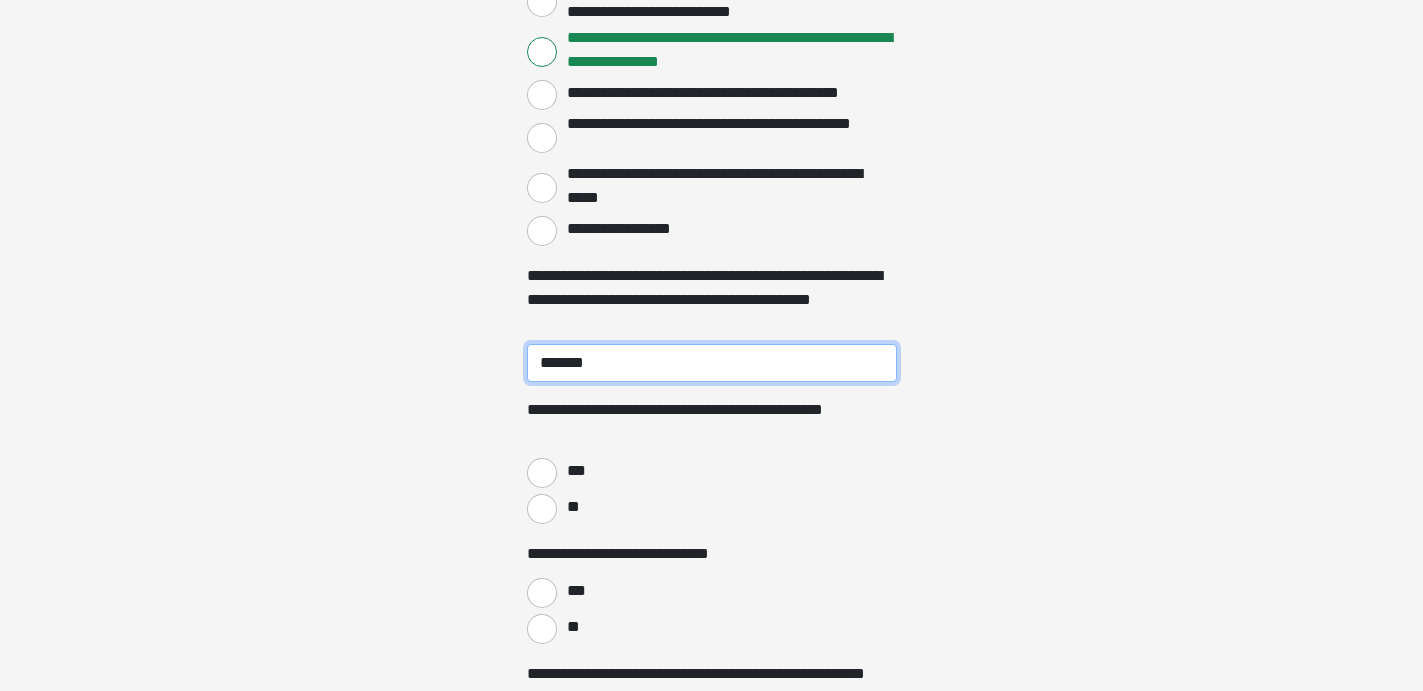 scroll, scrollTop: 2950, scrollLeft: 0, axis: vertical 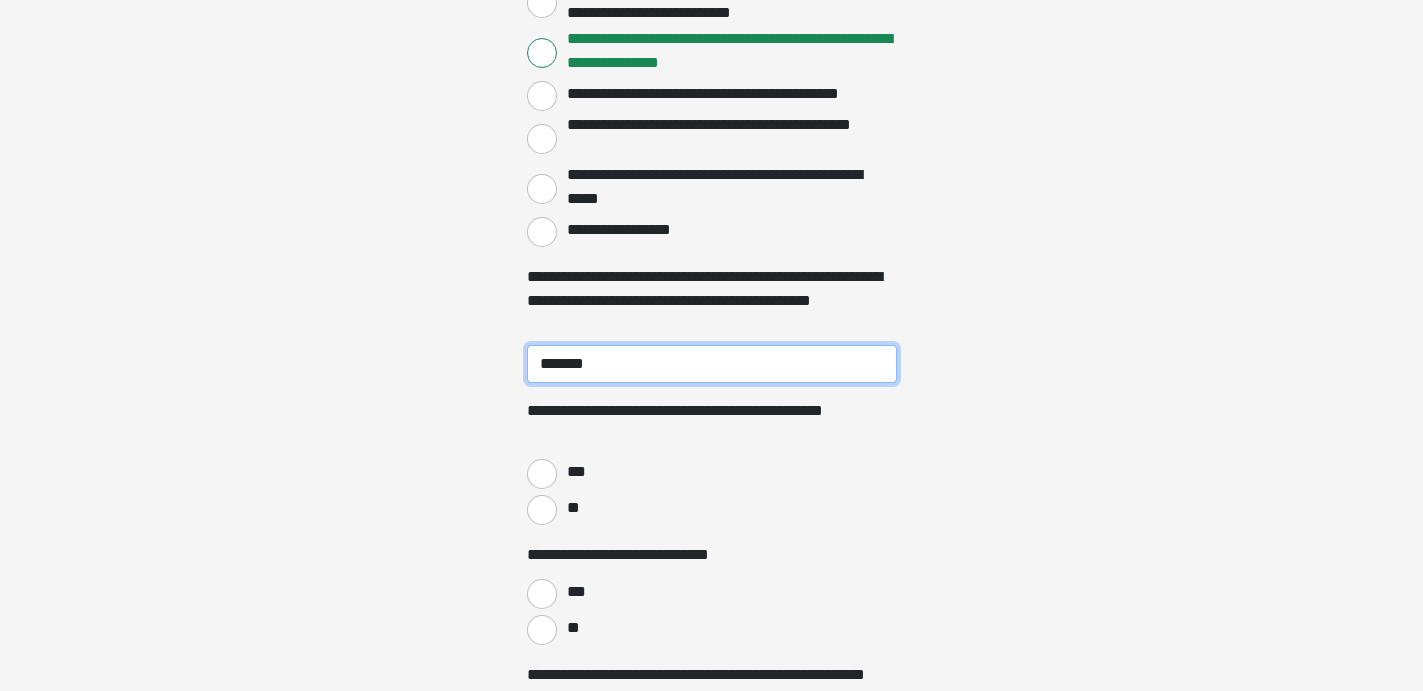 type on "*******" 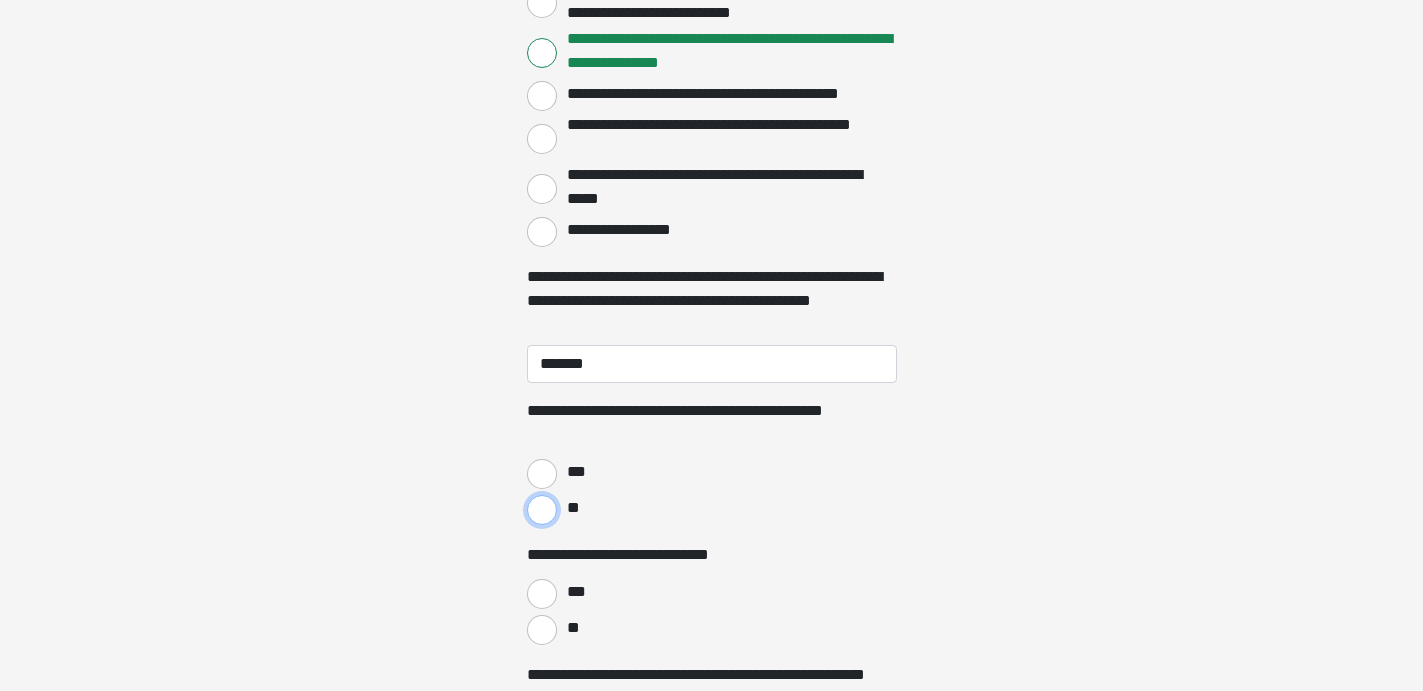 click on "**" at bounding box center (542, 510) 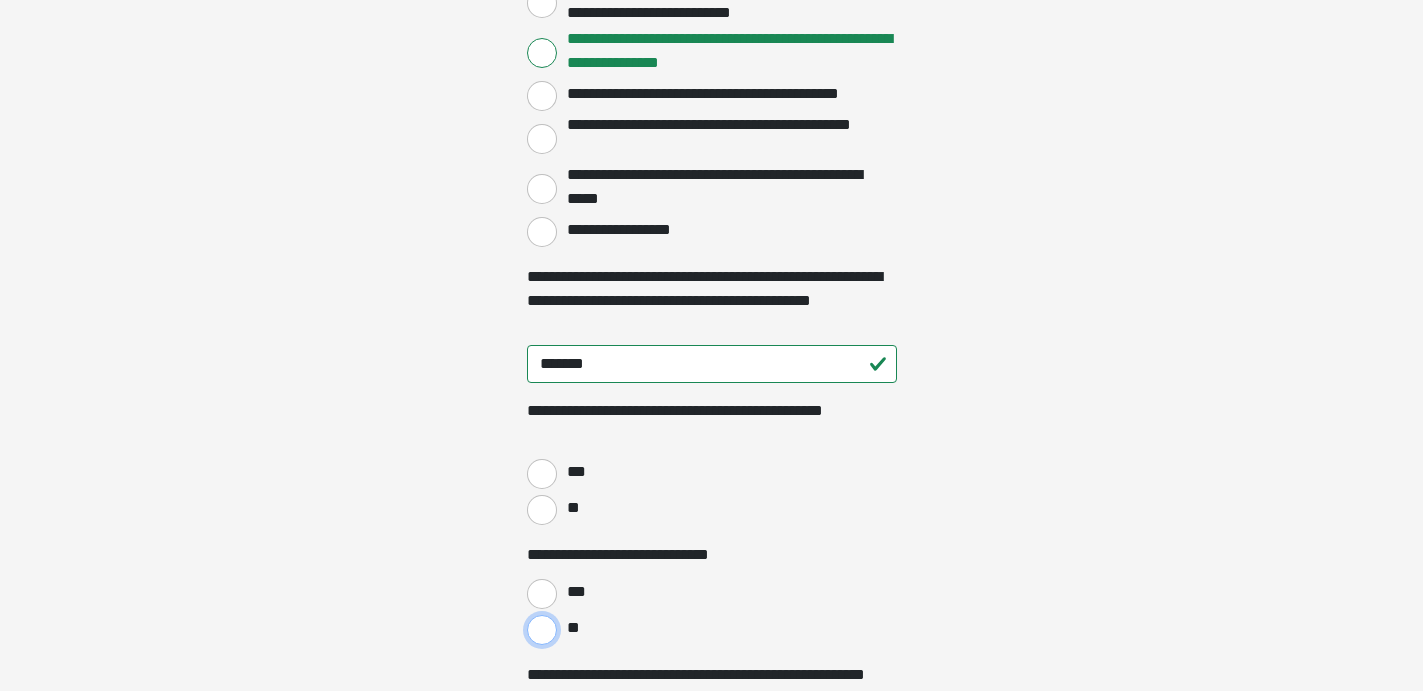 click on "**" at bounding box center [542, 630] 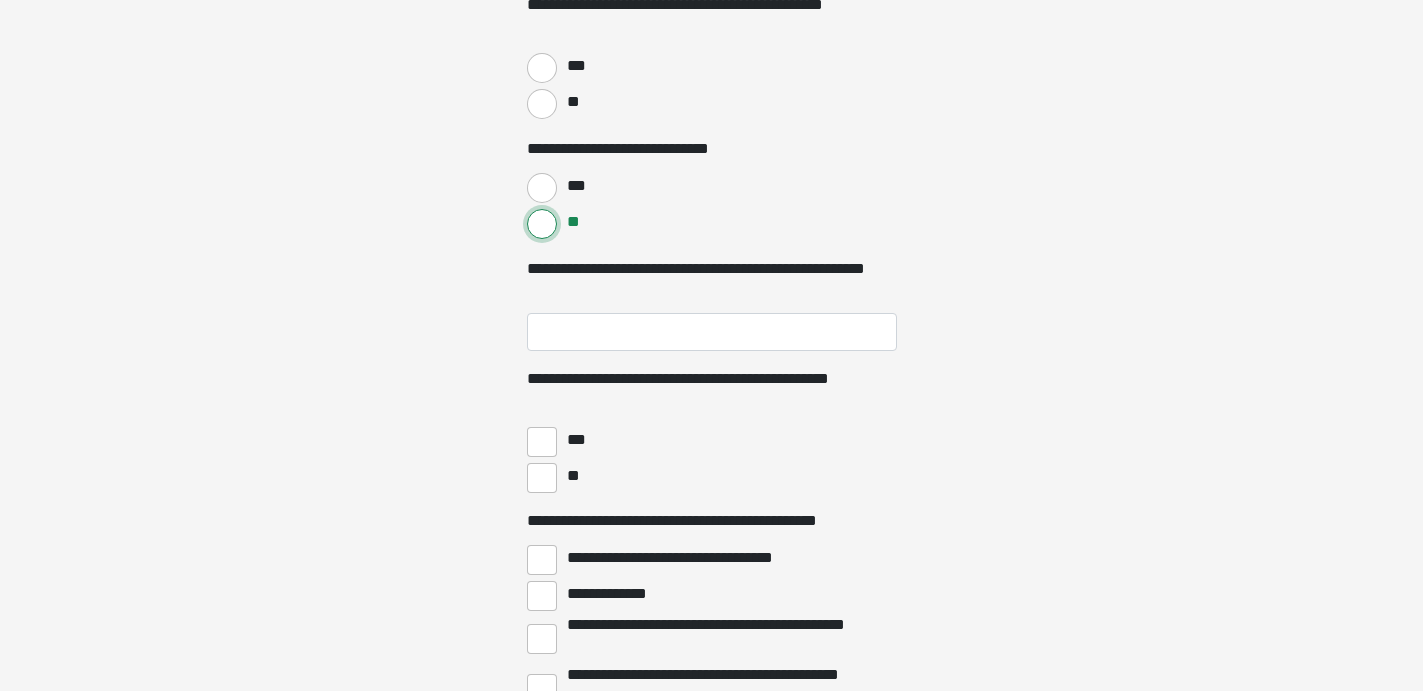 scroll, scrollTop: 3396, scrollLeft: 0, axis: vertical 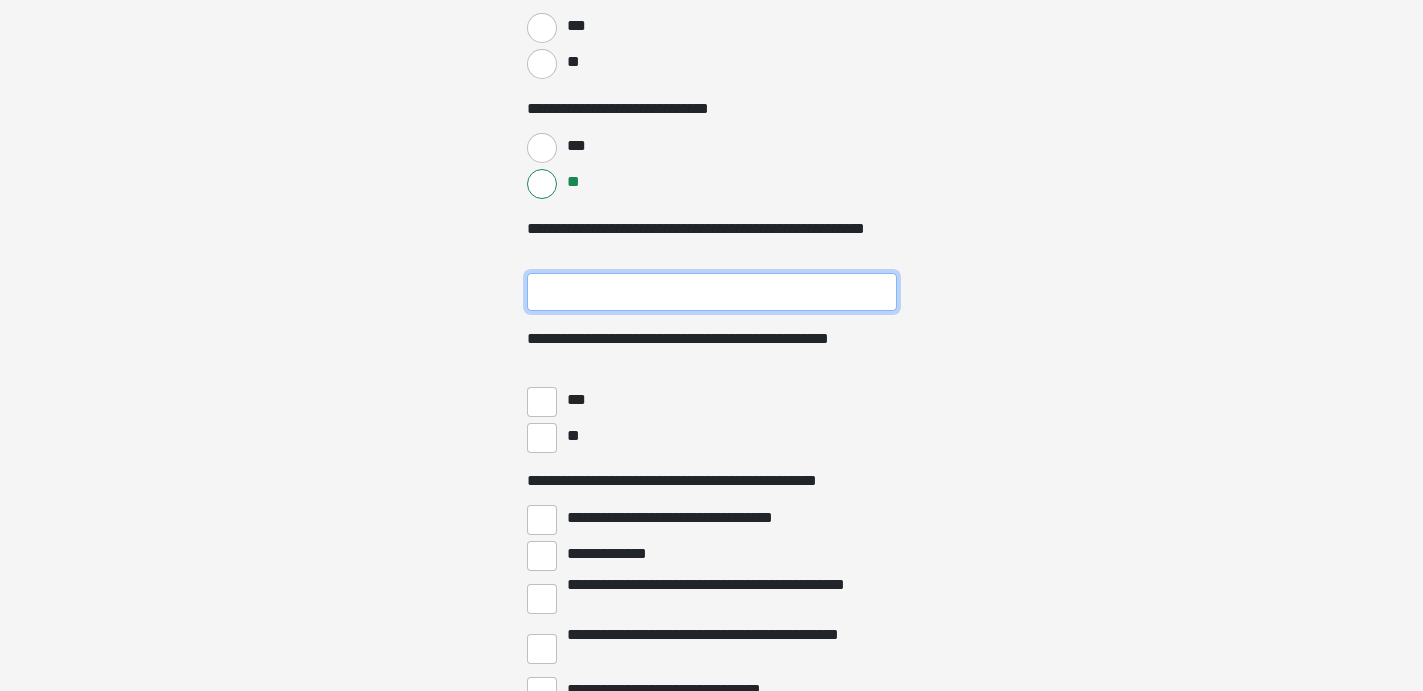 click on "**********" at bounding box center (712, 292) 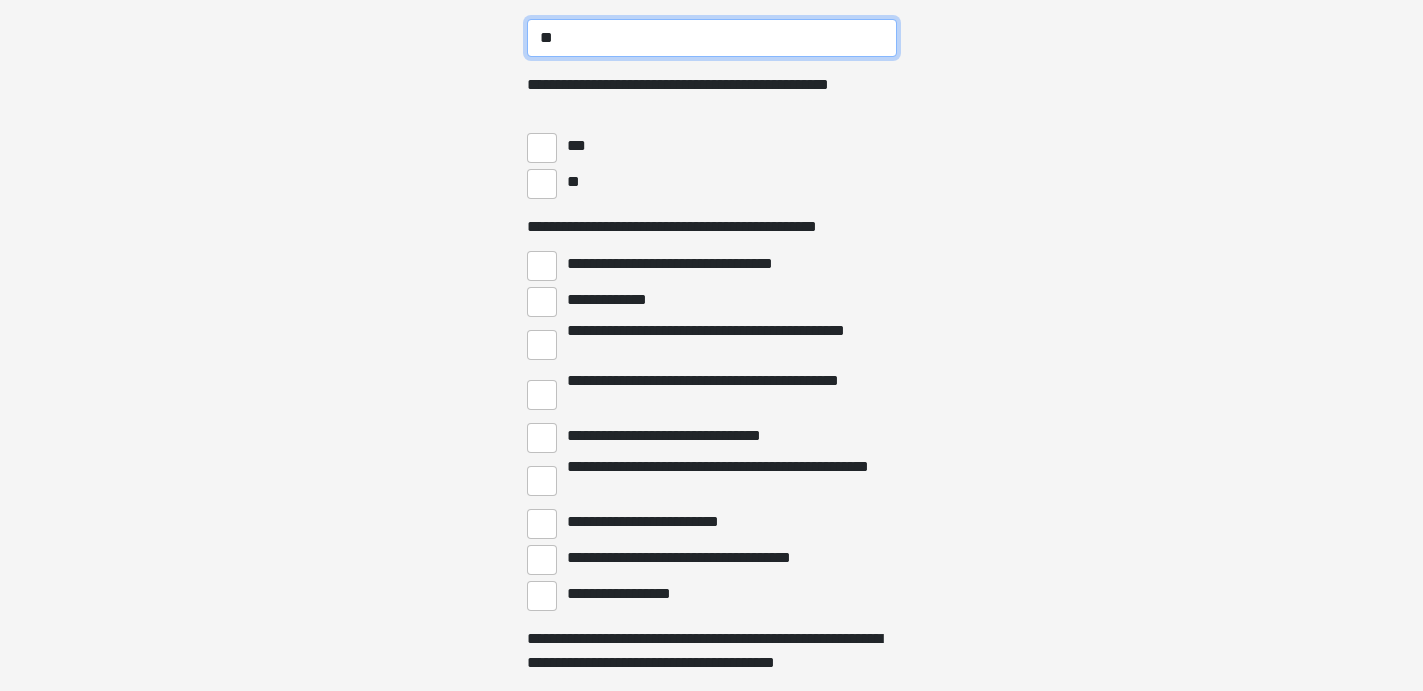 scroll, scrollTop: 3651, scrollLeft: 0, axis: vertical 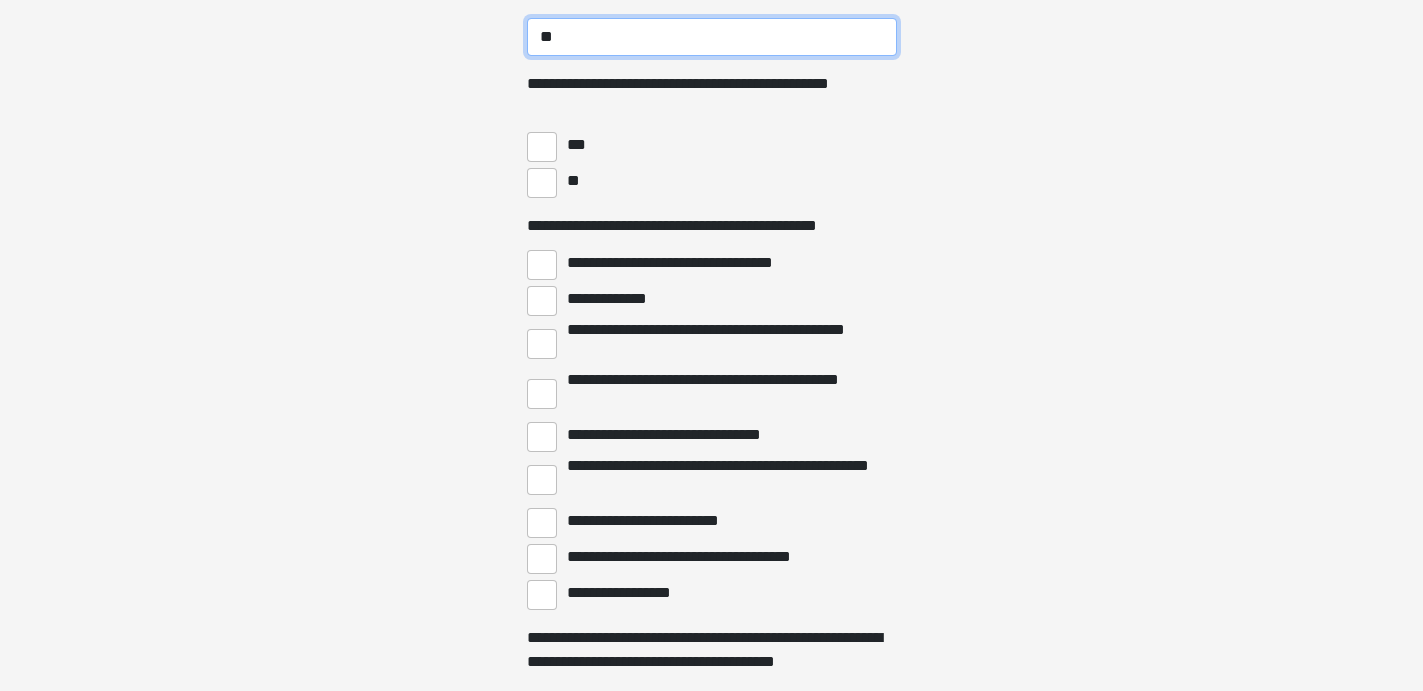 type on "**" 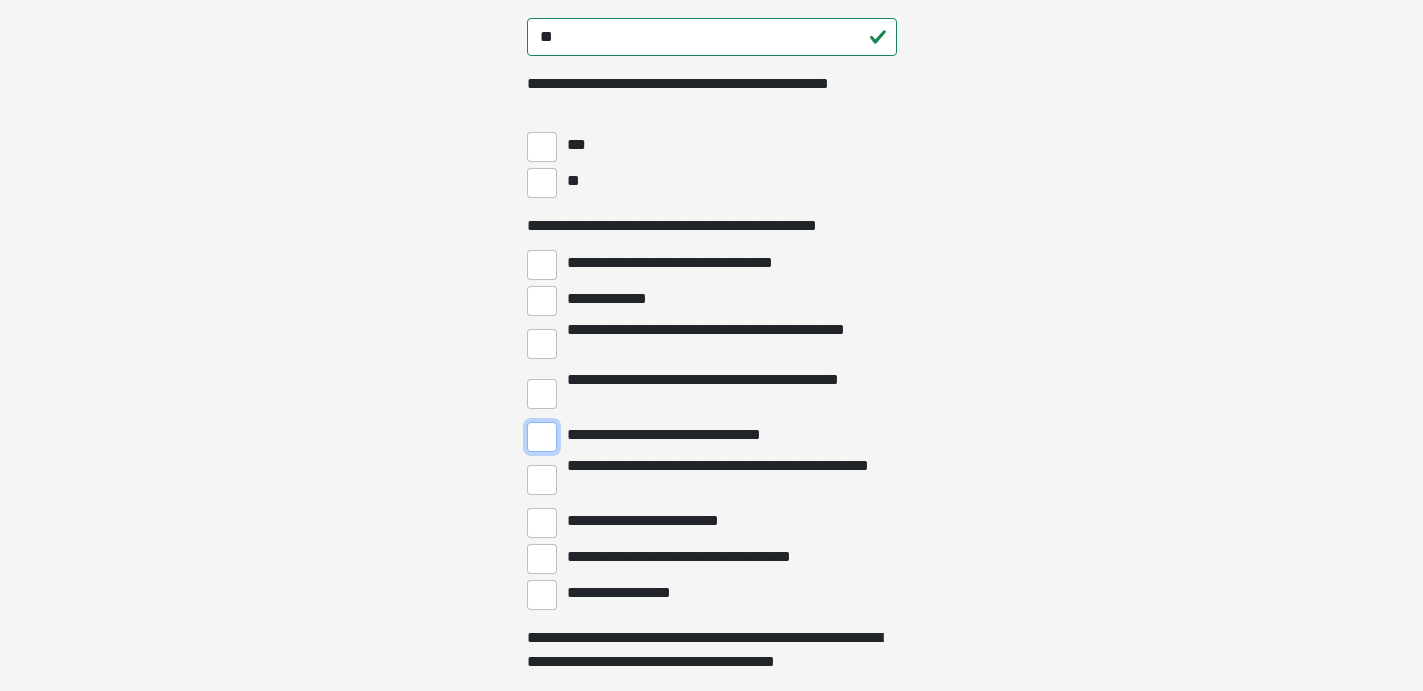 click on "**********" at bounding box center [542, 437] 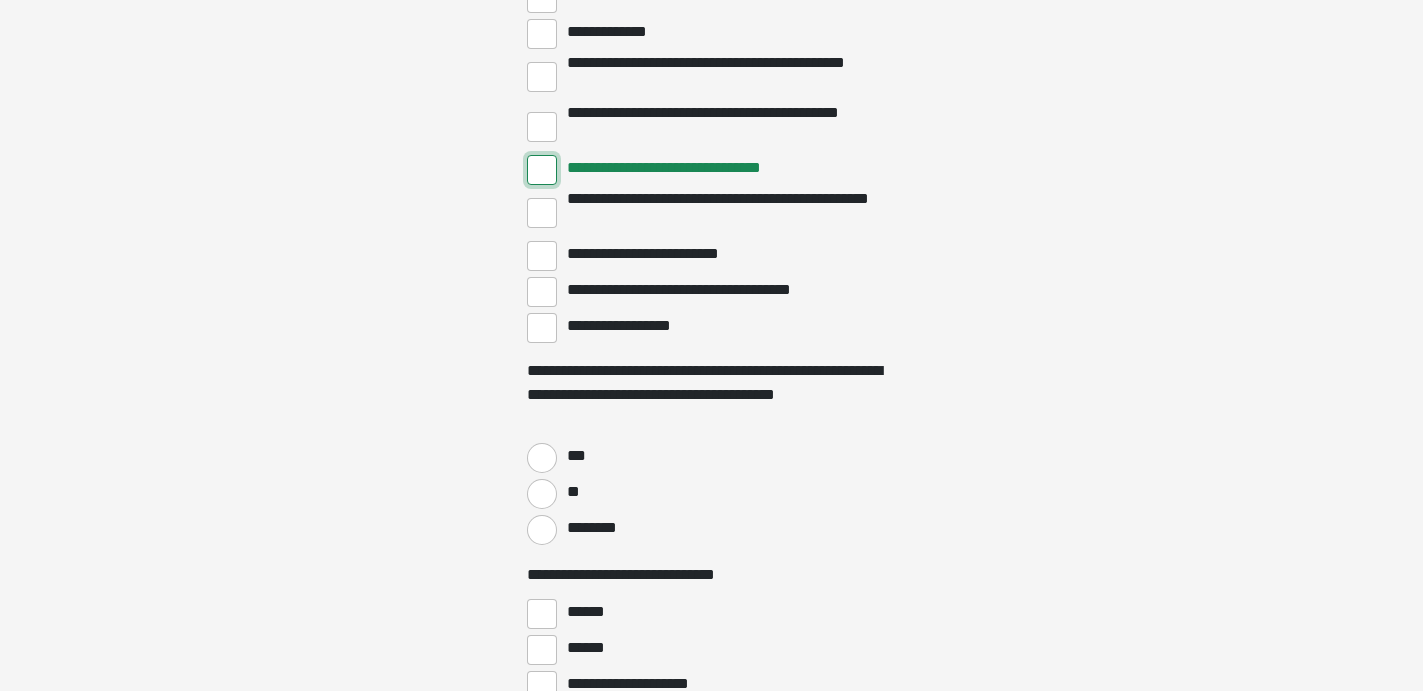 scroll, scrollTop: 3979, scrollLeft: 0, axis: vertical 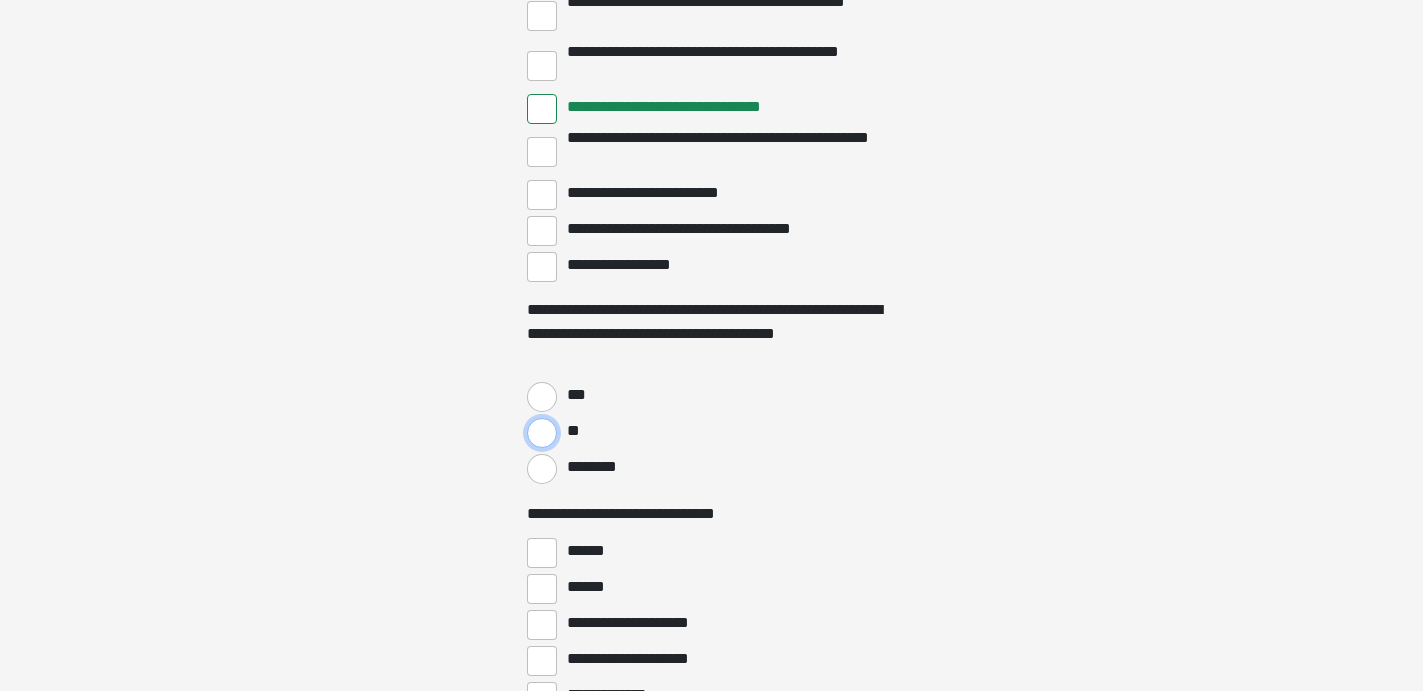 click on "**" at bounding box center (542, 433) 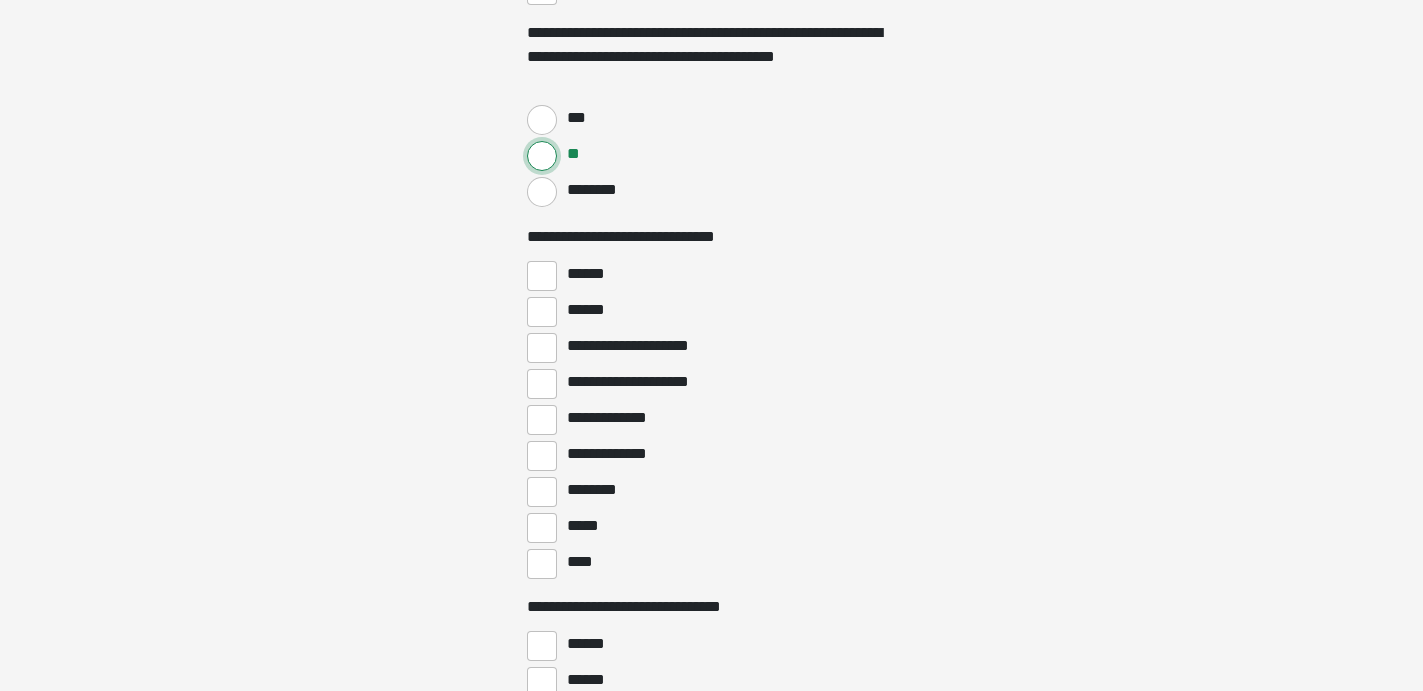 scroll, scrollTop: 4287, scrollLeft: 0, axis: vertical 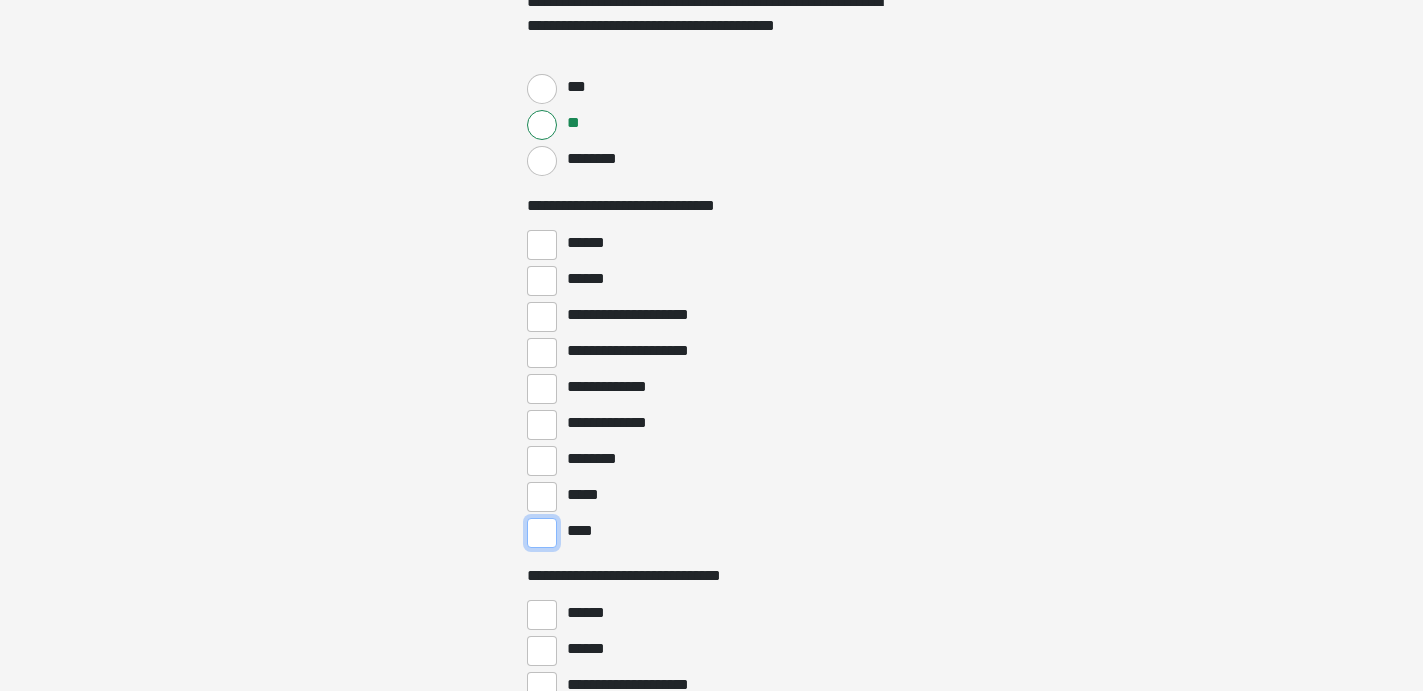 drag, startPoint x: 544, startPoint y: 540, endPoint x: 683, endPoint y: 515, distance: 141.2303 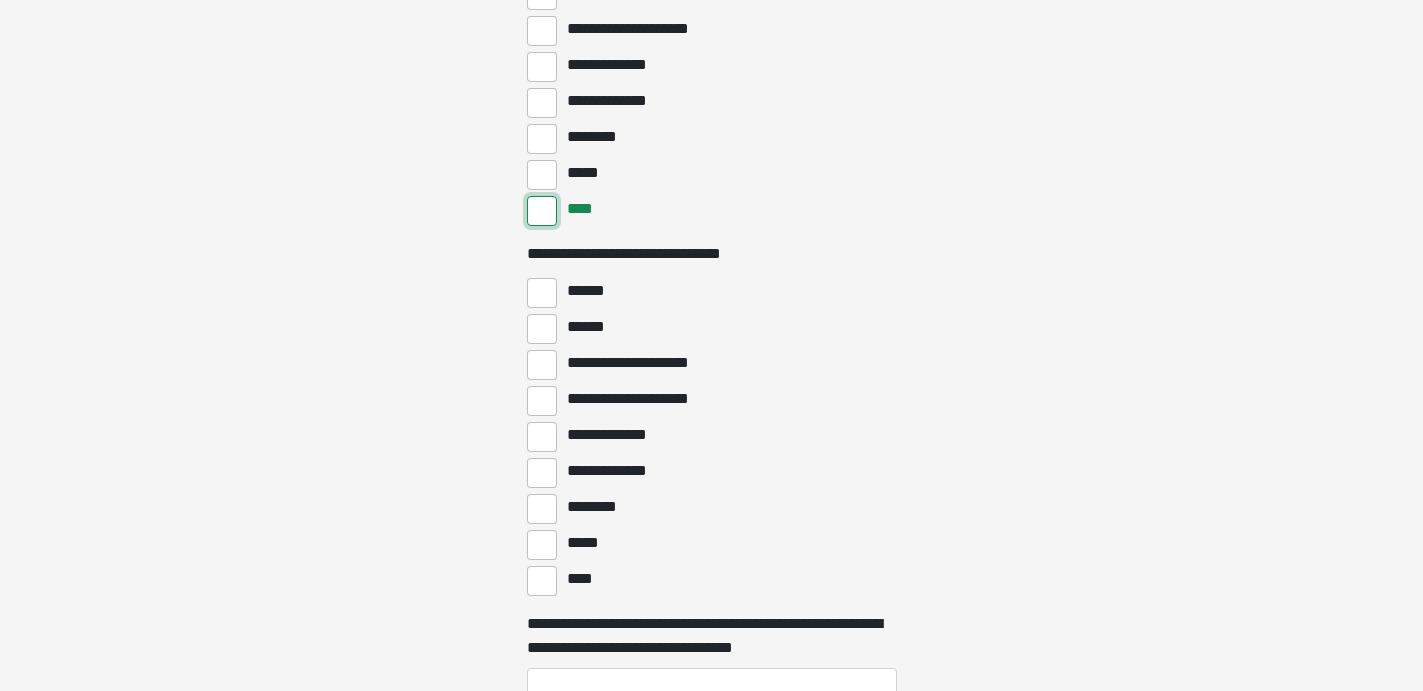 scroll, scrollTop: 4623, scrollLeft: 0, axis: vertical 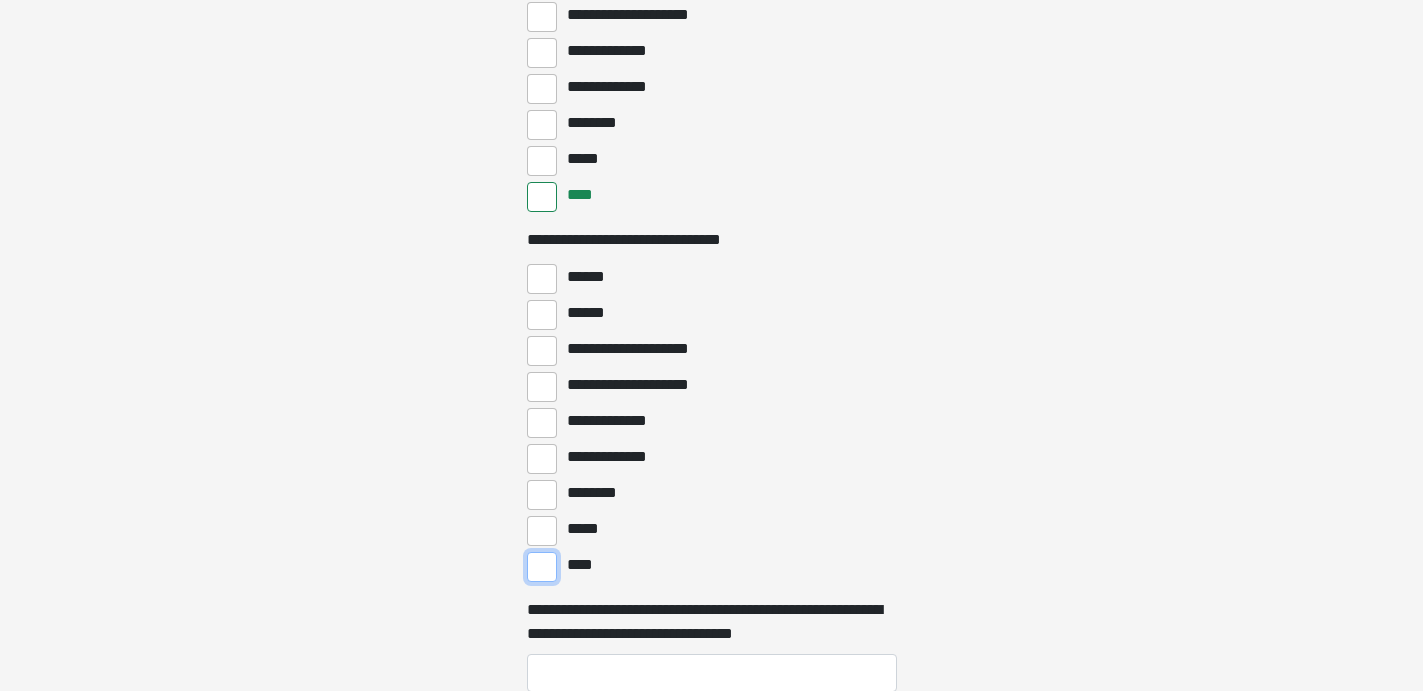 click on "****" at bounding box center (542, 567) 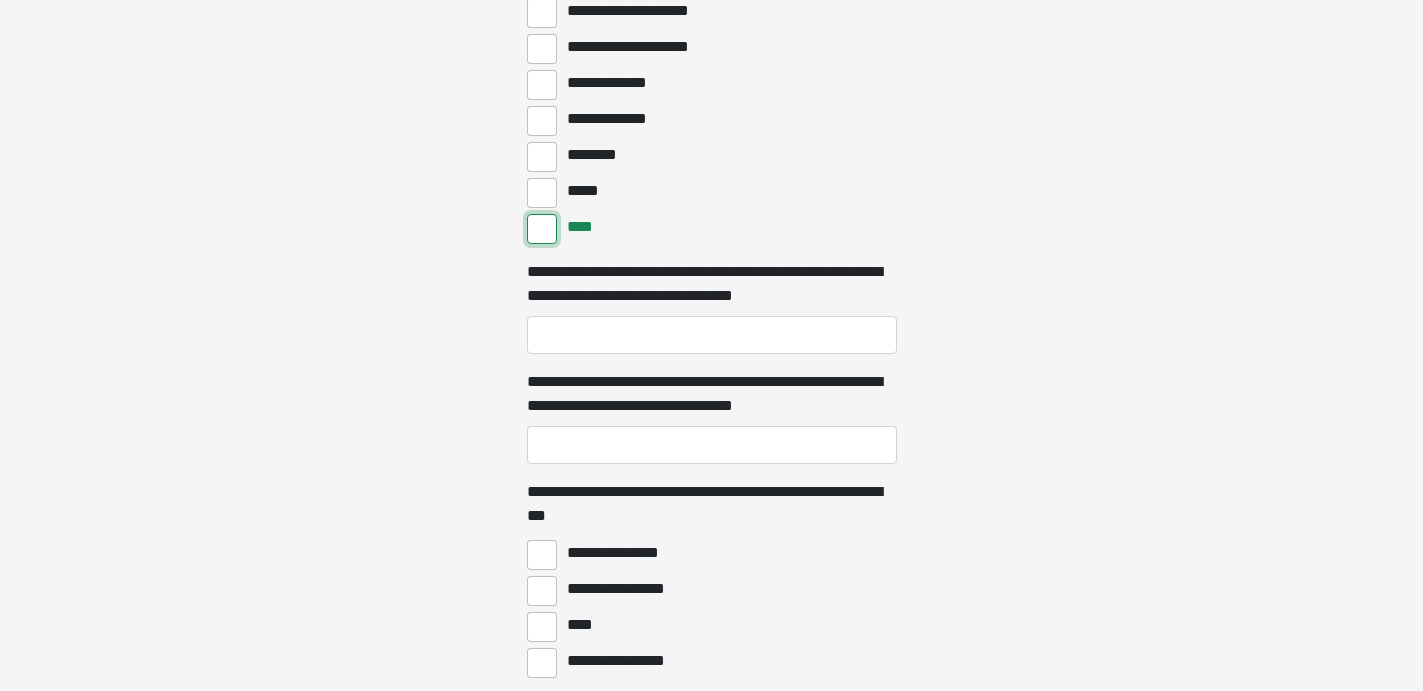scroll, scrollTop: 4976, scrollLeft: 0, axis: vertical 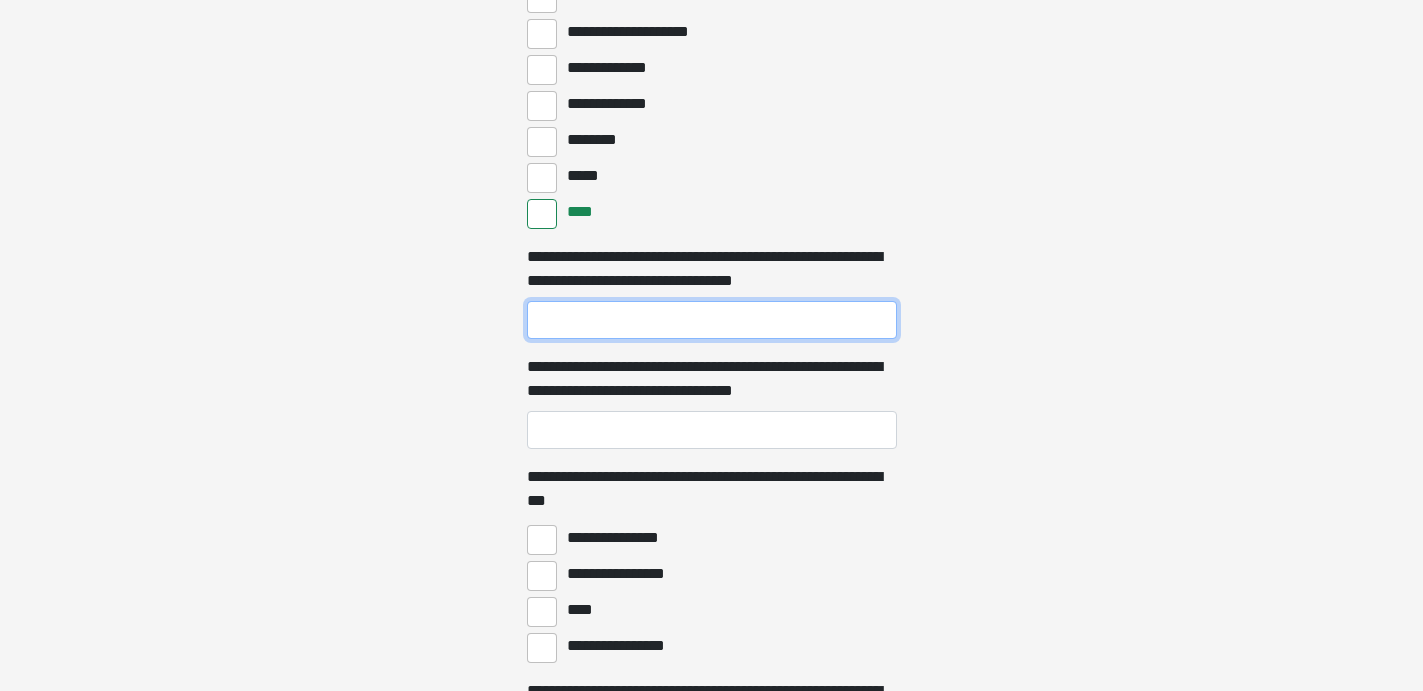 click on "**********" at bounding box center [712, 320] 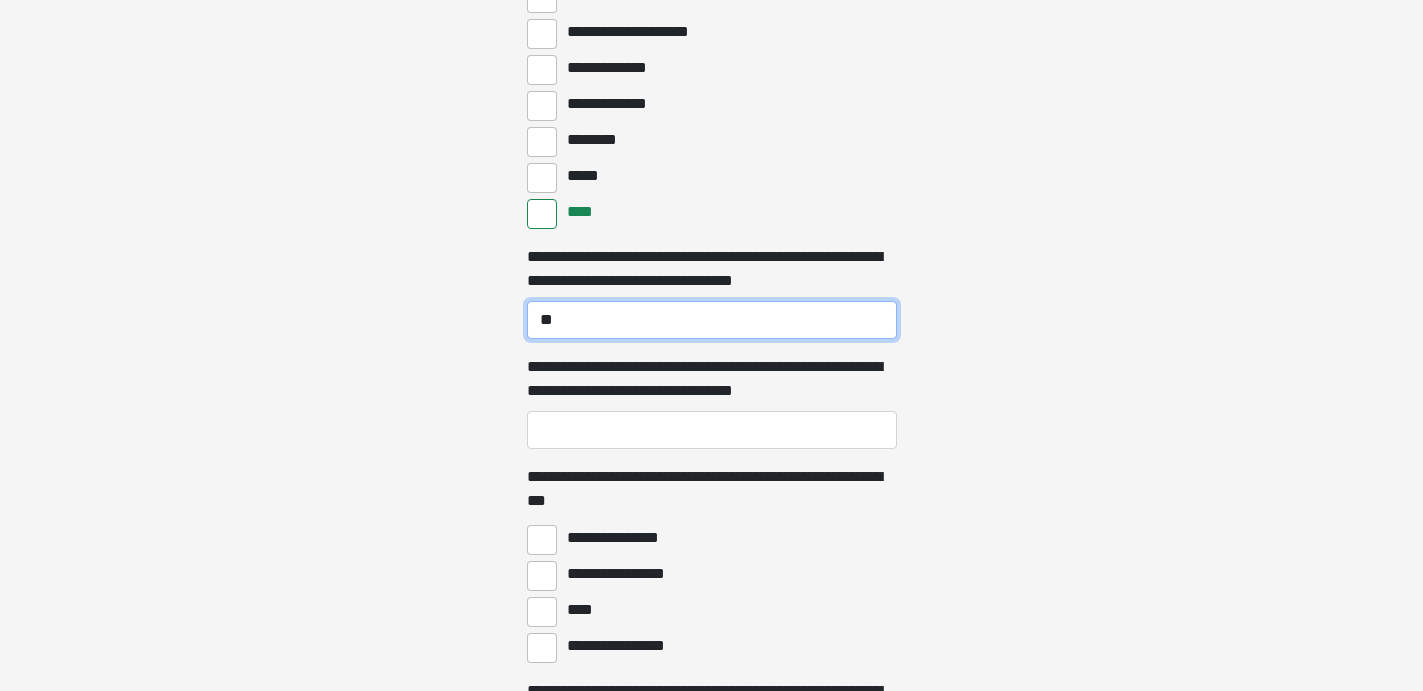 type on "**" 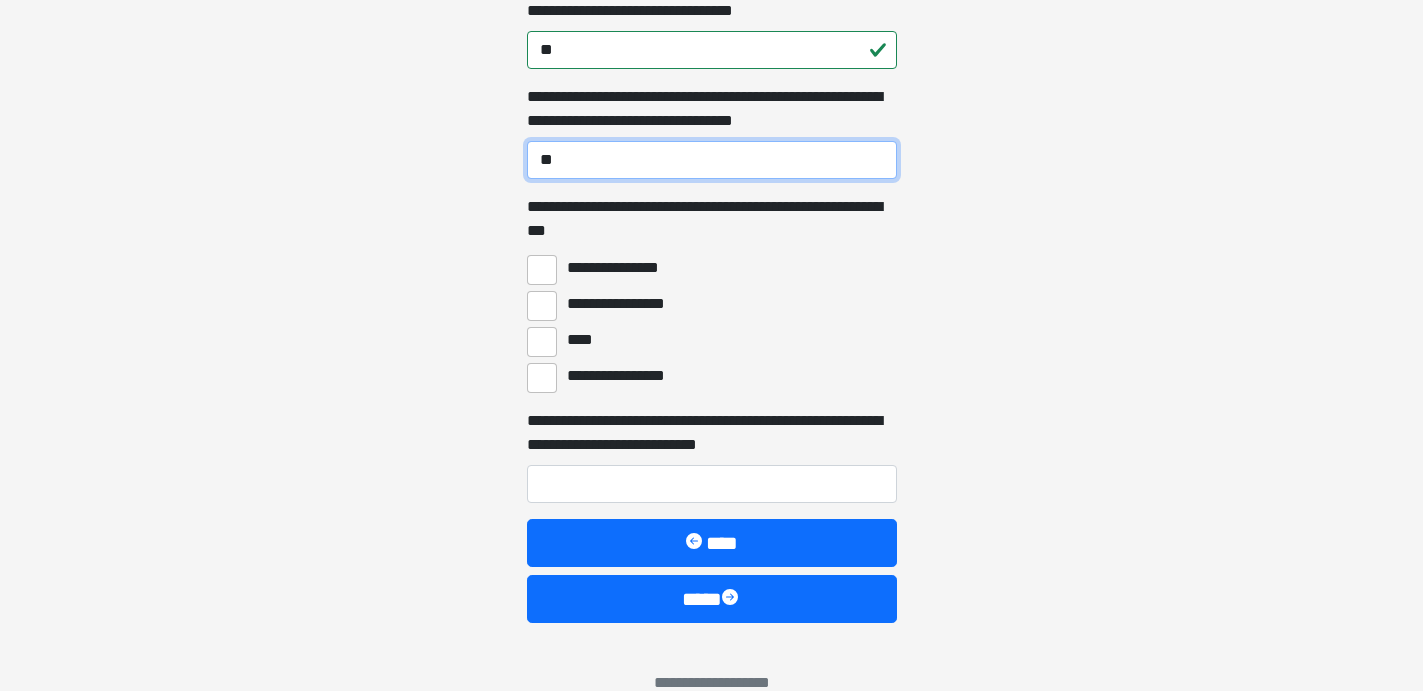 scroll, scrollTop: 5261, scrollLeft: 0, axis: vertical 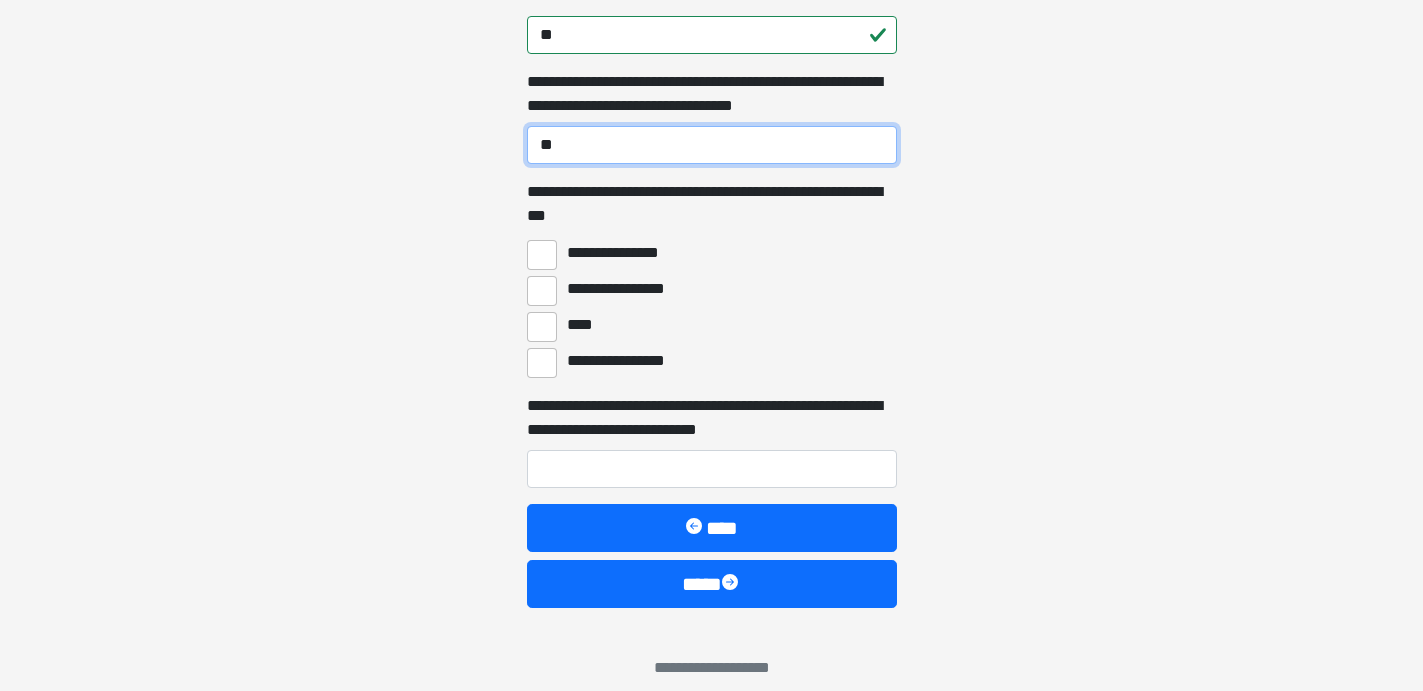 type on "**" 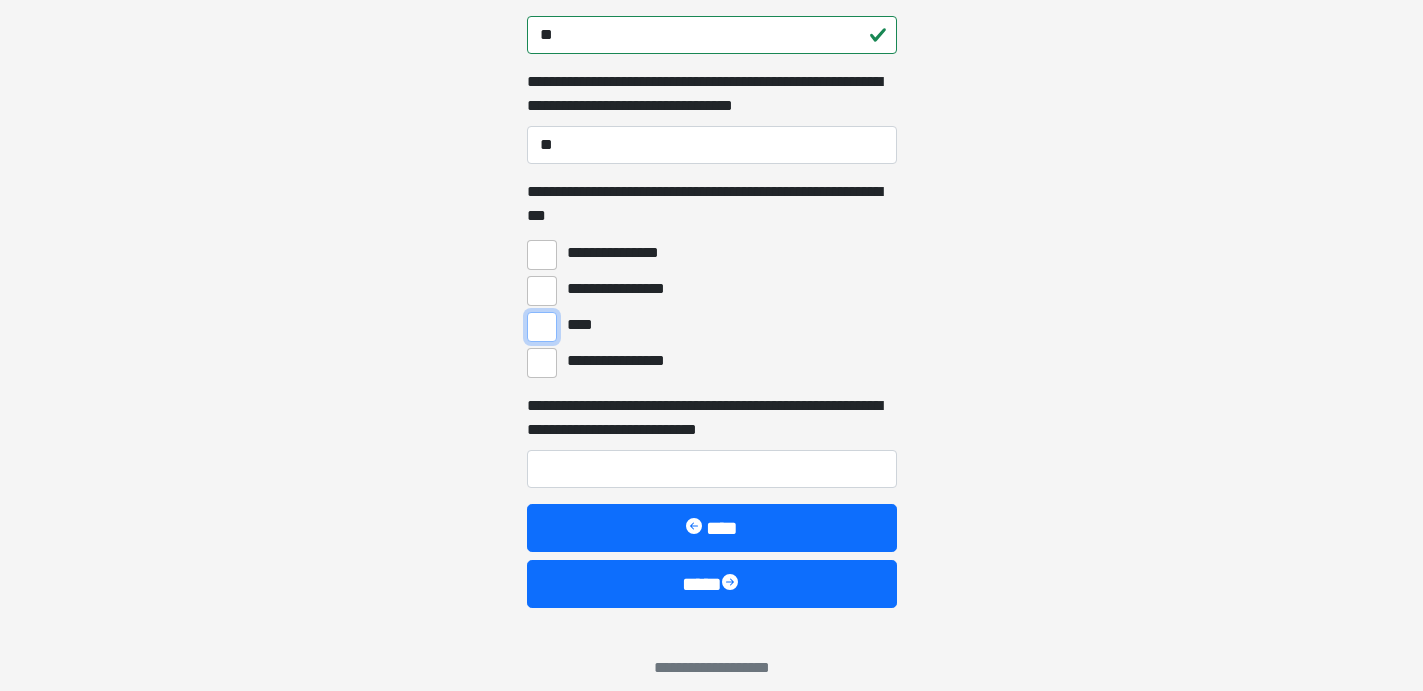 click on "****" at bounding box center (542, 327) 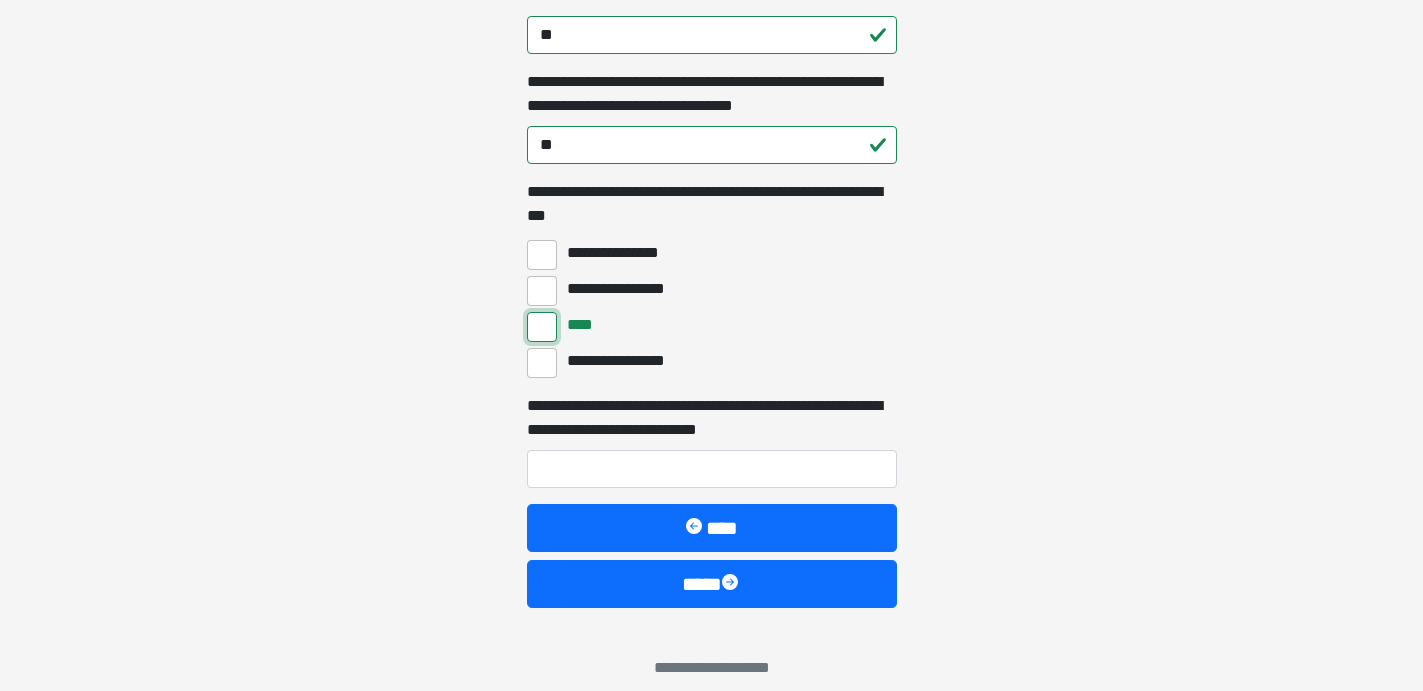 scroll, scrollTop: 5281, scrollLeft: 0, axis: vertical 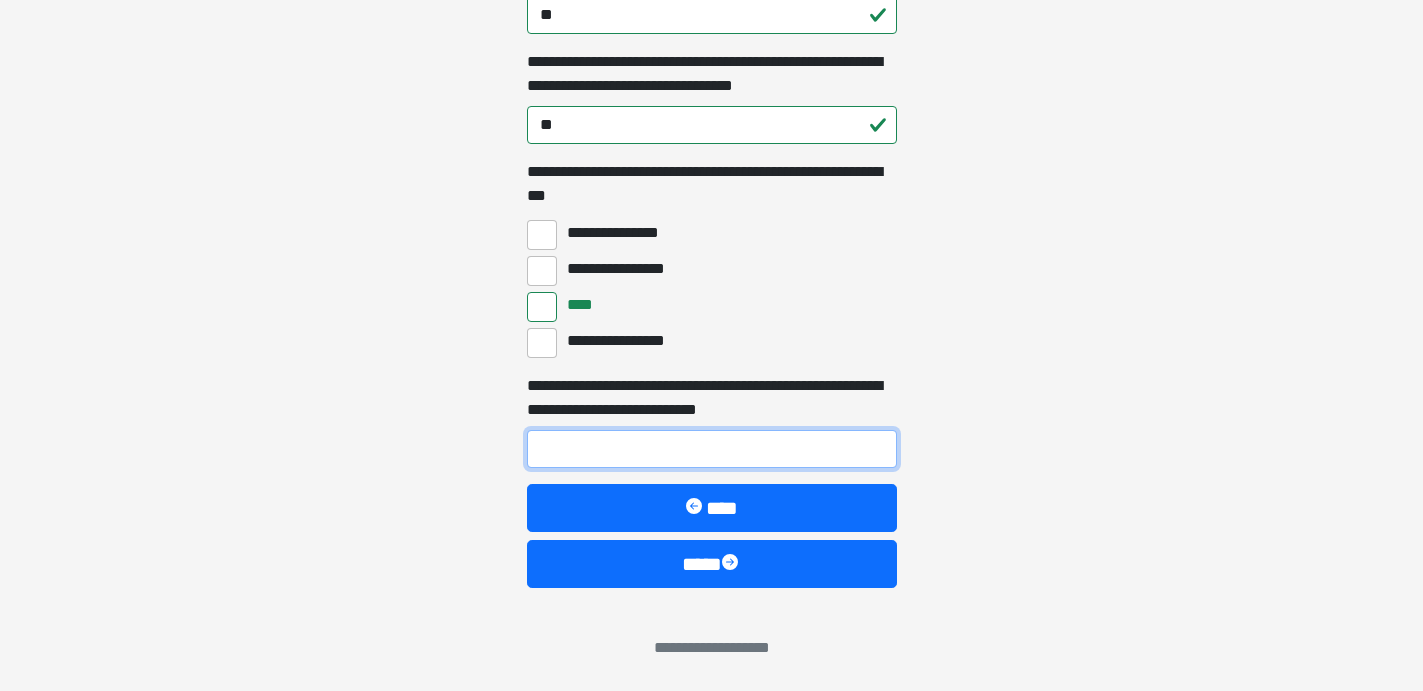 click on "**********" at bounding box center (712, 449) 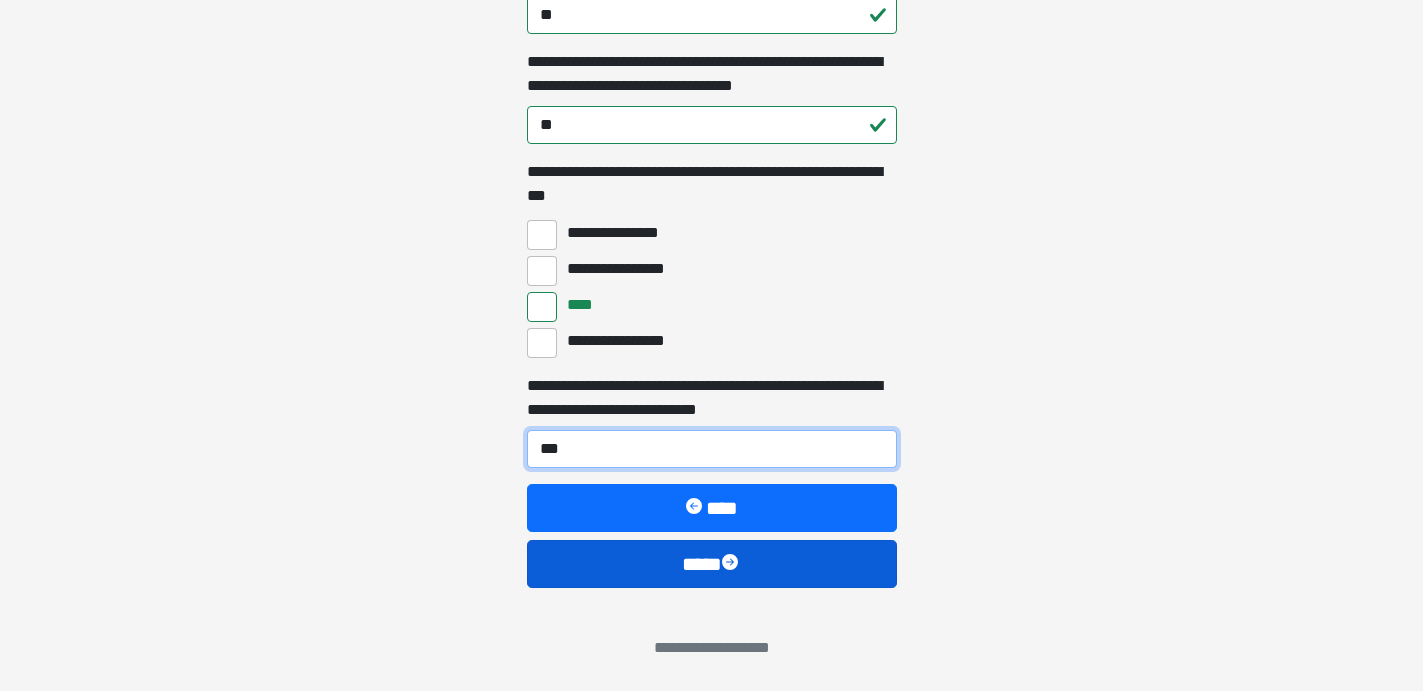 type on "***" 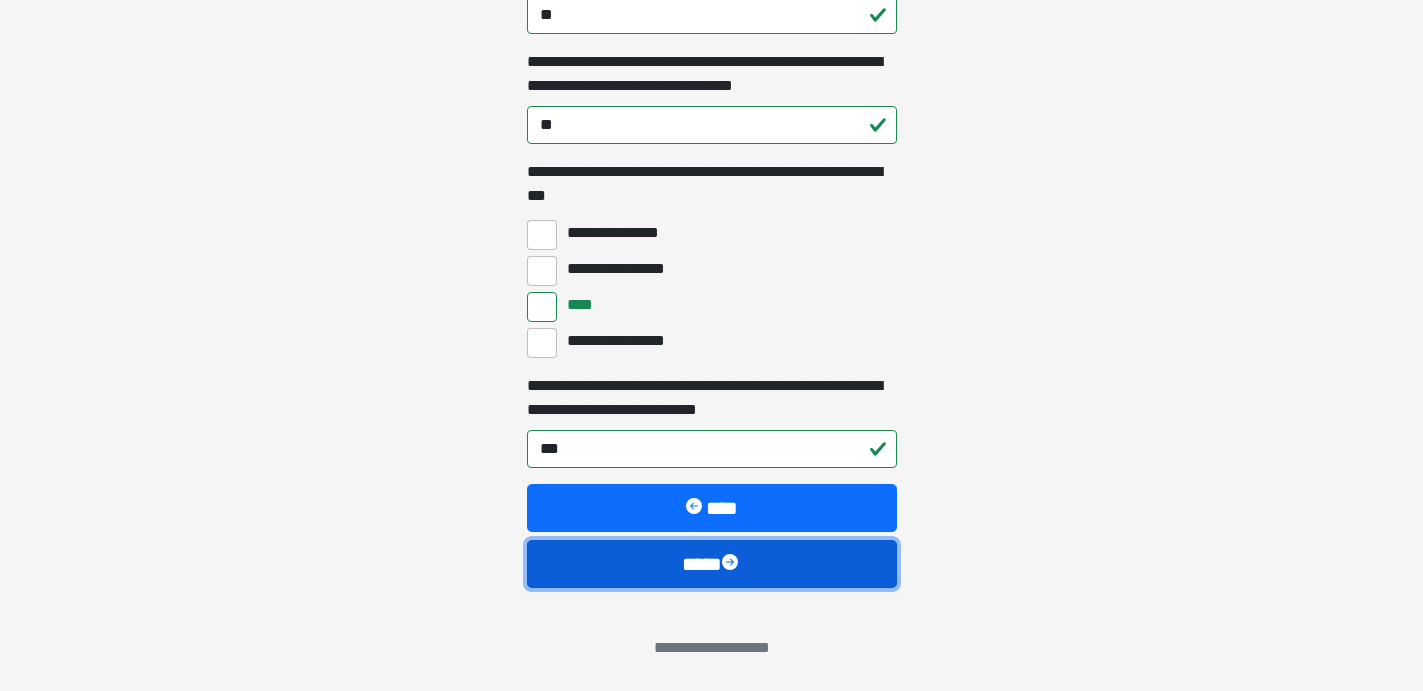 click on "****" at bounding box center [712, 564] 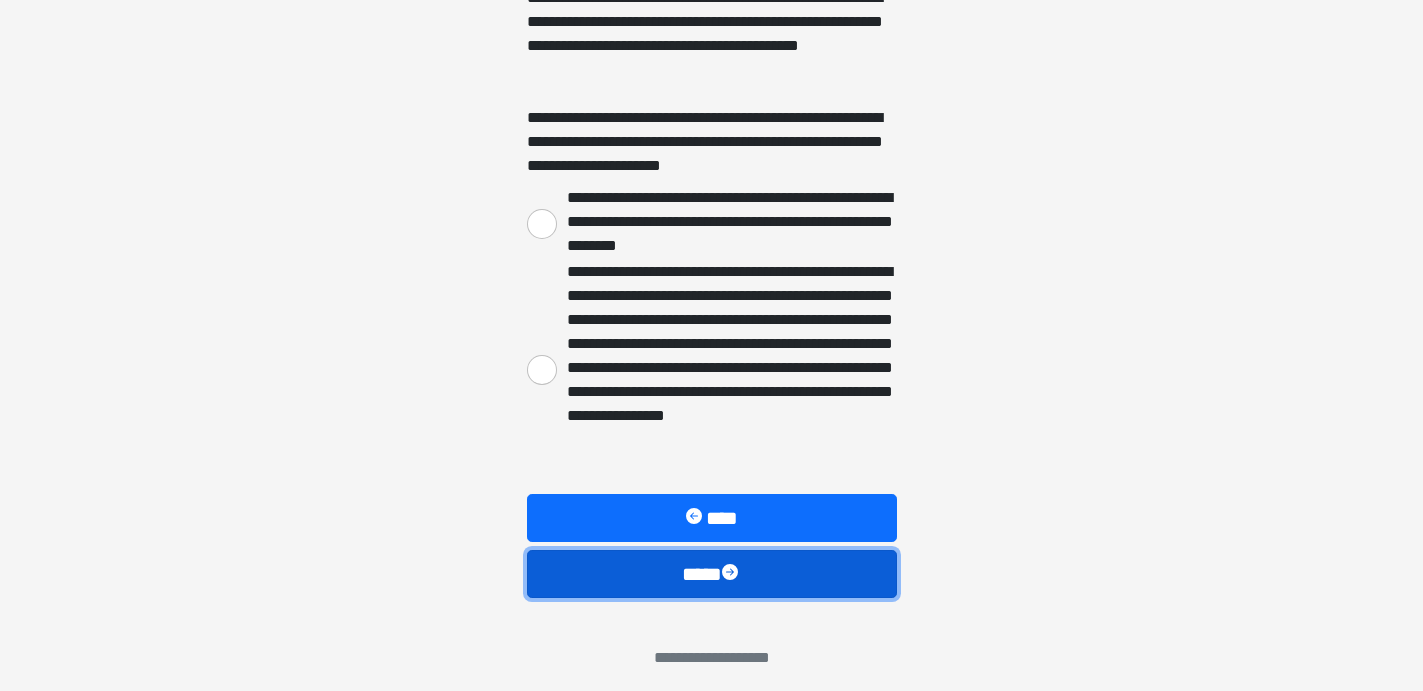 scroll, scrollTop: 391, scrollLeft: 0, axis: vertical 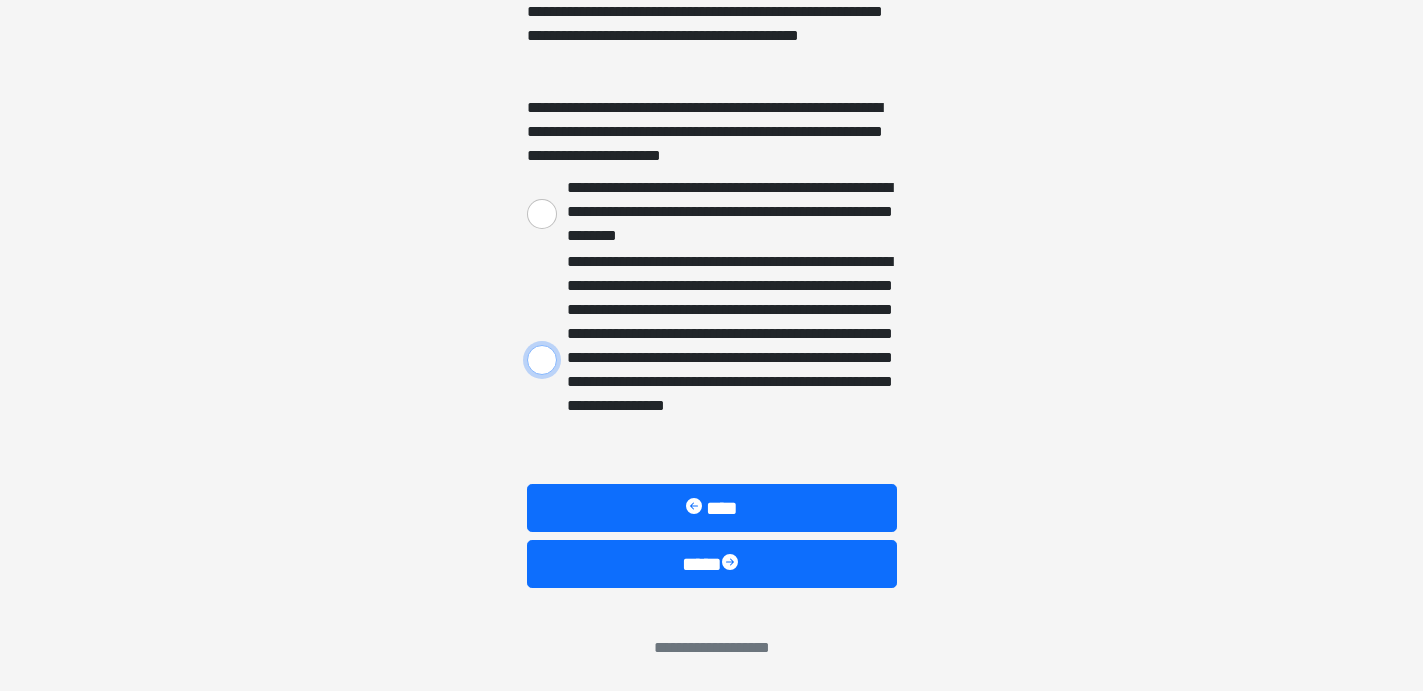 click on "**********" at bounding box center [542, 360] 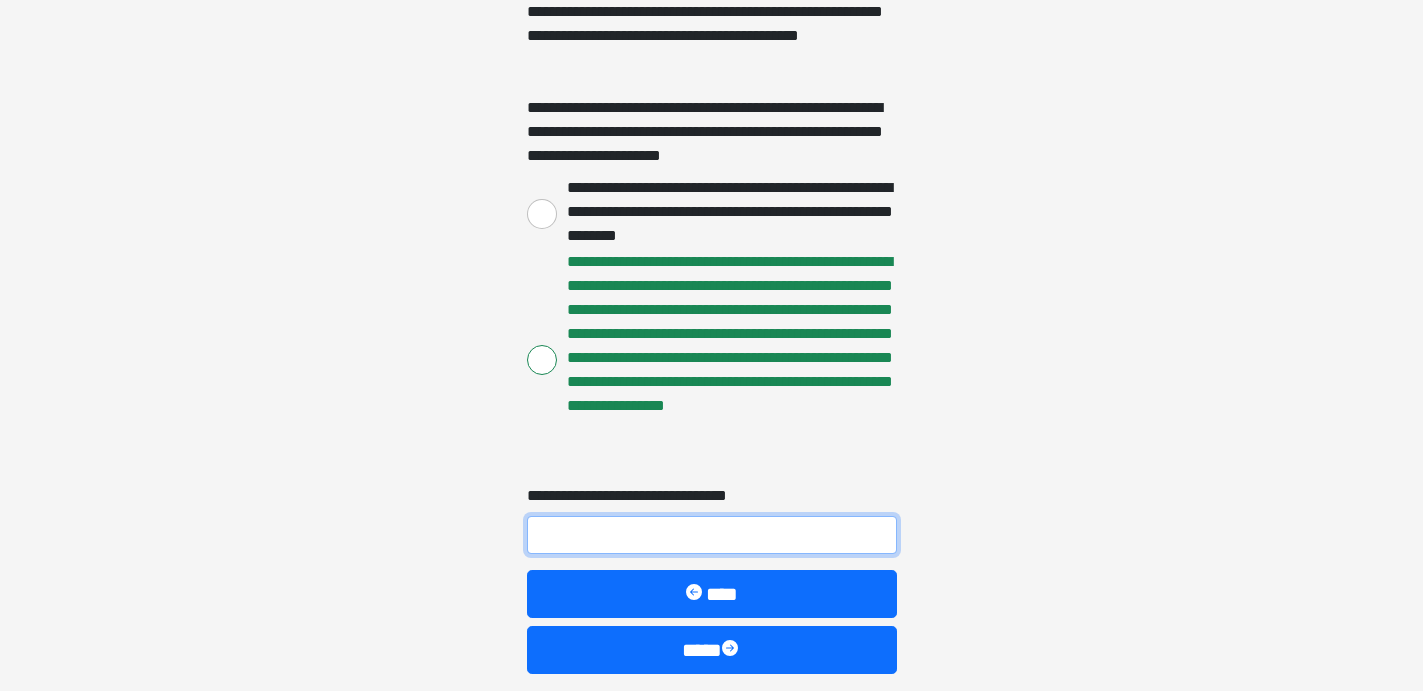 click on "**********" at bounding box center (712, 535) 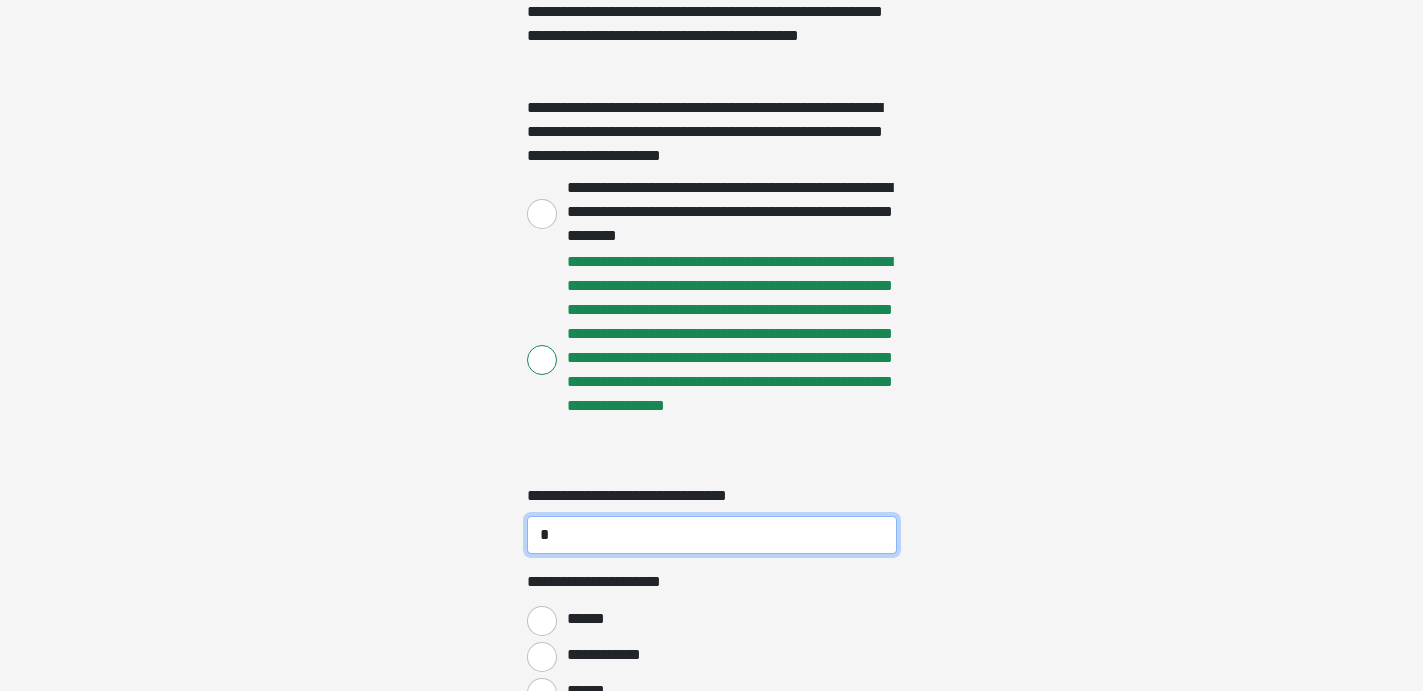 type 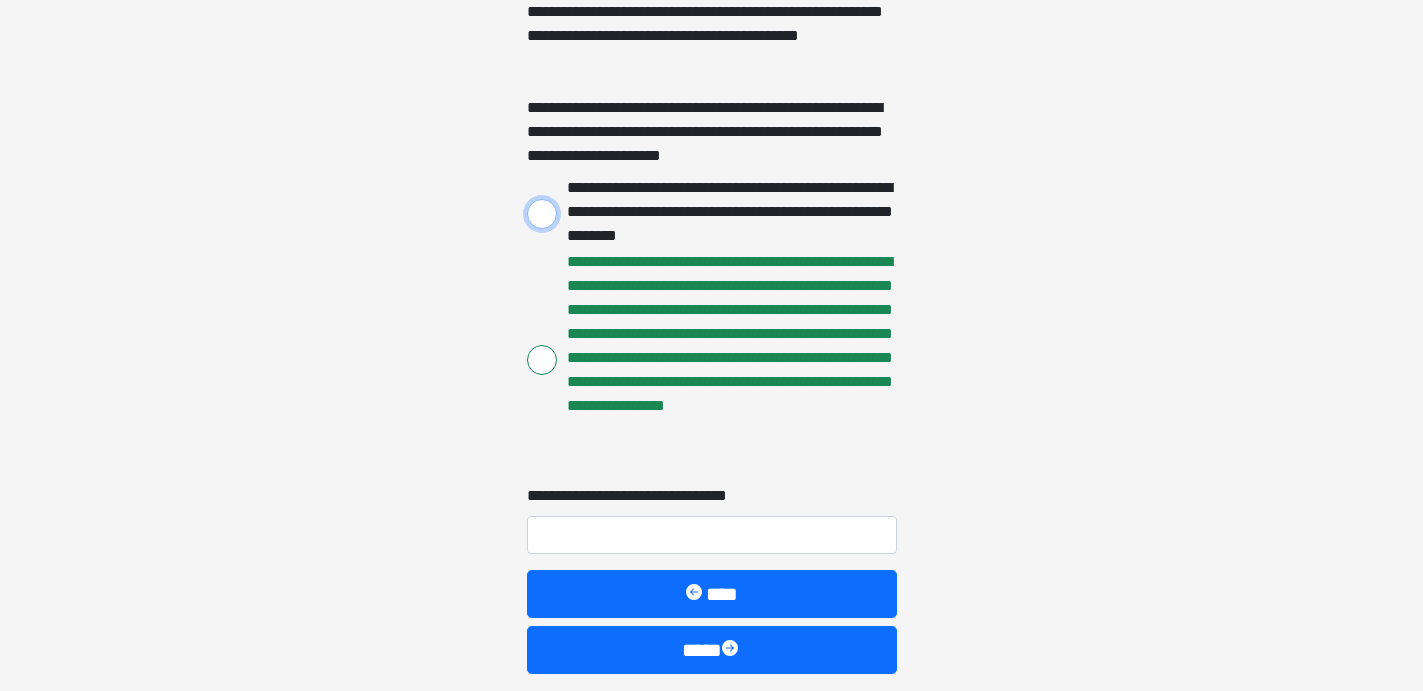 click on "**********" at bounding box center [542, 214] 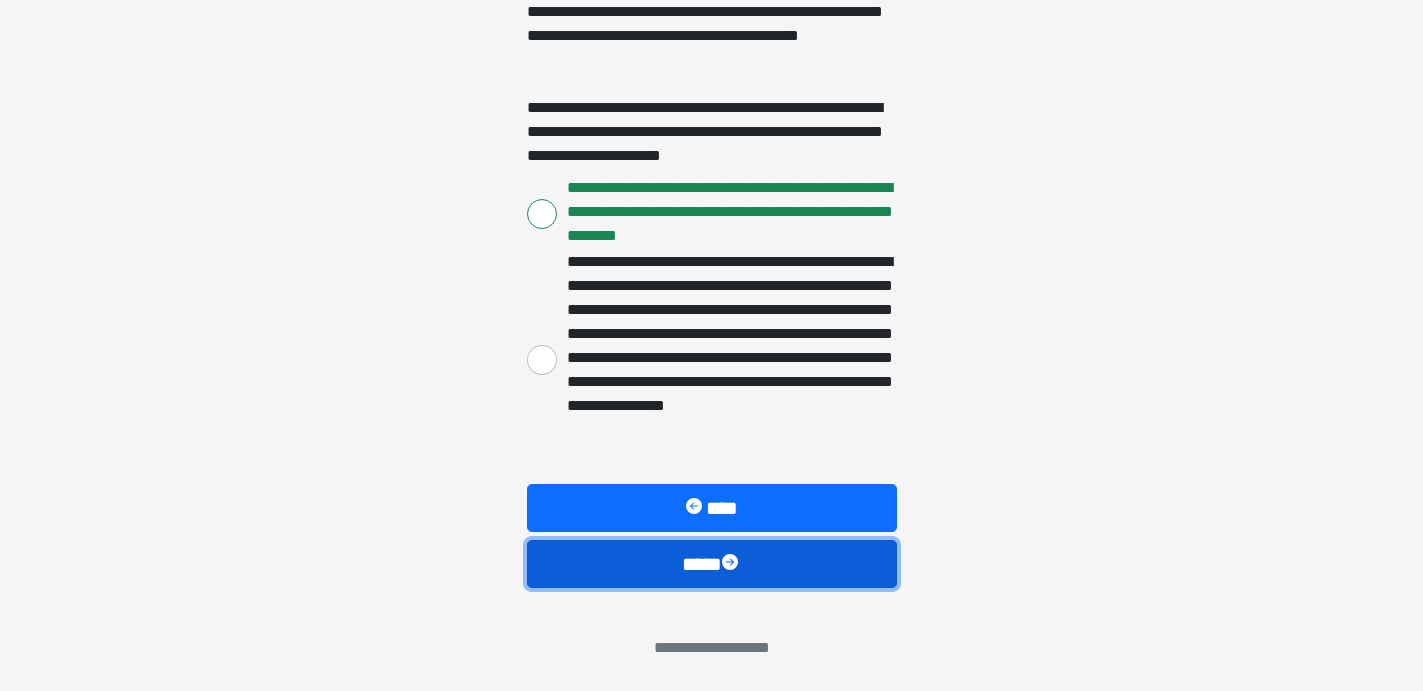 click on "****" at bounding box center [712, 564] 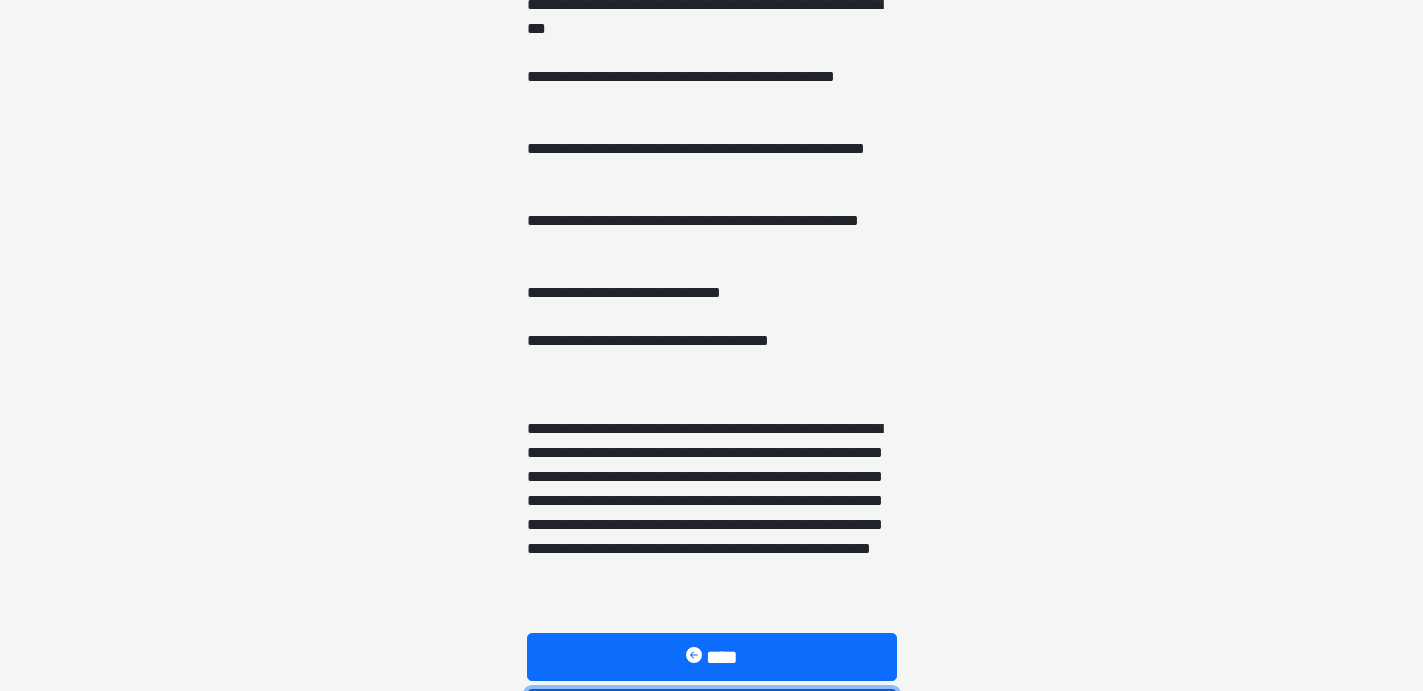 scroll, scrollTop: 1531, scrollLeft: 0, axis: vertical 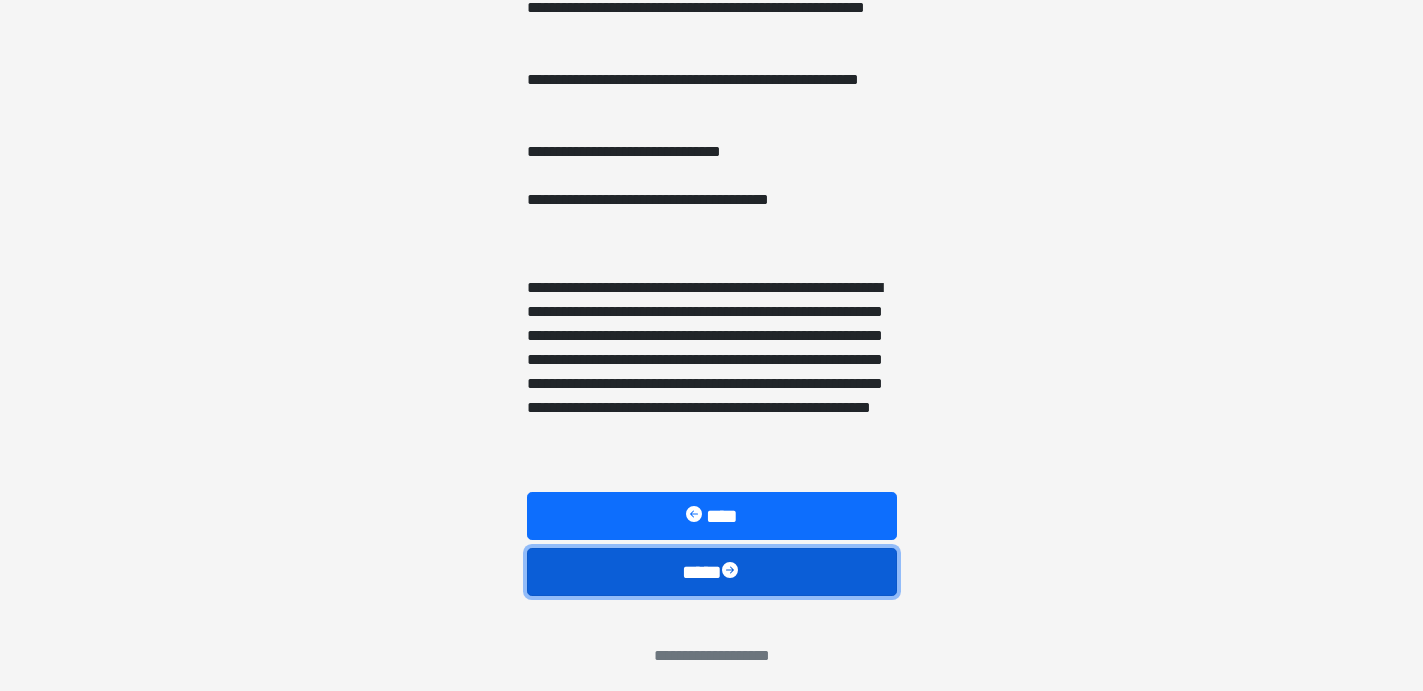 drag, startPoint x: 689, startPoint y: 569, endPoint x: 1121, endPoint y: 512, distance: 435.7442 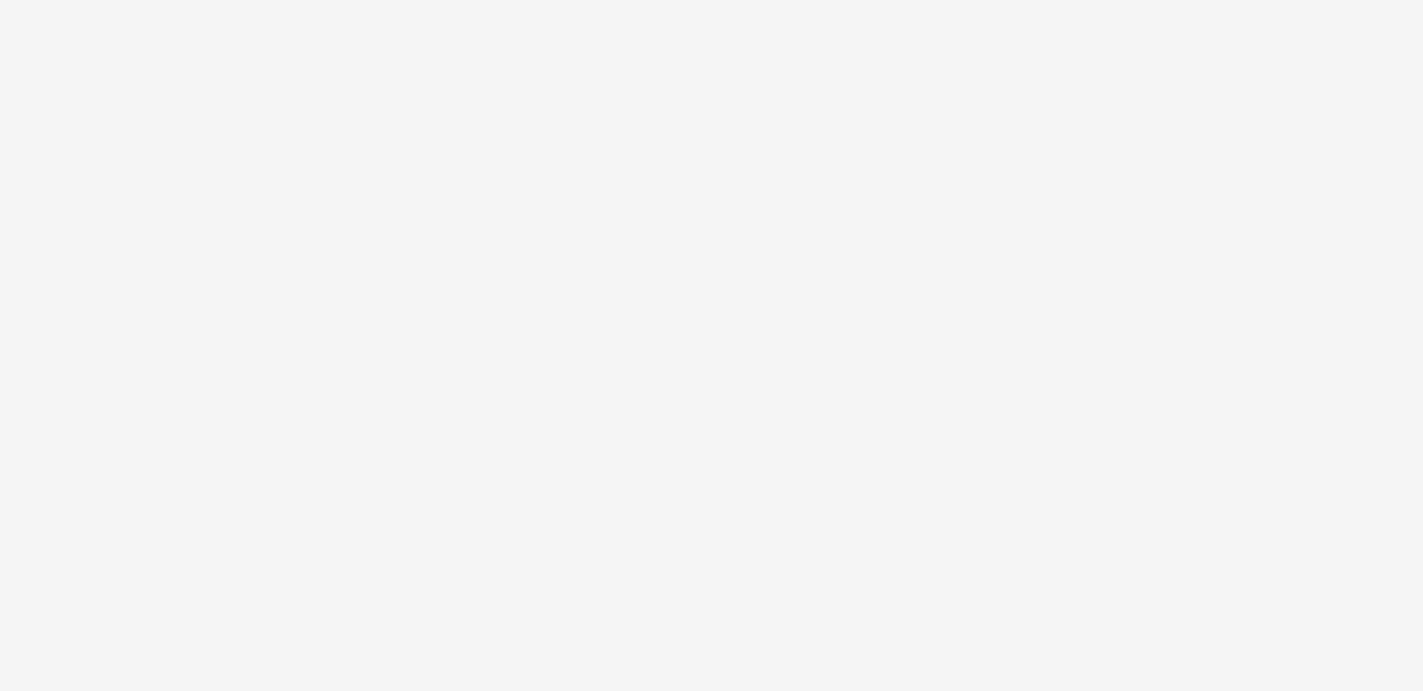 scroll, scrollTop: 65, scrollLeft: 0, axis: vertical 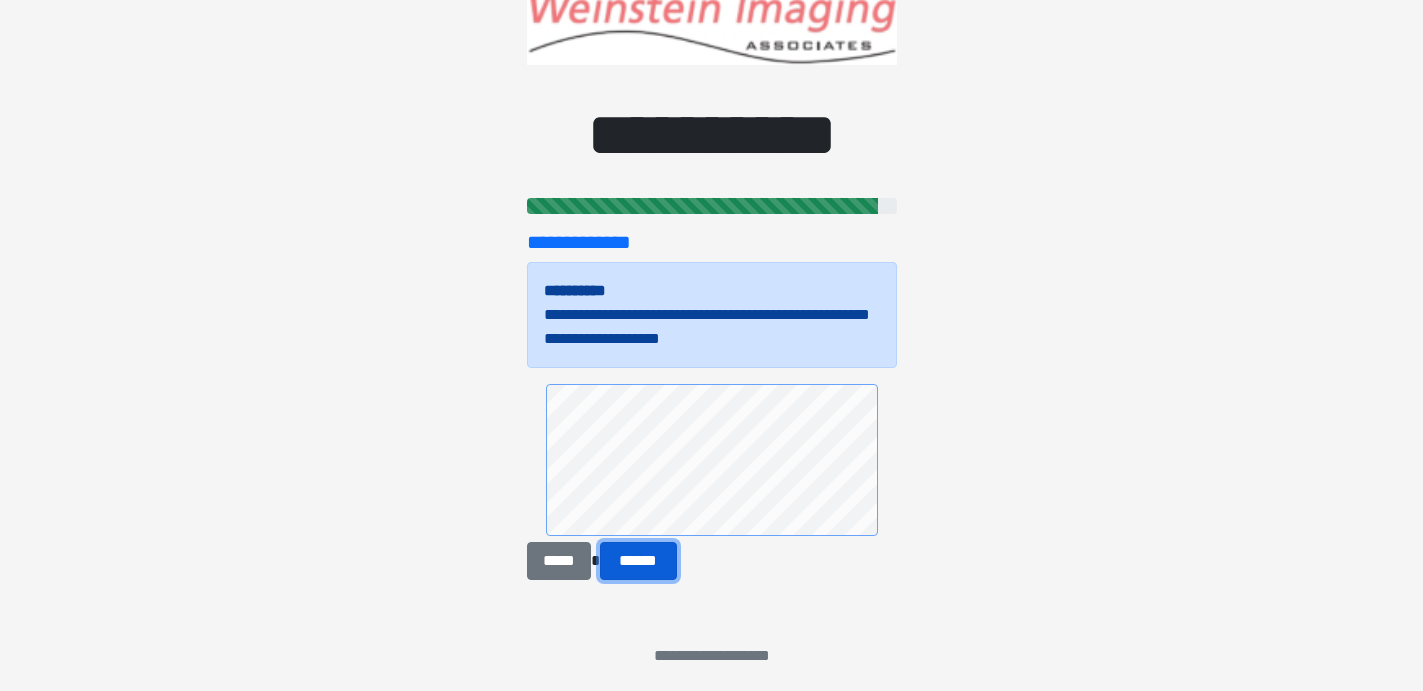 click on "******" at bounding box center (638, 561) 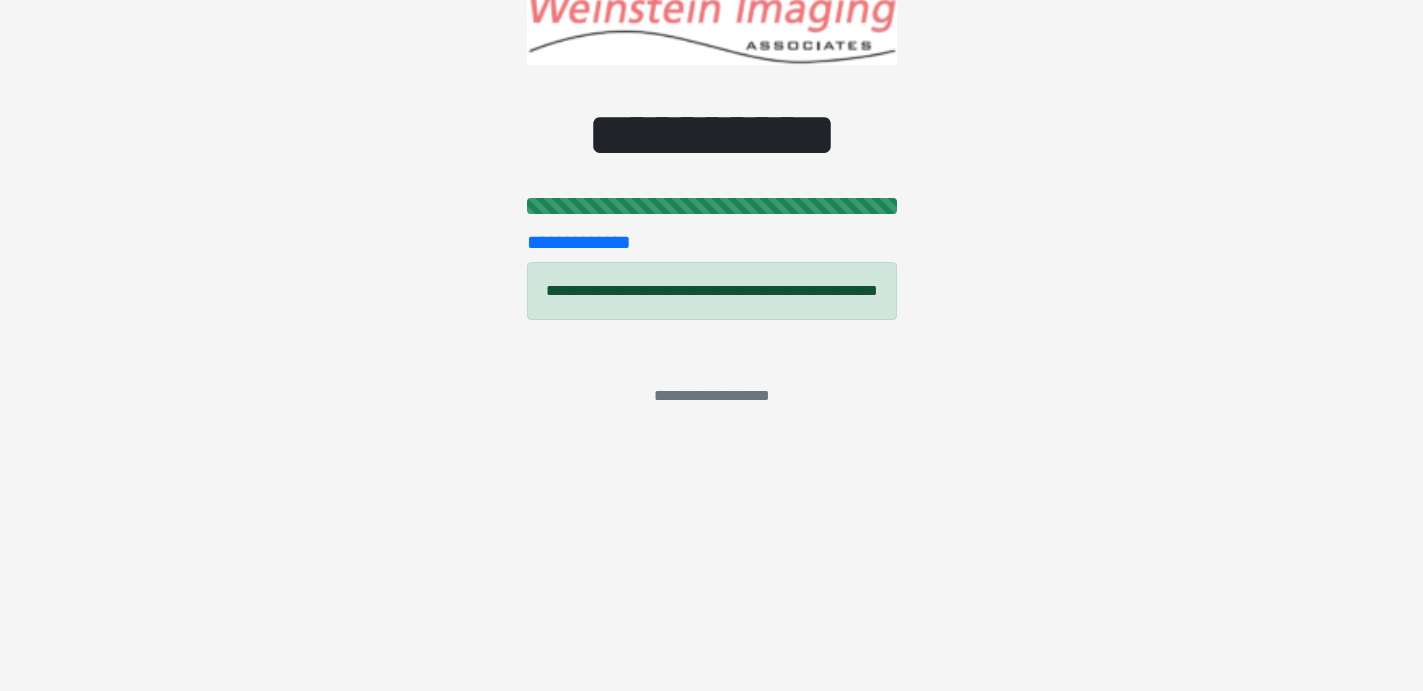 scroll, scrollTop: 0, scrollLeft: 0, axis: both 